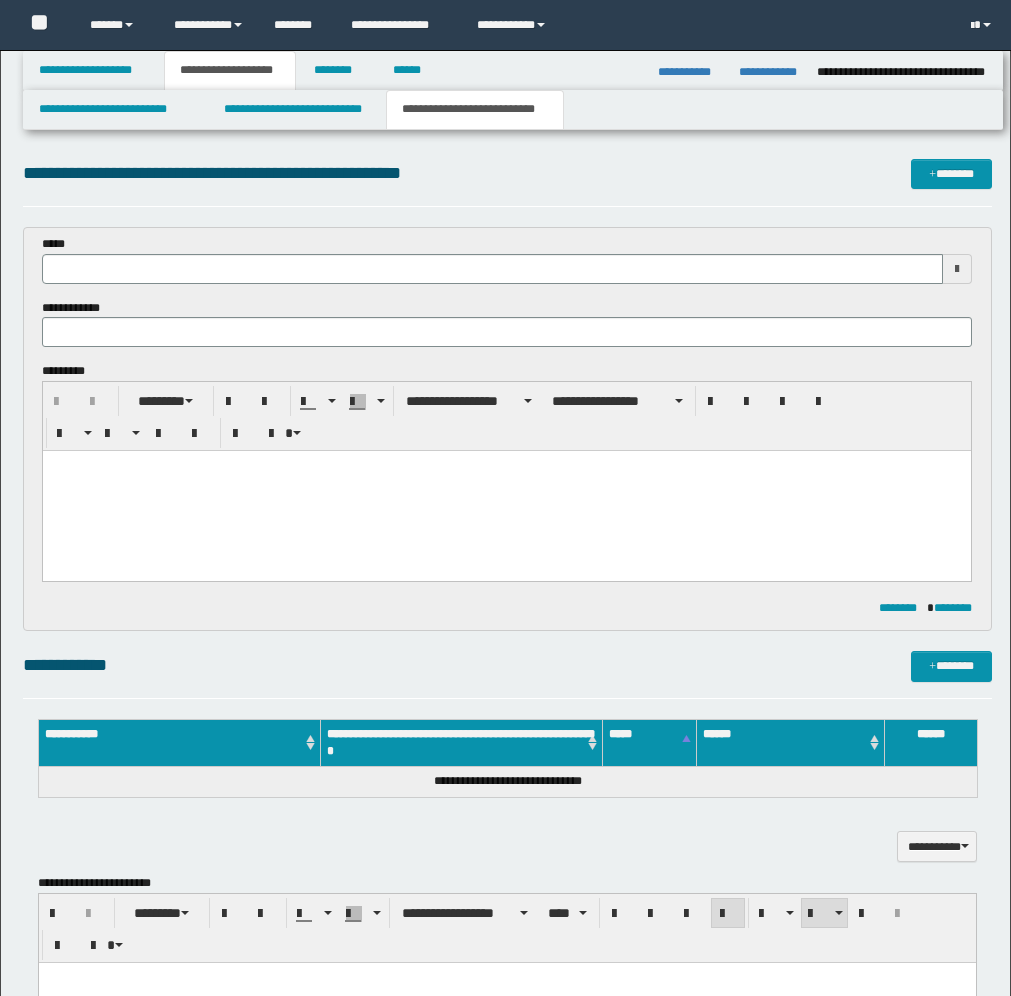 scroll, scrollTop: 1095, scrollLeft: 0, axis: vertical 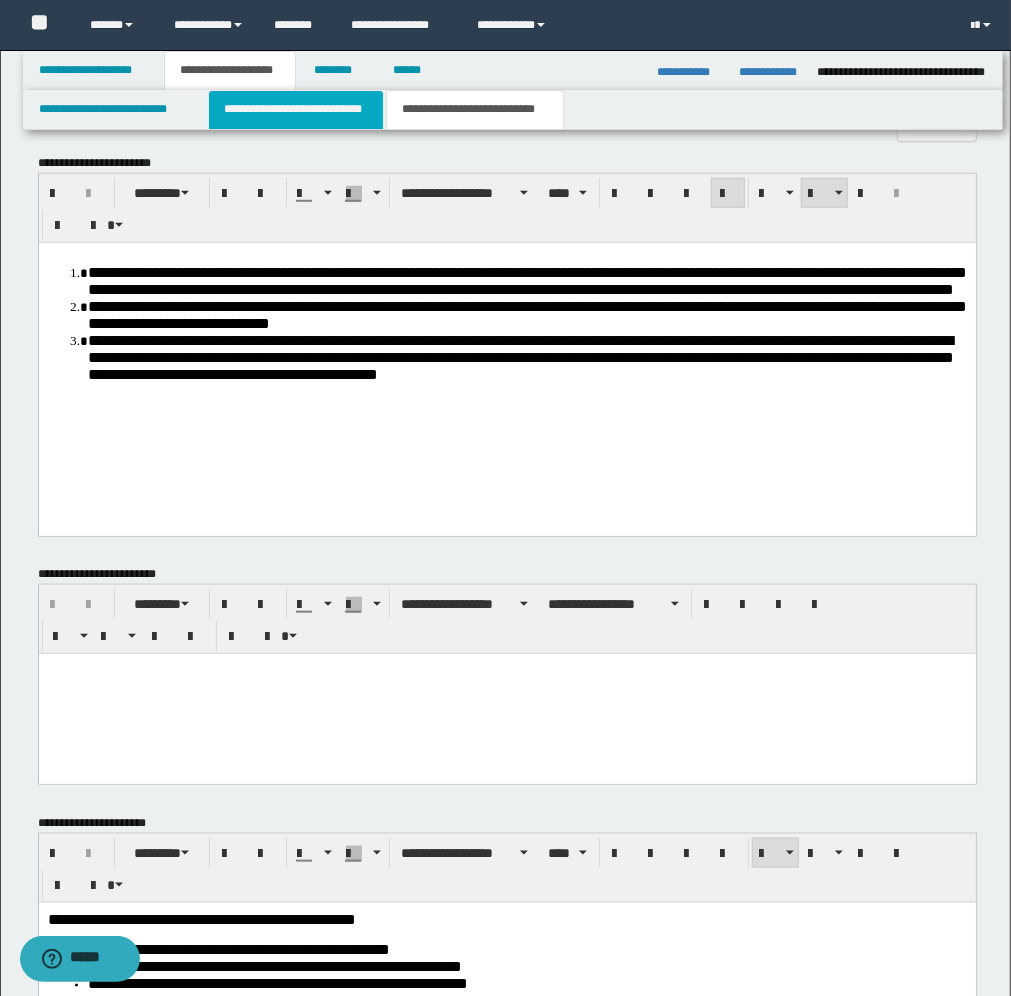 click on "**********" at bounding box center [296, 110] 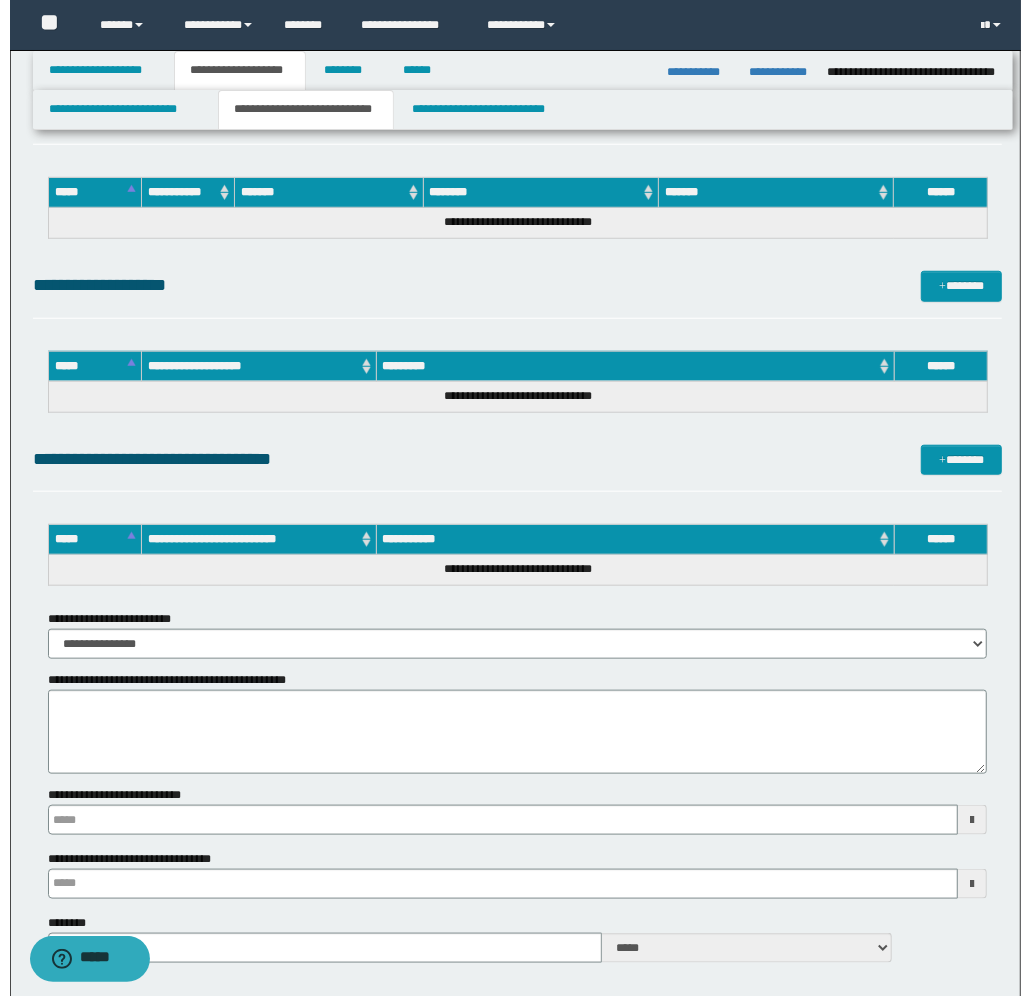 scroll, scrollTop: 750, scrollLeft: 0, axis: vertical 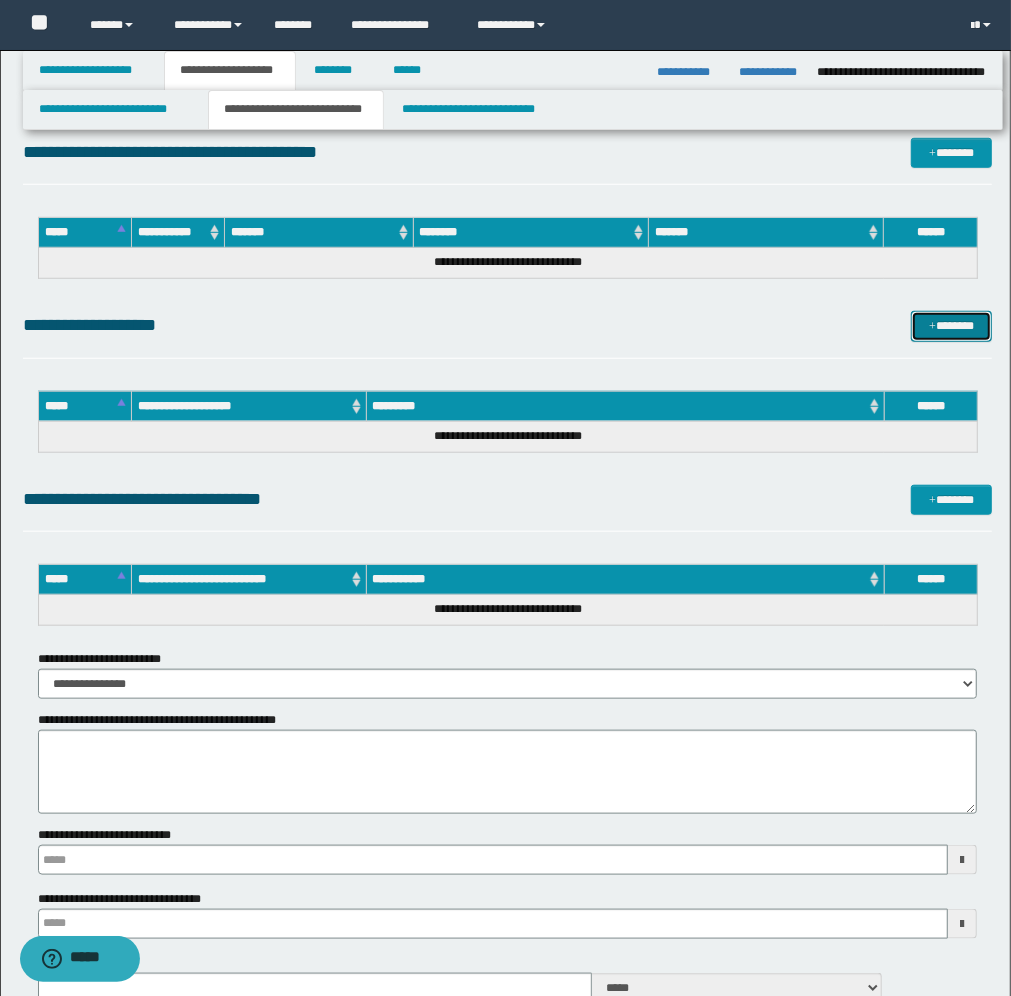 click on "*******" at bounding box center (951, 326) 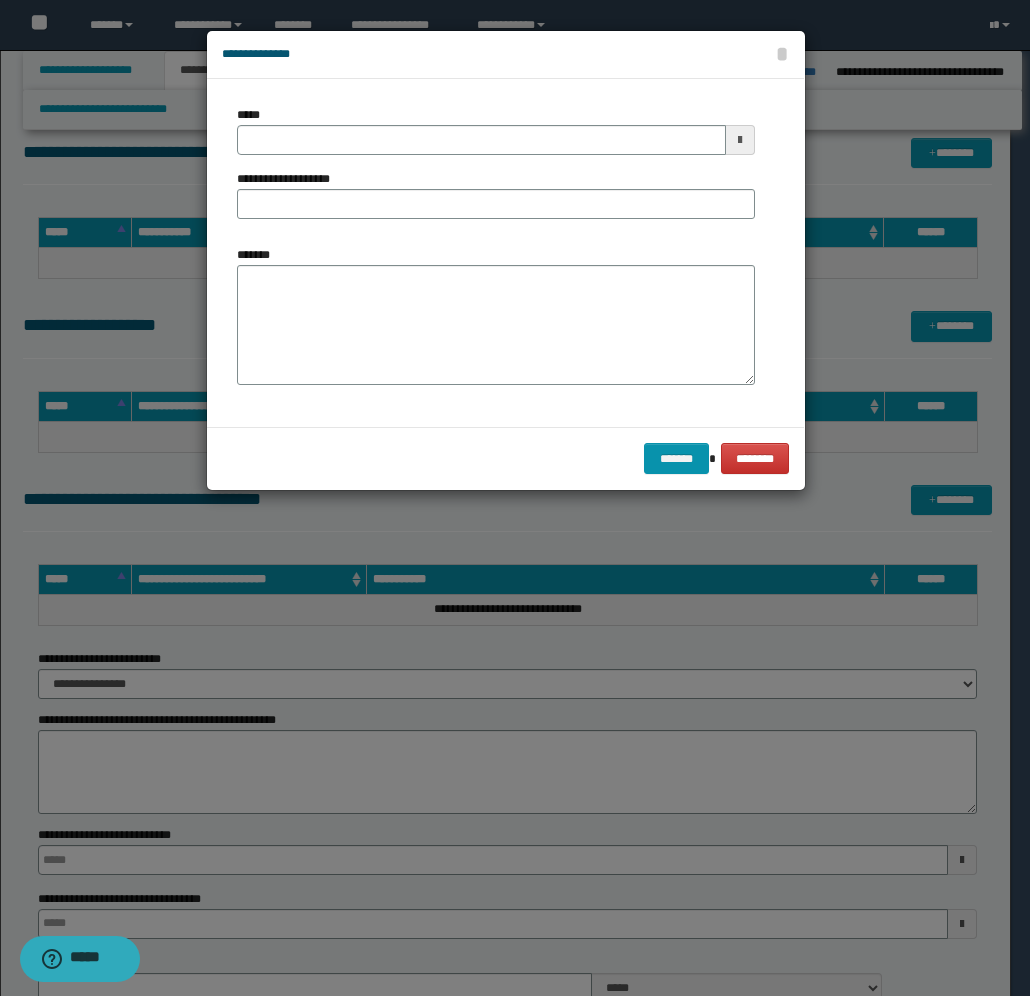 click at bounding box center (740, 140) 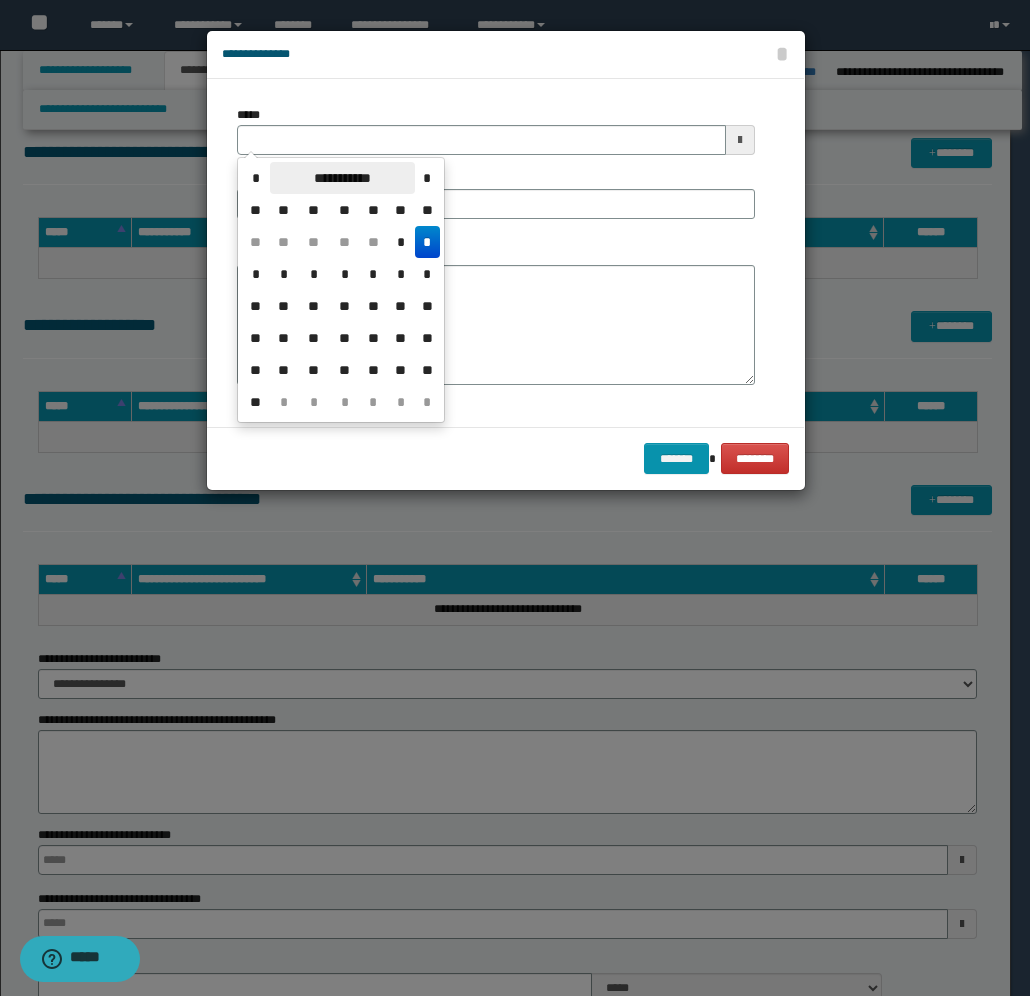 click on "**********" at bounding box center (342, 178) 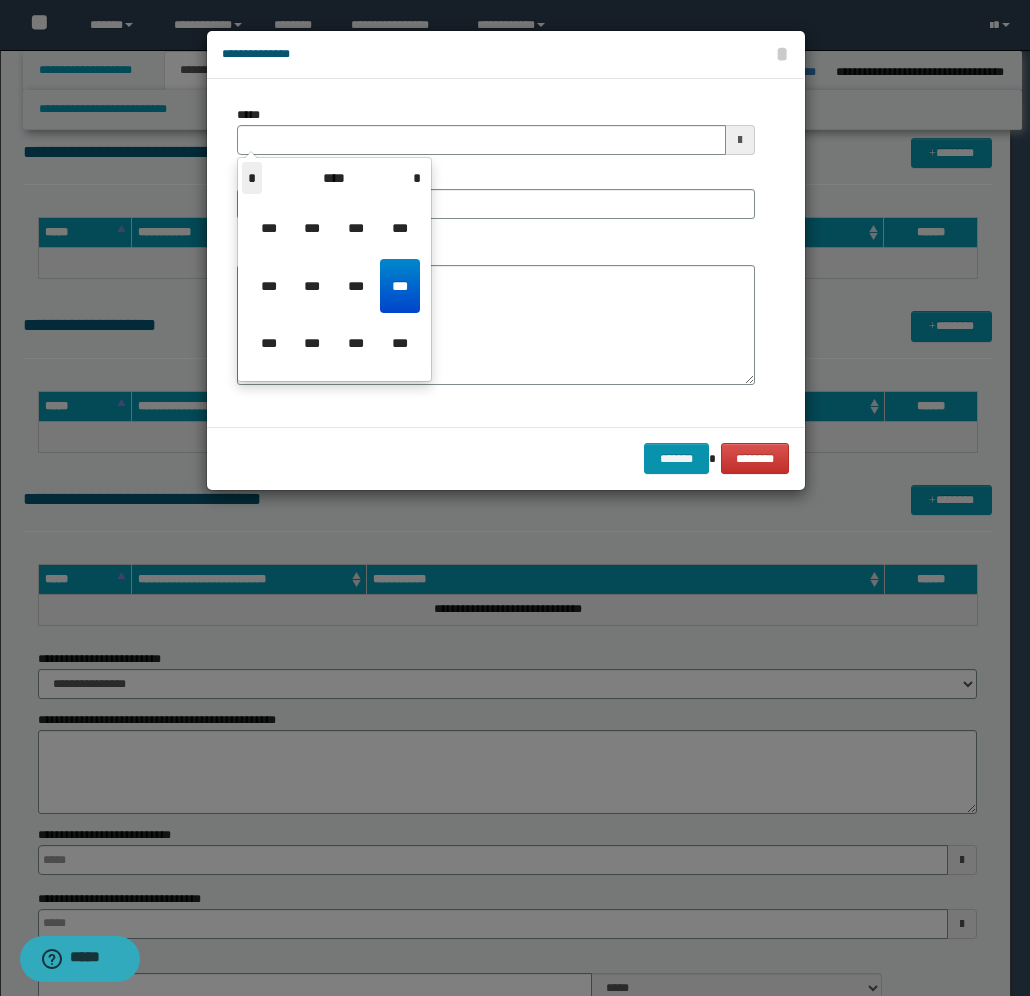 click on "*" at bounding box center (252, 178) 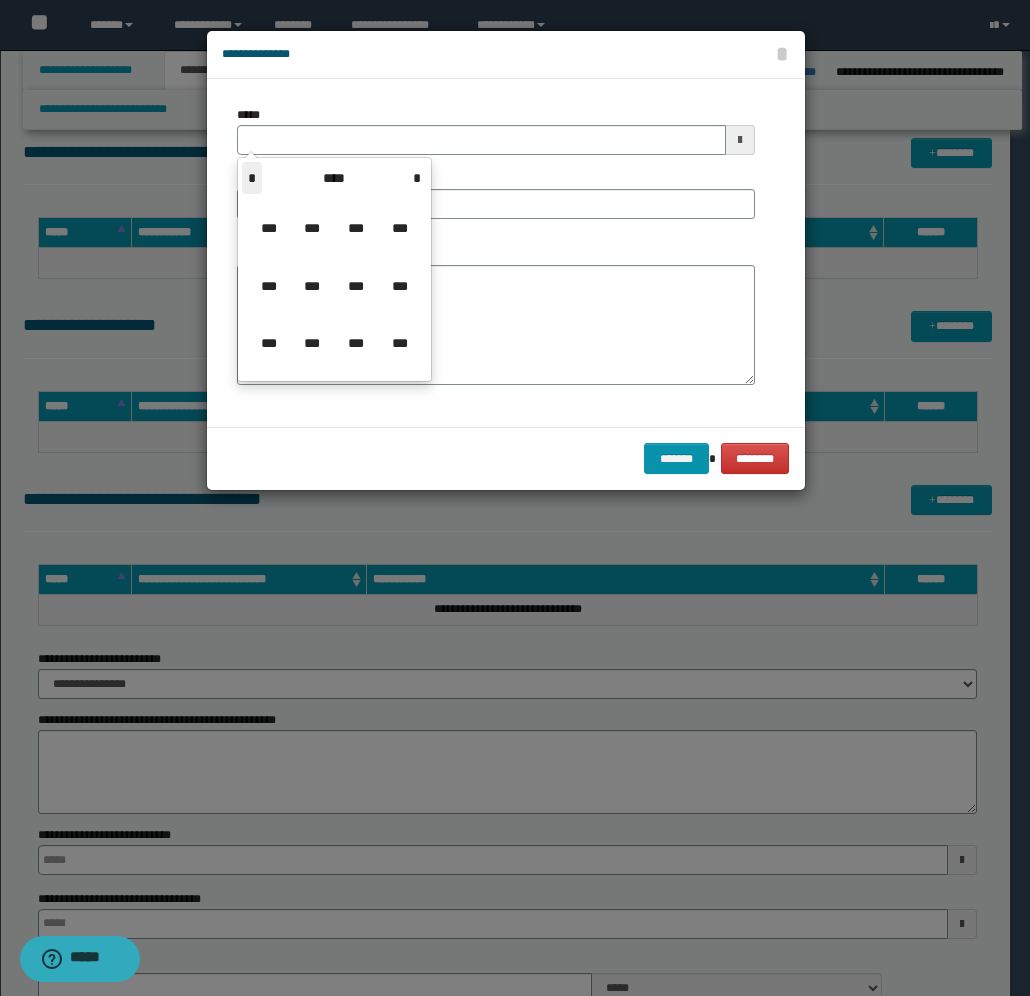 click on "*" at bounding box center [252, 178] 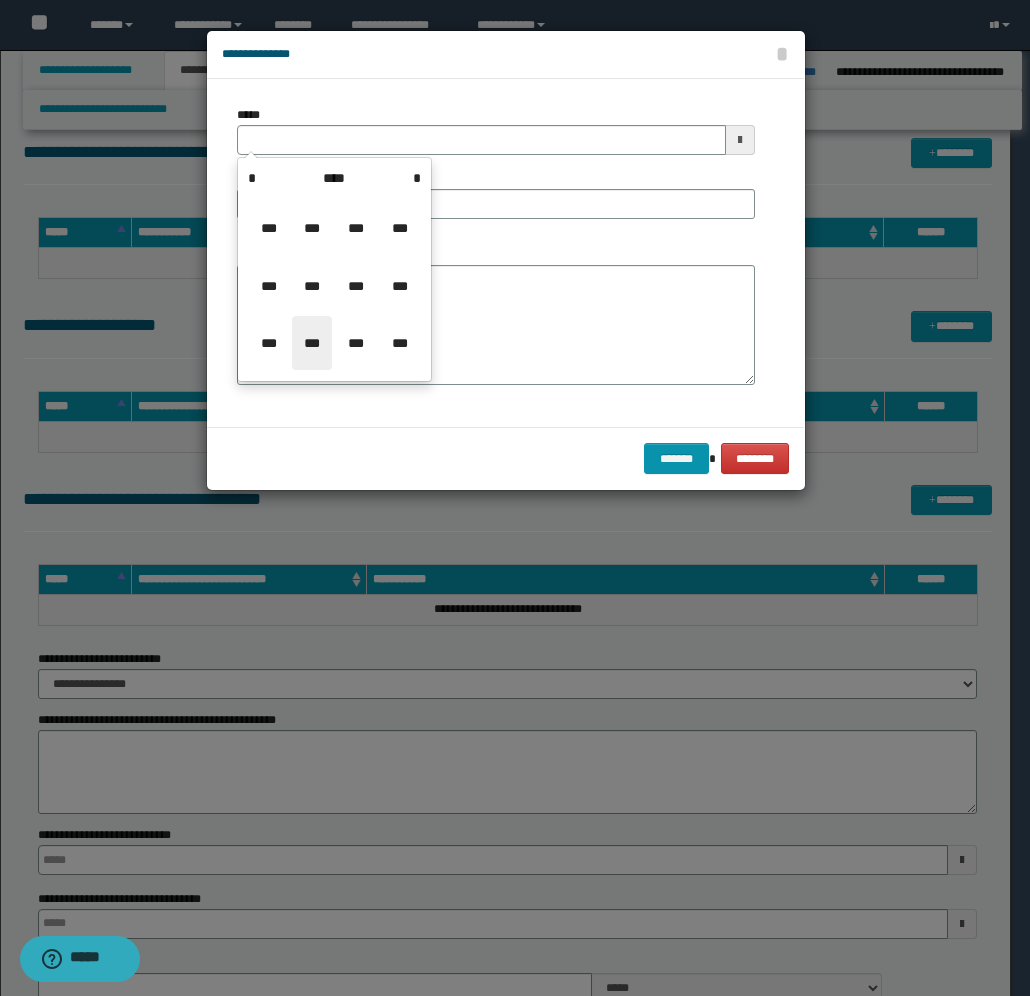 click on "***" at bounding box center [312, 343] 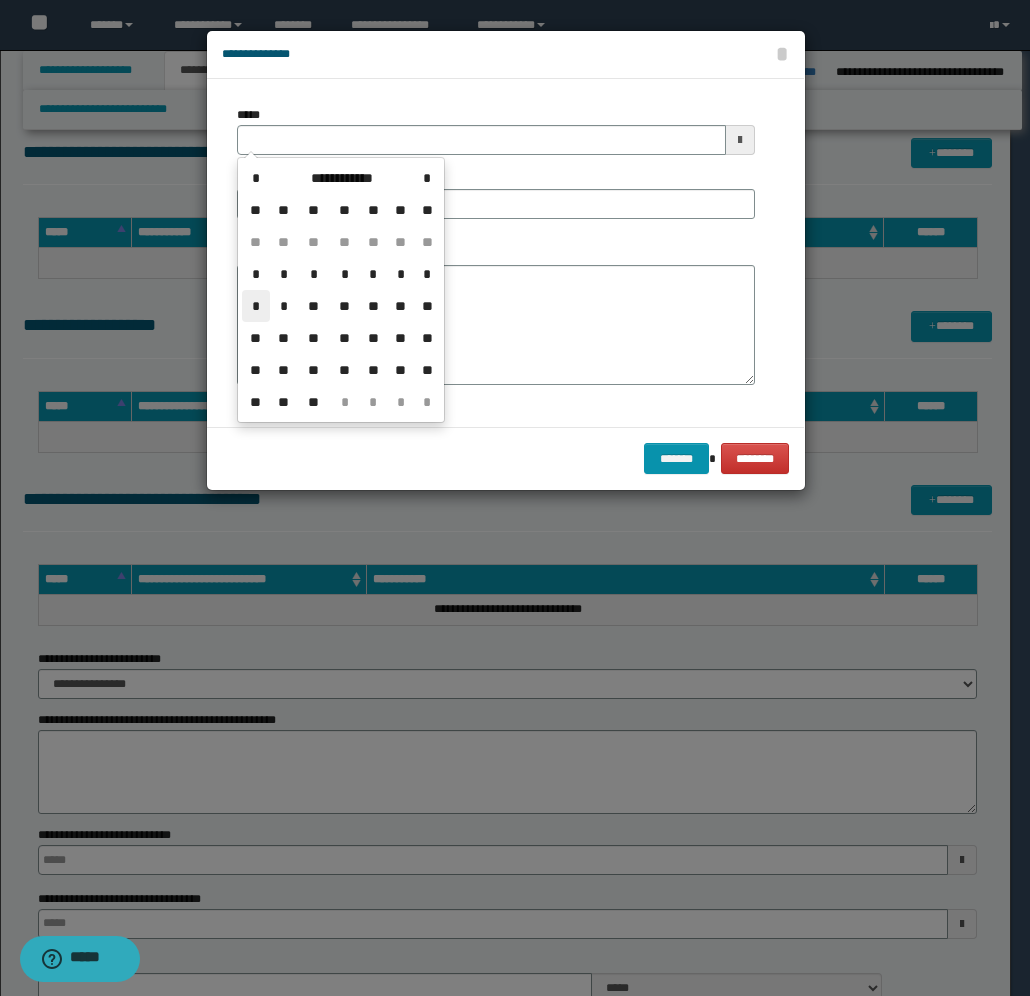 click on "*" at bounding box center (256, 306) 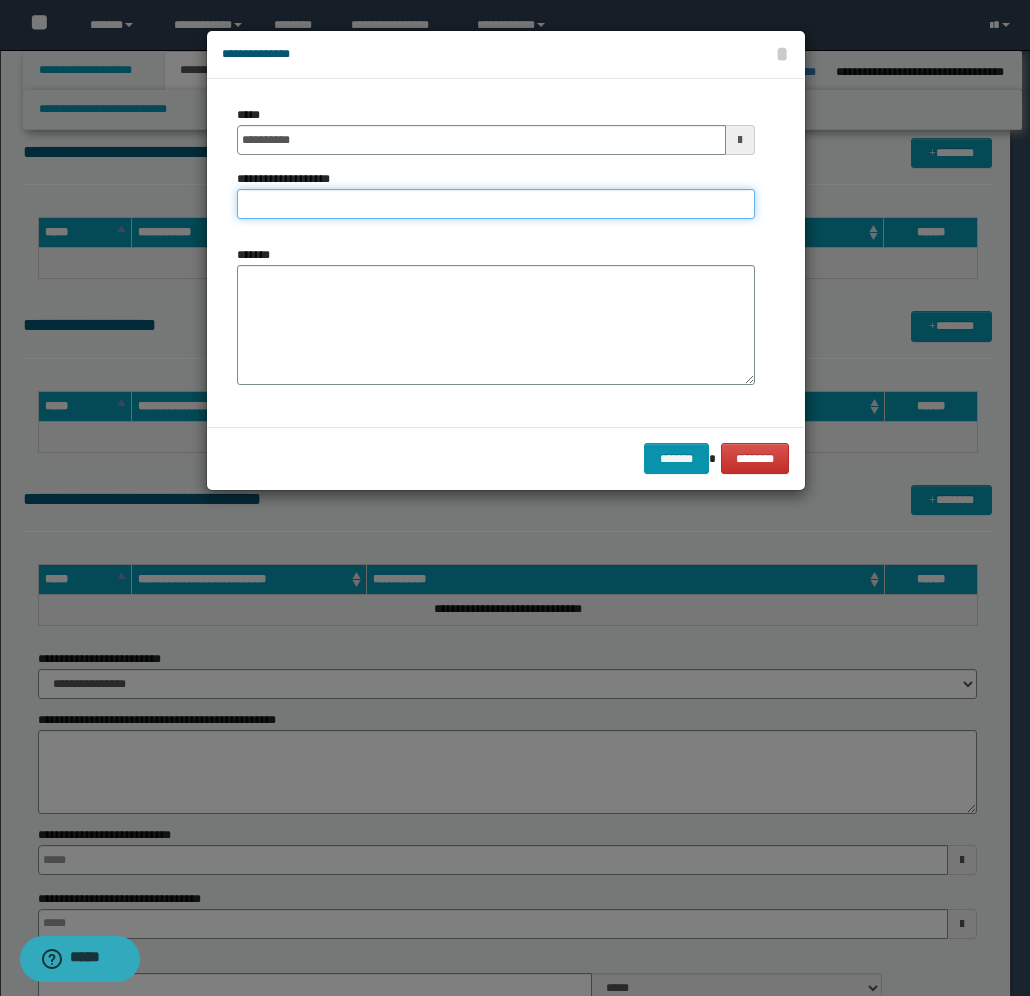 click on "**********" at bounding box center (496, 204) 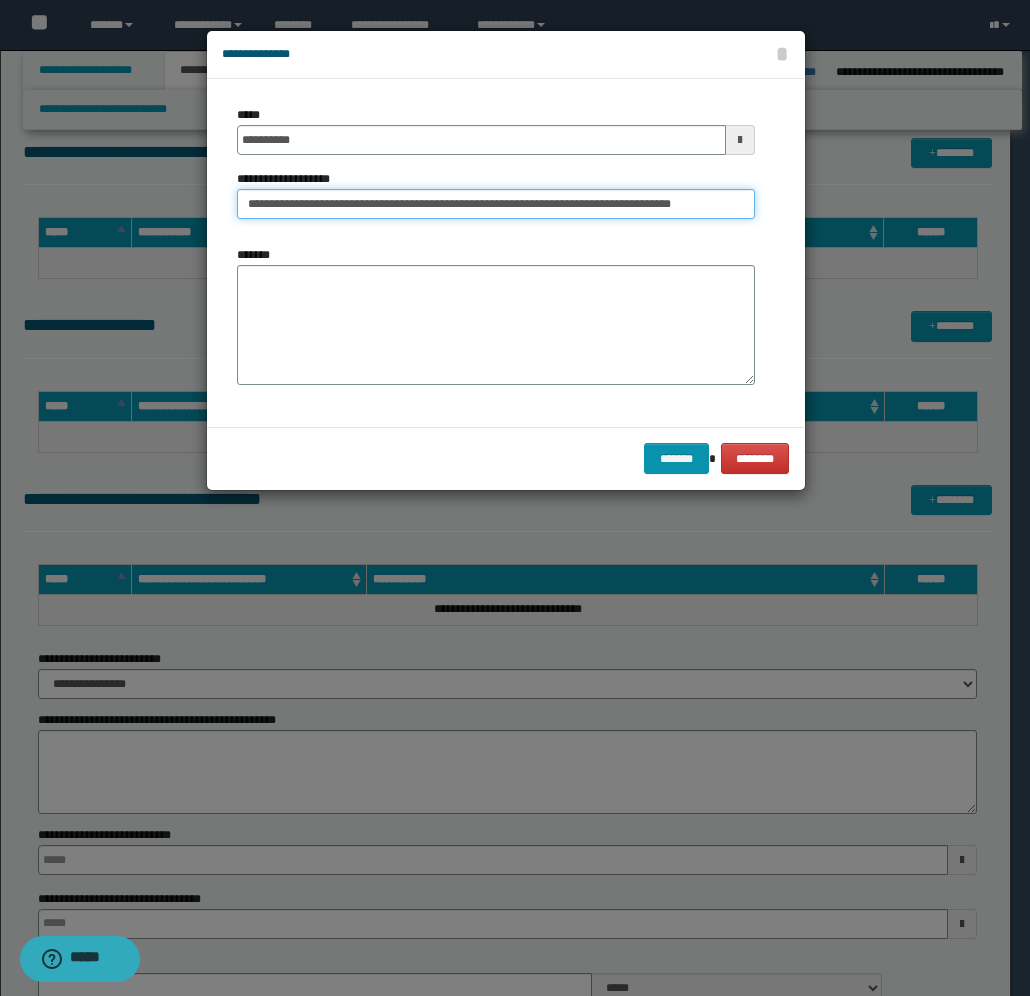 click on "**********" at bounding box center (496, 204) 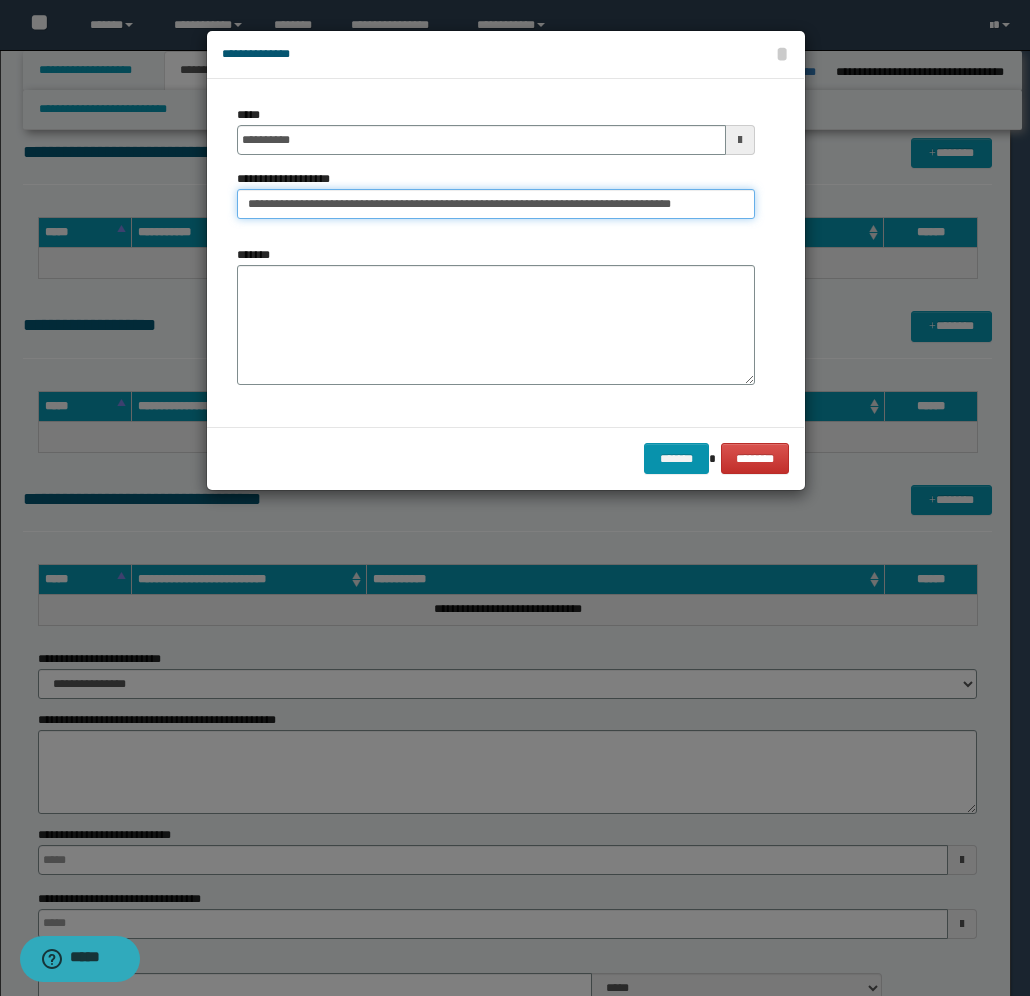 scroll, scrollTop: 0, scrollLeft: 55, axis: horizontal 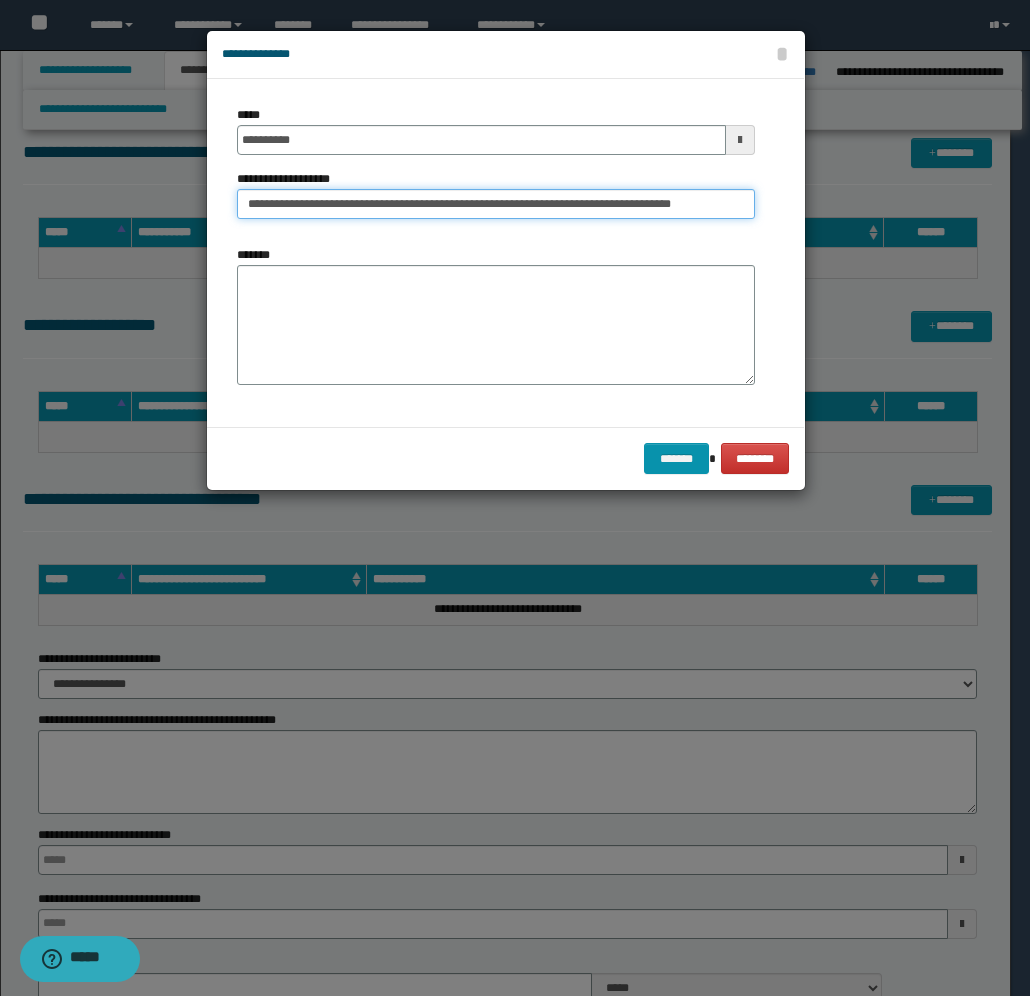 click on "**********" at bounding box center [496, 204] 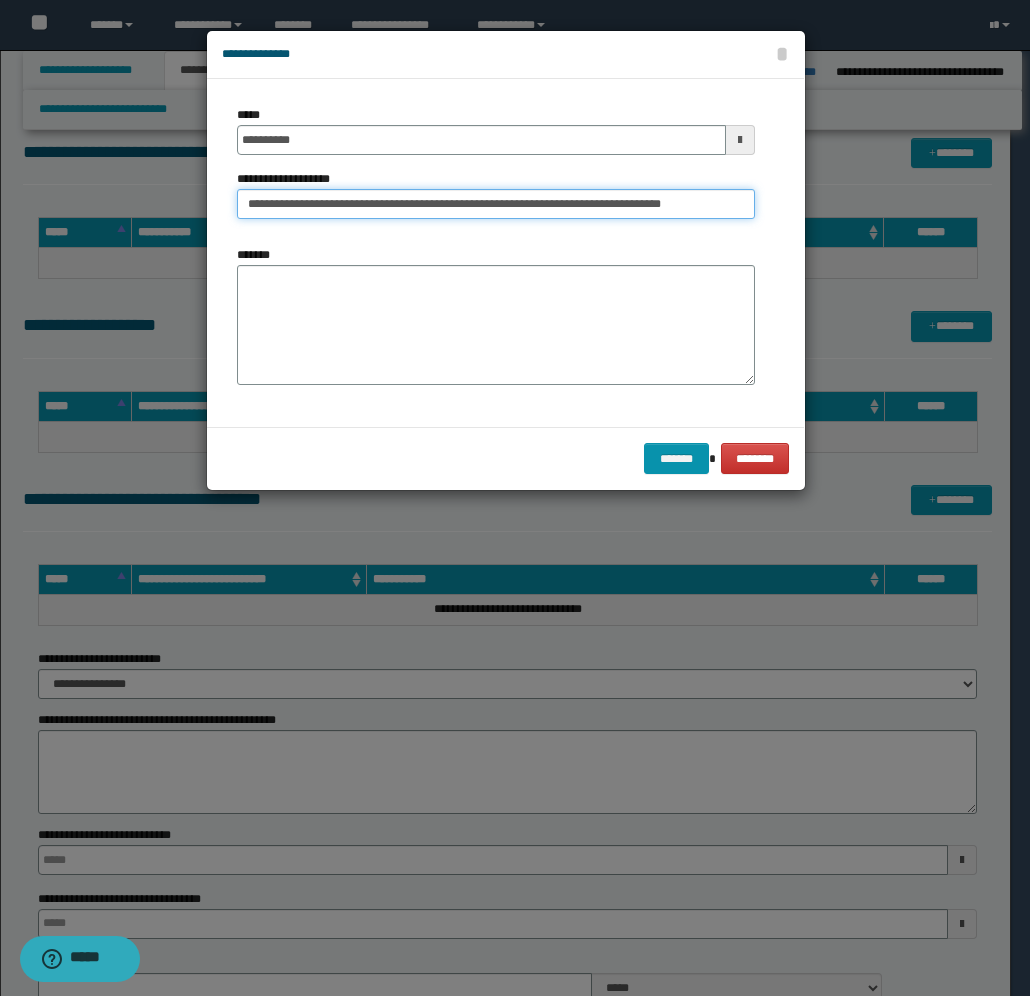 scroll, scrollTop: 0, scrollLeft: 37, axis: horizontal 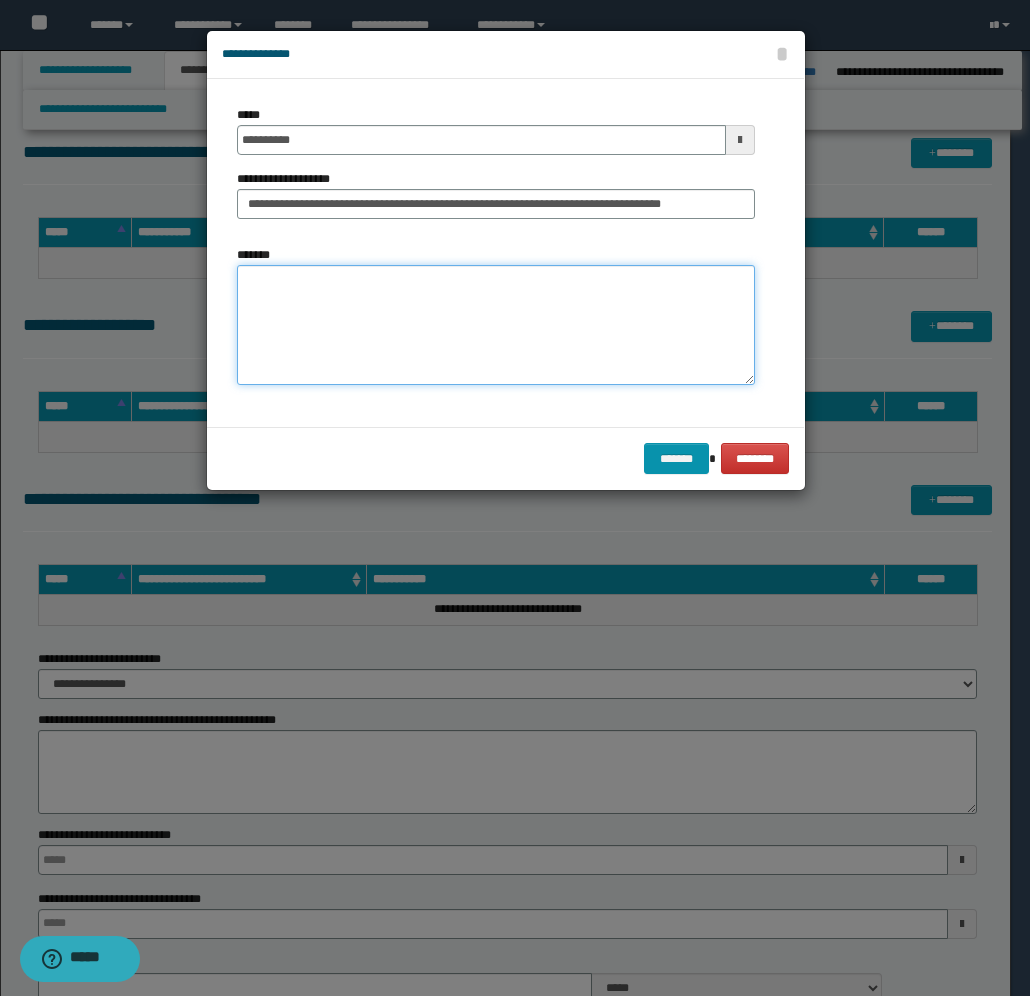 click on "*******" at bounding box center [496, 325] 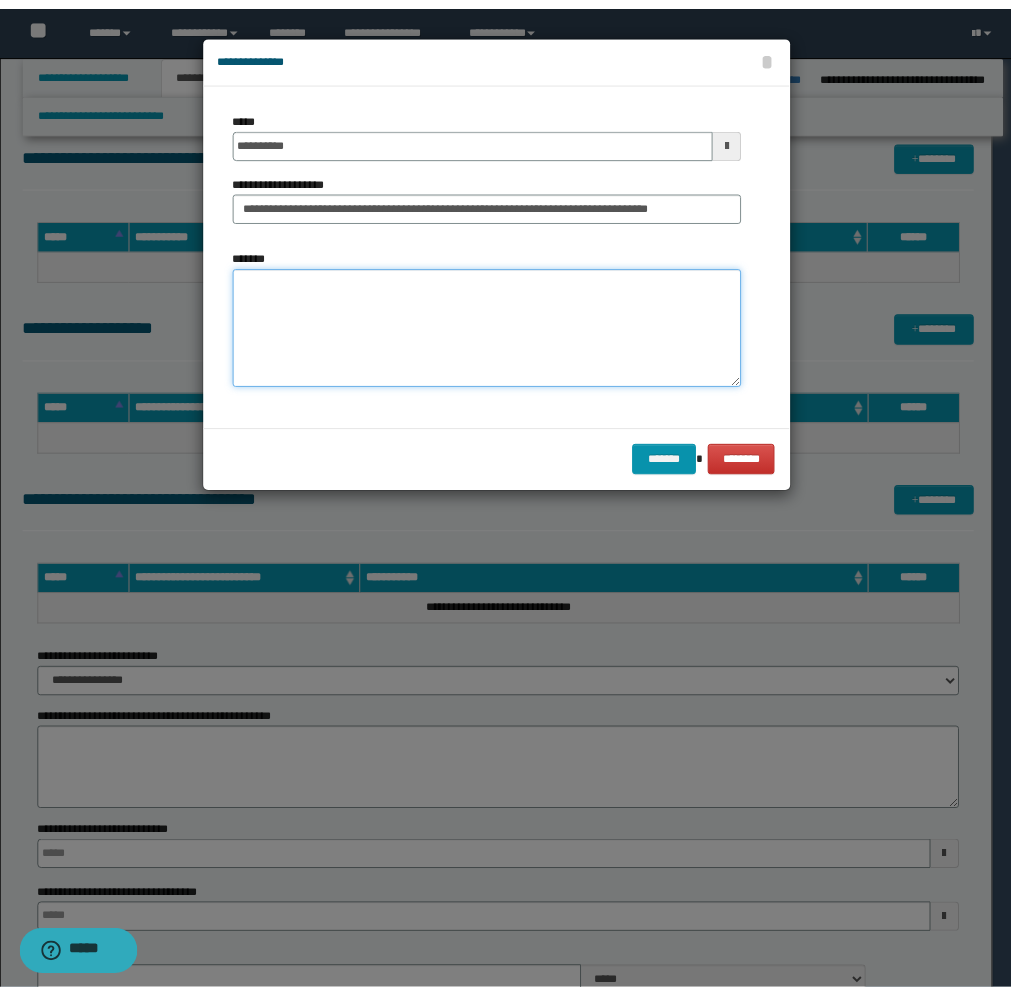 scroll, scrollTop: 0, scrollLeft: 0, axis: both 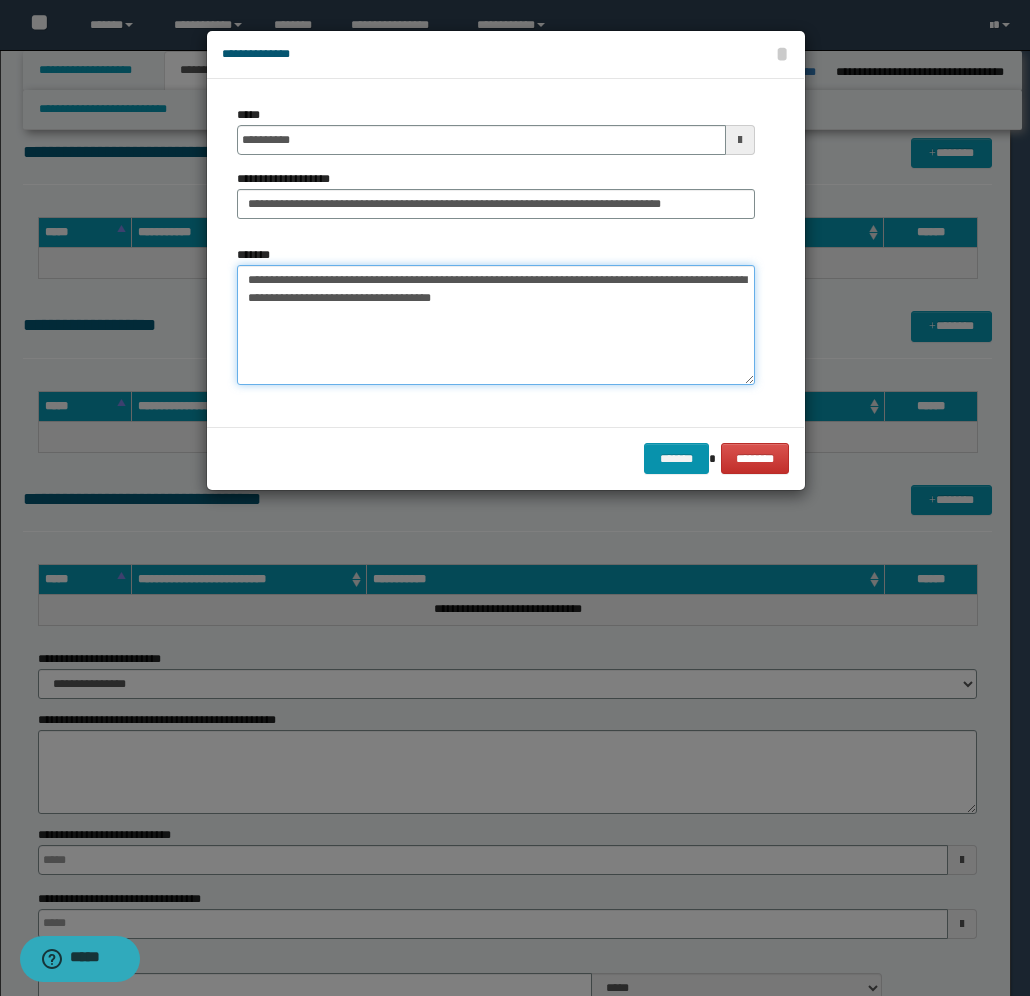 click on "**********" at bounding box center [496, 325] 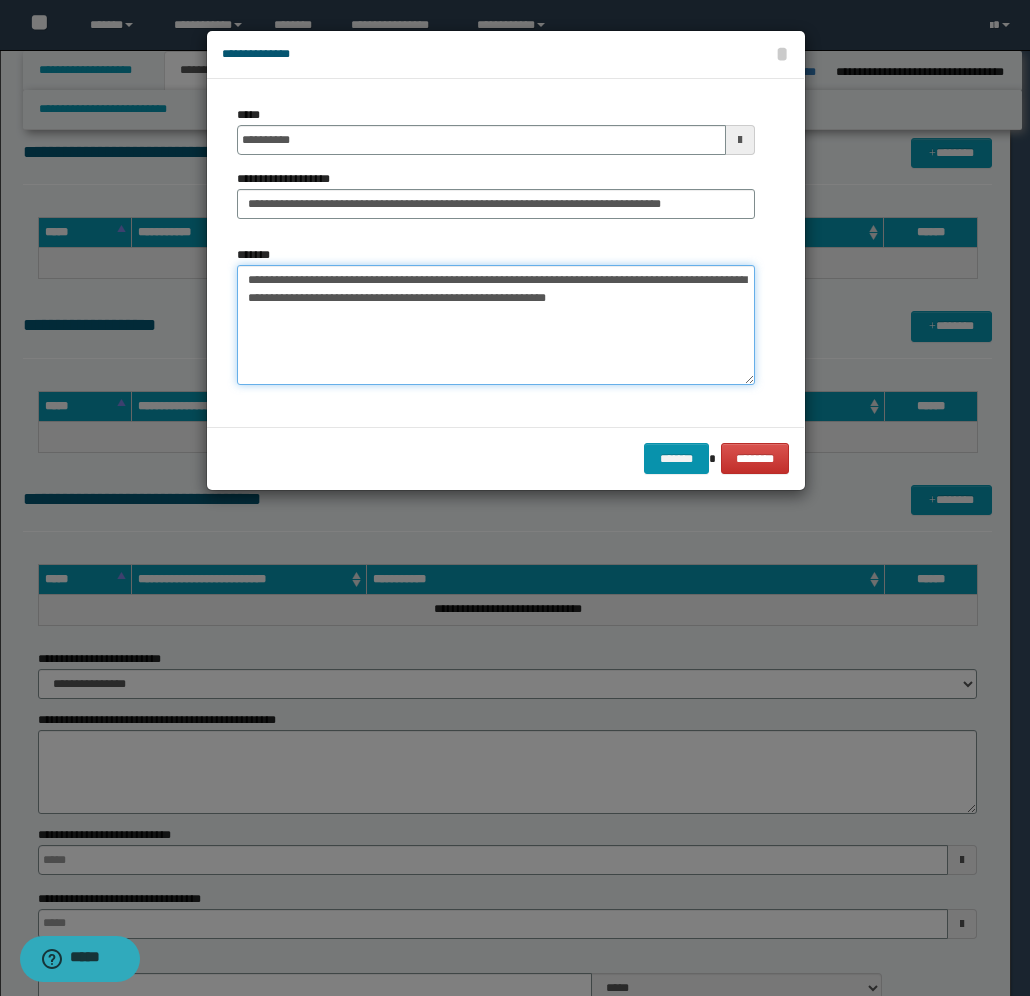click on "**********" at bounding box center (496, 325) 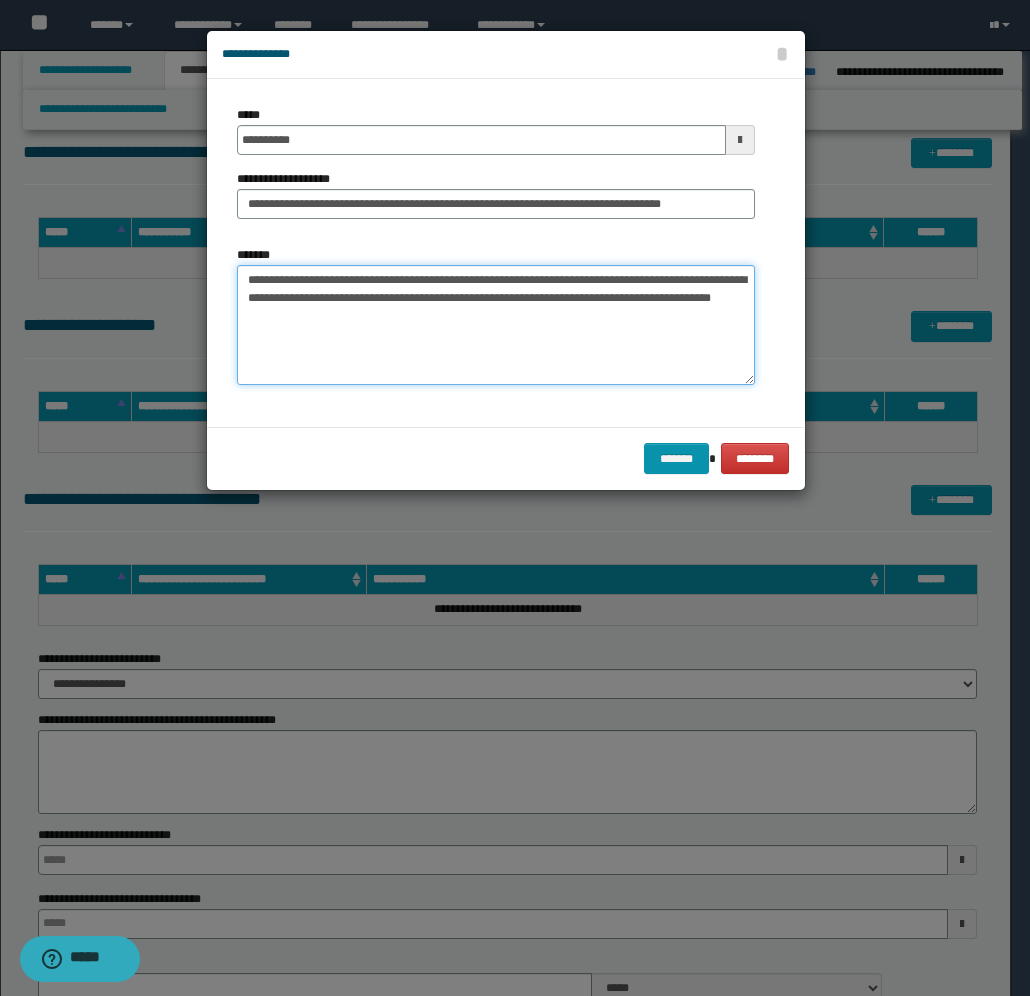 type on "**********" 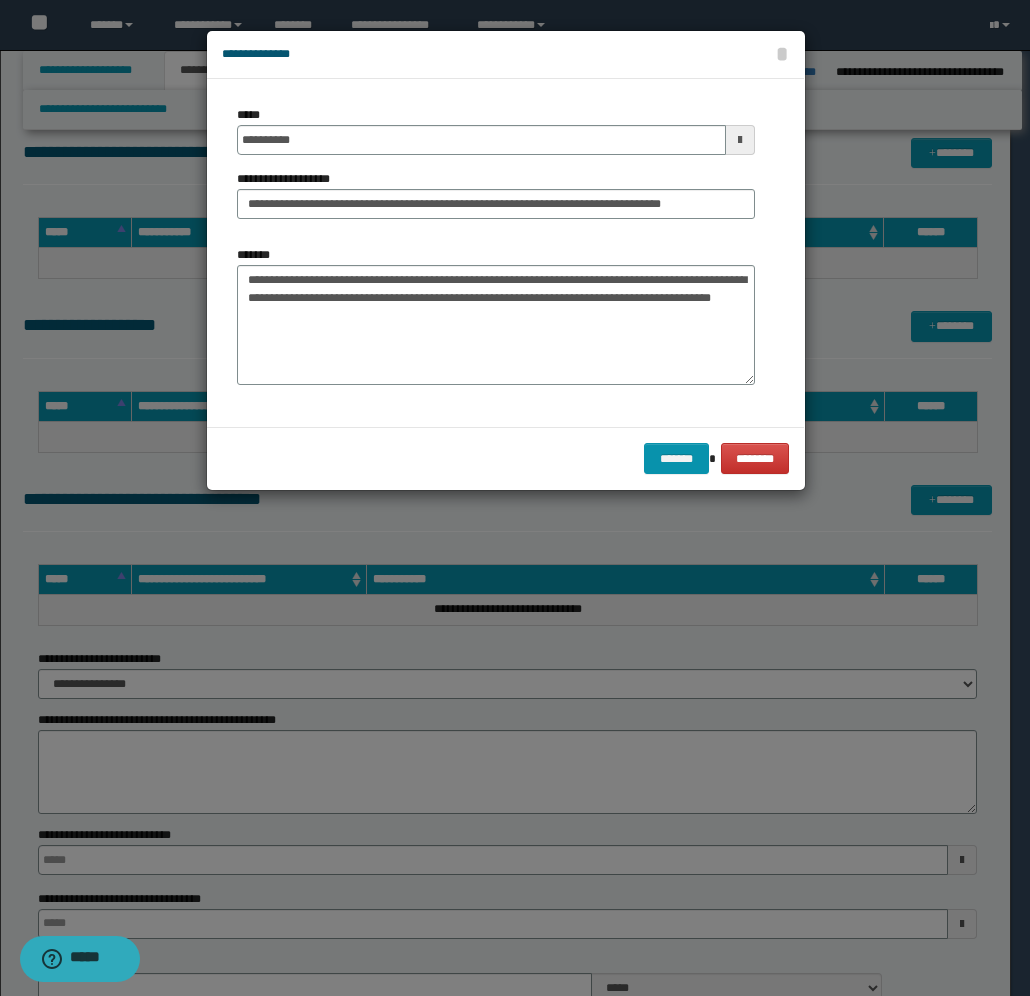 click on "*******
********" at bounding box center (506, 458) 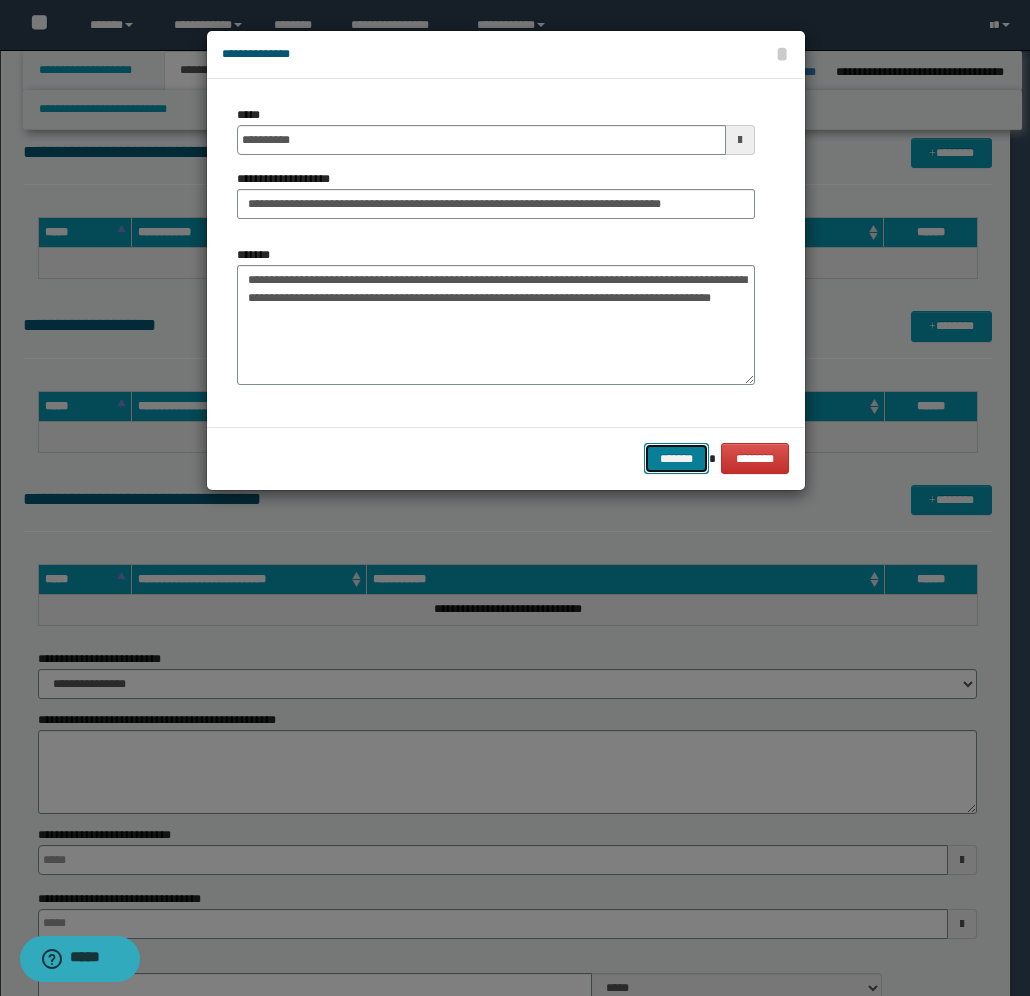 click on "*******" at bounding box center [676, 458] 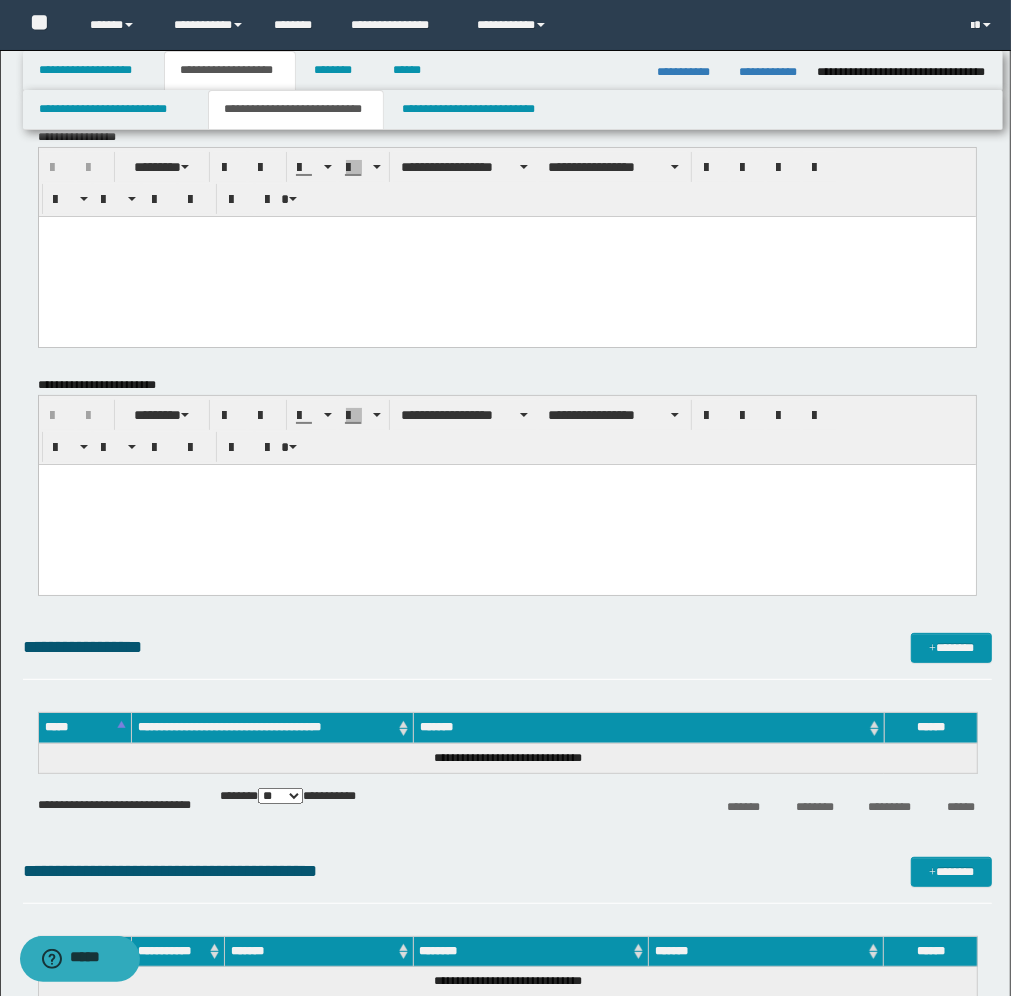 scroll, scrollTop: 0, scrollLeft: 0, axis: both 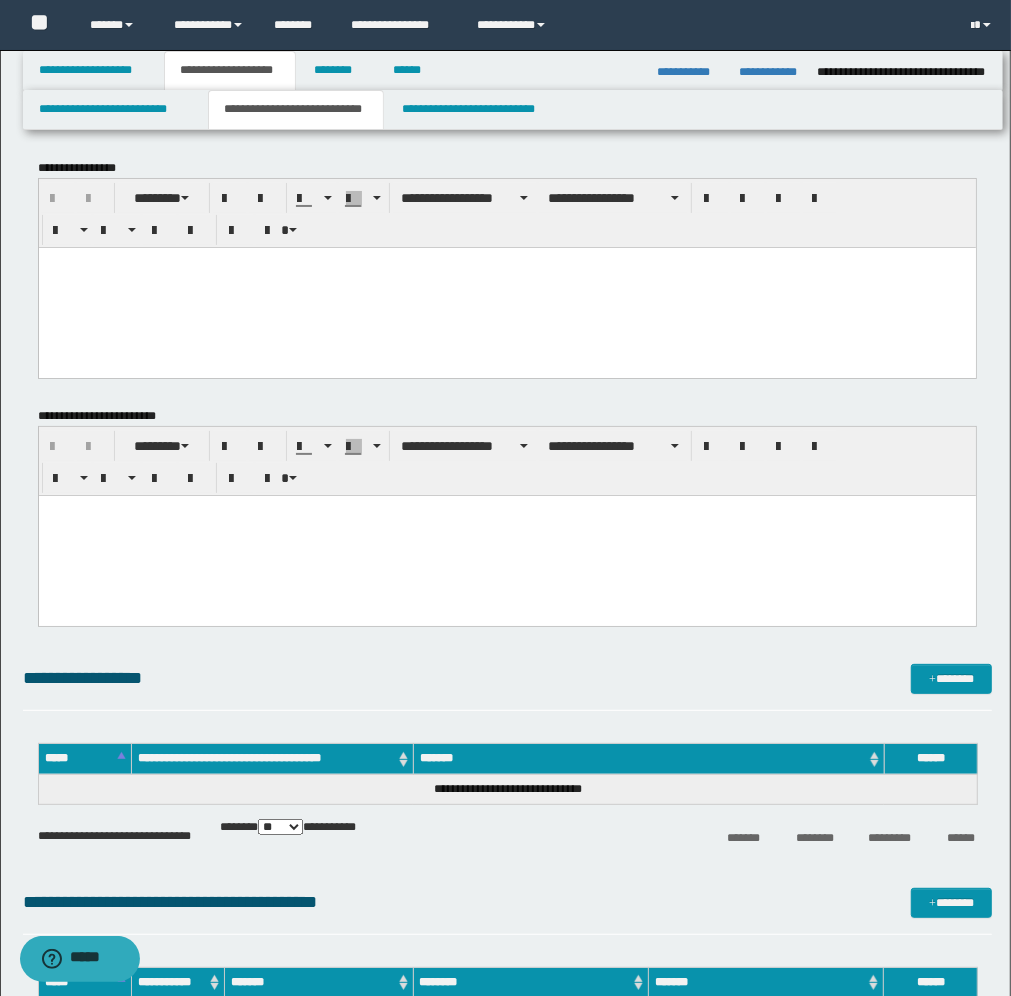 click at bounding box center [506, 287] 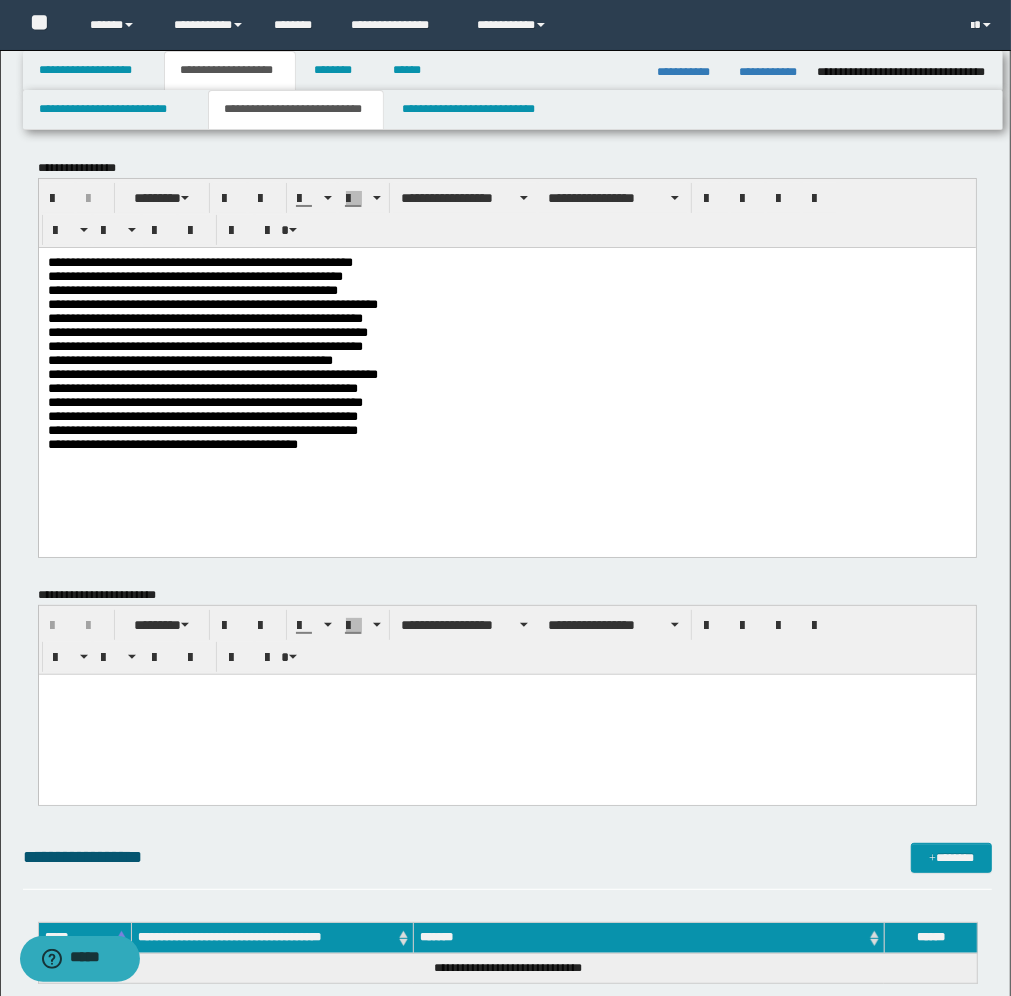 click on "[FIRST] [LAST] [STREET] [CITY] [STATE] [POSTAL_CODE] [COUNTRY] [PHONE] [EMAIL] [SSN] [DLN] [CC_NUMBER] [CC_EXPIRY] [CC_CVV] [DOB] [AGE] [GENDER] [NATIONALITY] [OCCUPATION] [EMPLOYER] [JOB_TITLE] [ADDRESS_LINE_1] [ADDRESS_LINE_2] [CITY] [STATE] [POSTAL_CODE]" at bounding box center (506, 376) 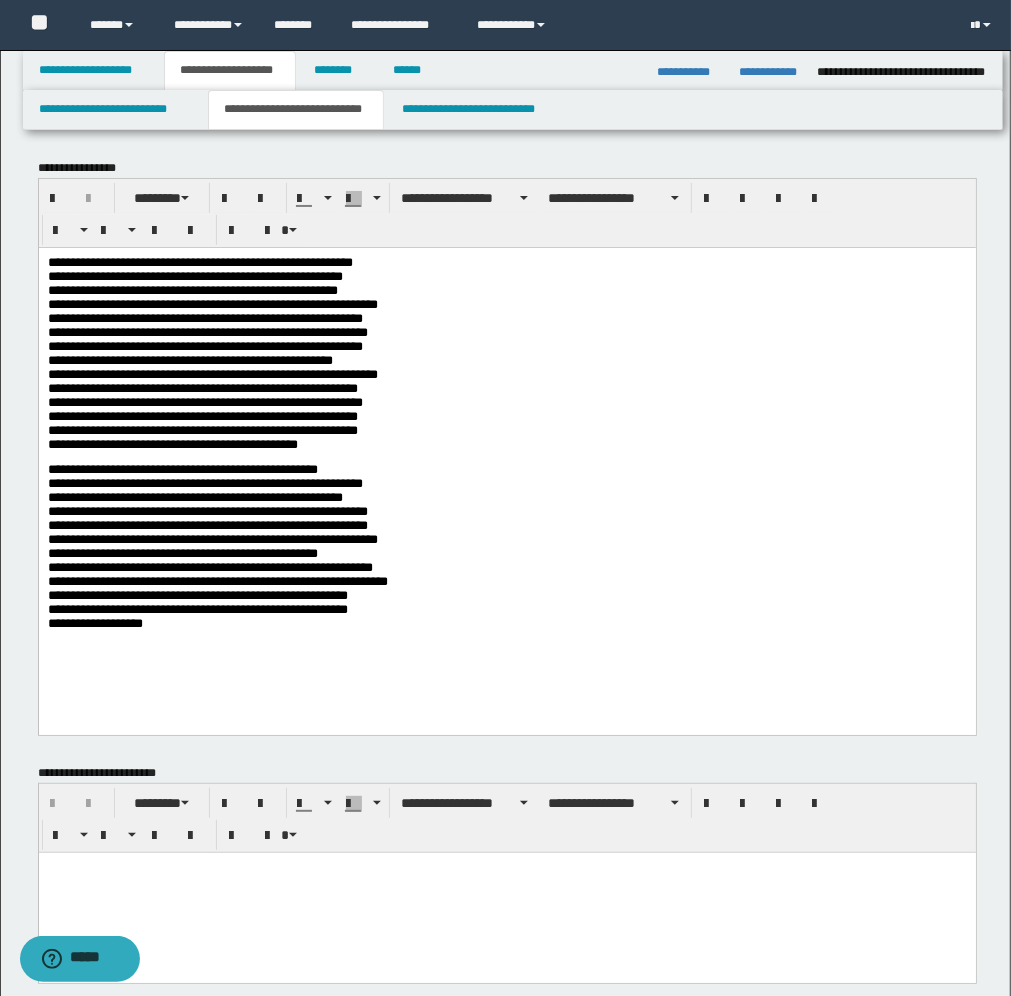 click on "**********" at bounding box center [506, 544] 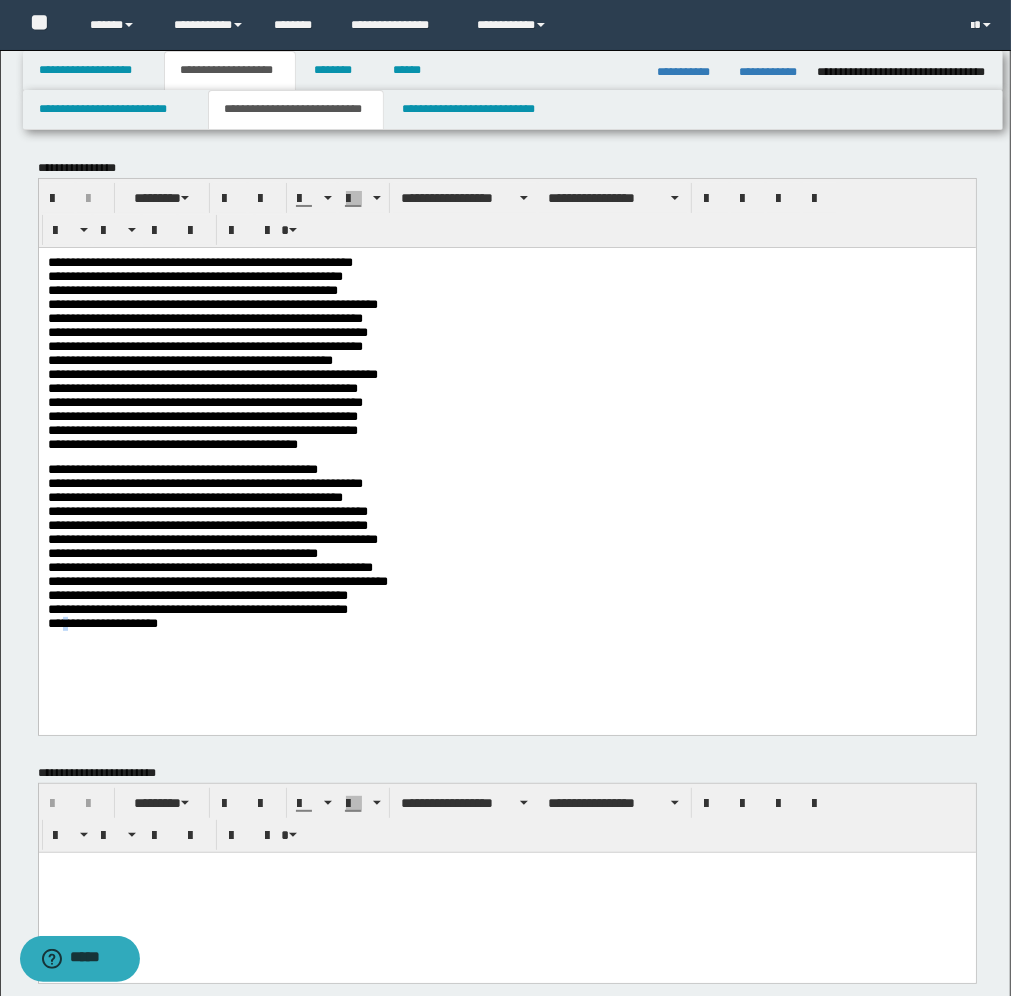 click on "**********" at bounding box center [506, 466] 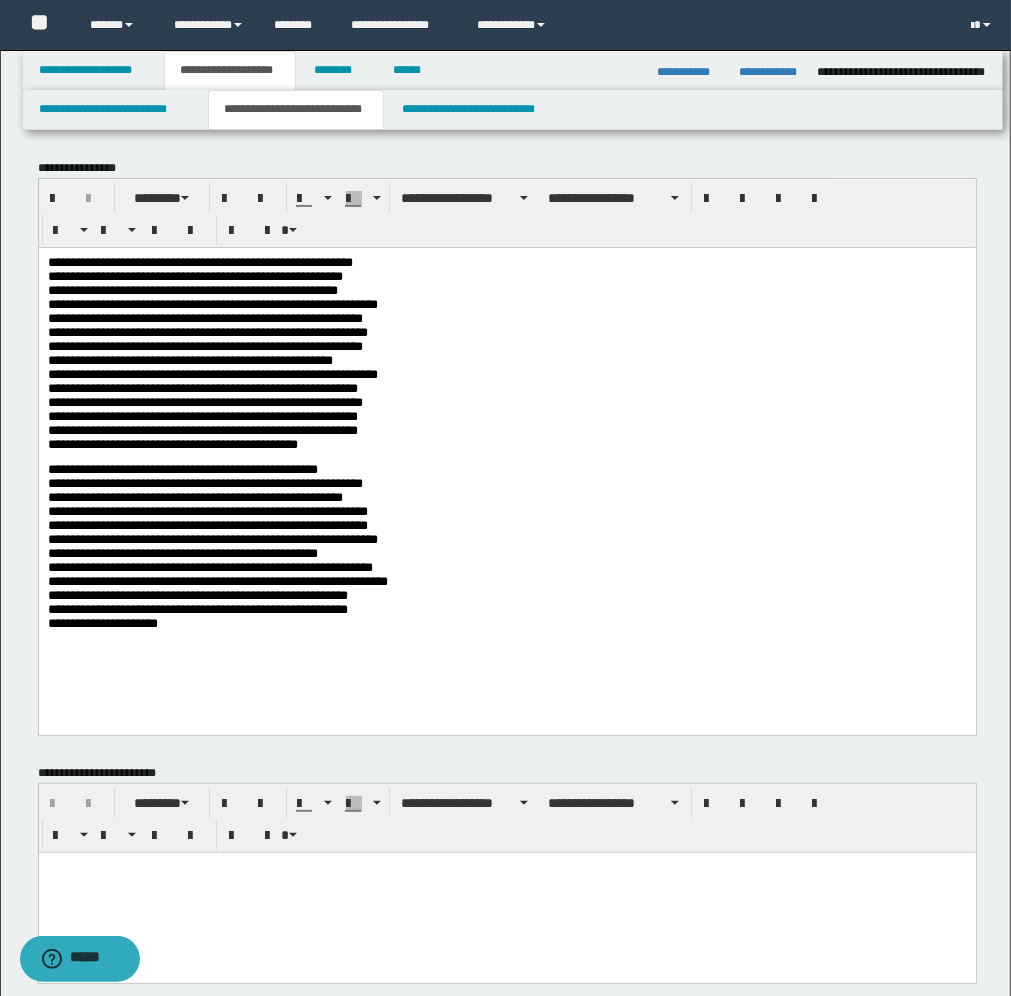 click on "[FIRST] [LAST] [STREET] [CITY] [STATE] [POSTAL_CODE] [COUNTRY] [PHONE] [EMAIL] [SSN] [DLN] [CC_NUMBER] [CC_EXPIRY] [CC_CVV] [DOB] [AGE] [GENDER] [NATIONALITY] [OCCUPATION] [EMPLOYER] [JOB_TITLE] [ADDRESS_LINE_1] [ADDRESS_LINE_2] [CITY] [STATE] [POSTAL_CODE]" at bounding box center [506, 544] 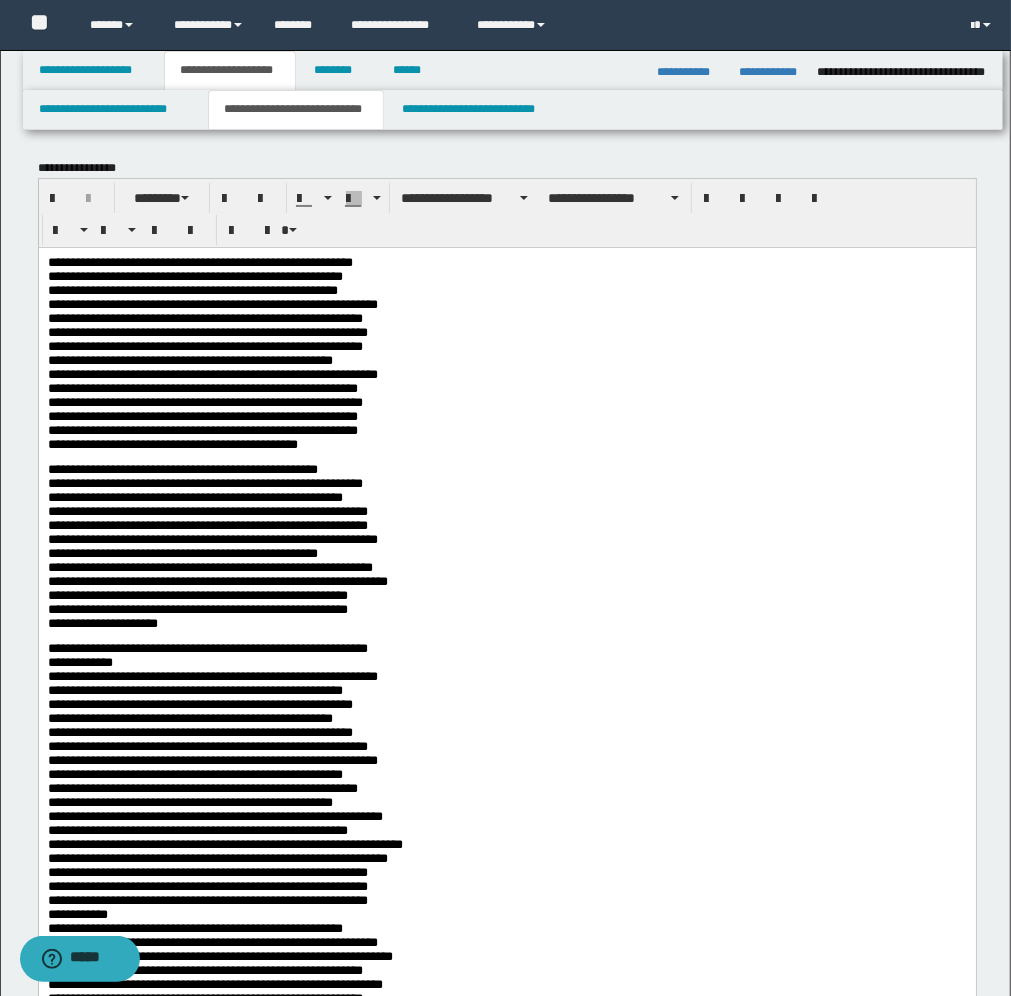 click on "**********" at bounding box center [506, 826] 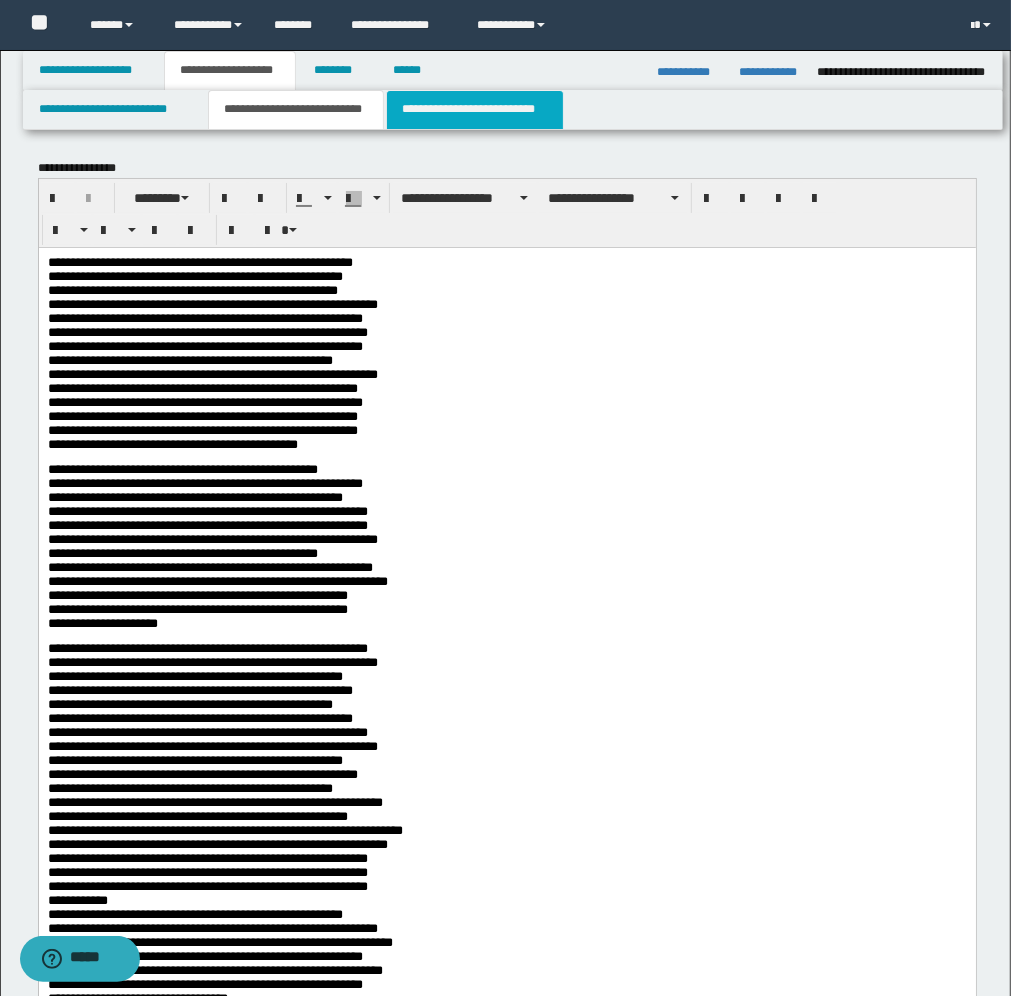 click on "**********" at bounding box center (475, 110) 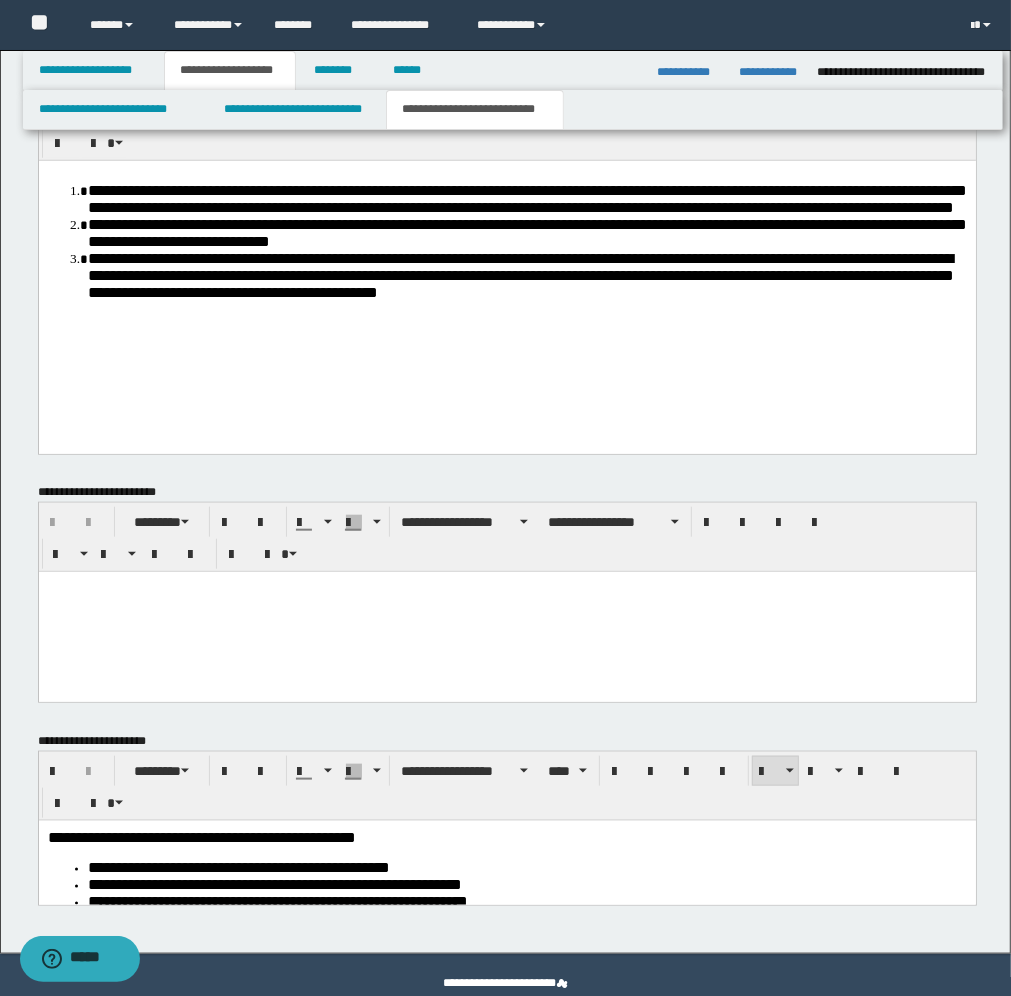 scroll, scrollTop: 837, scrollLeft: 0, axis: vertical 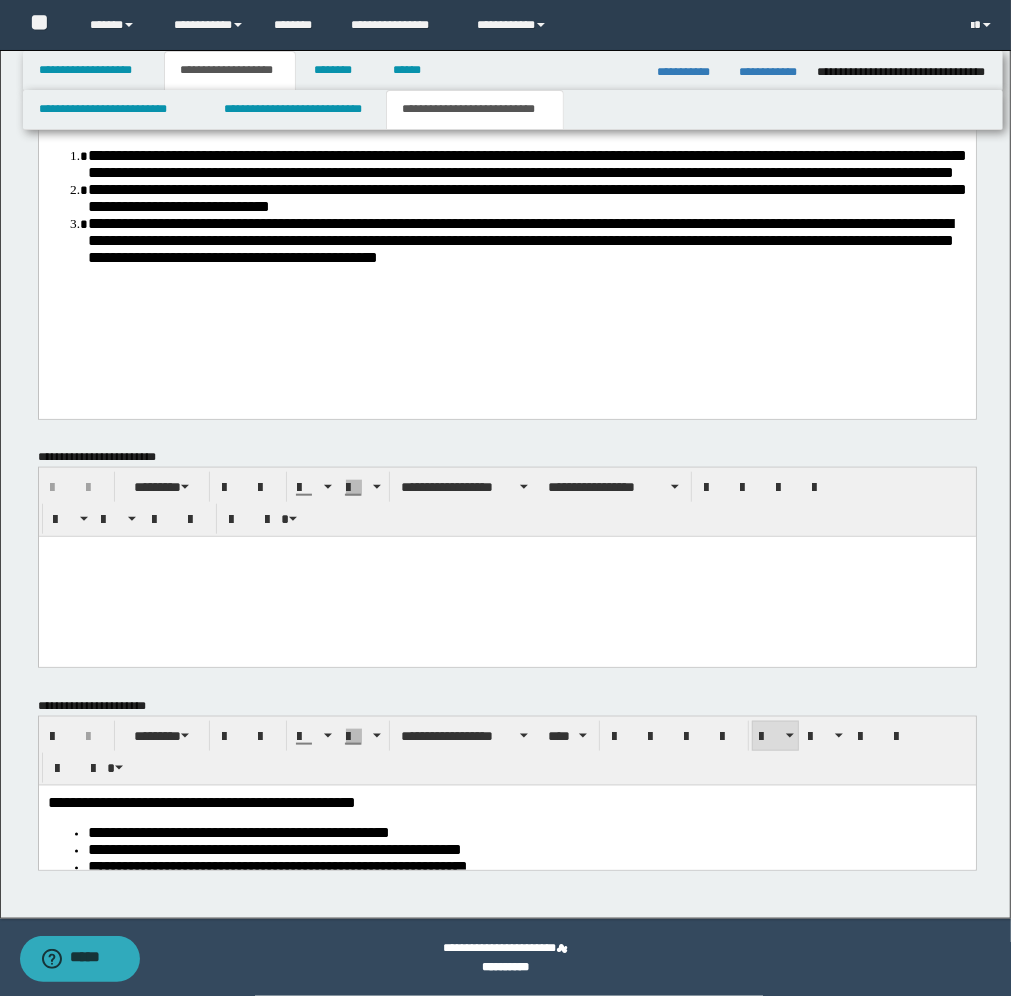 click at bounding box center [506, 577] 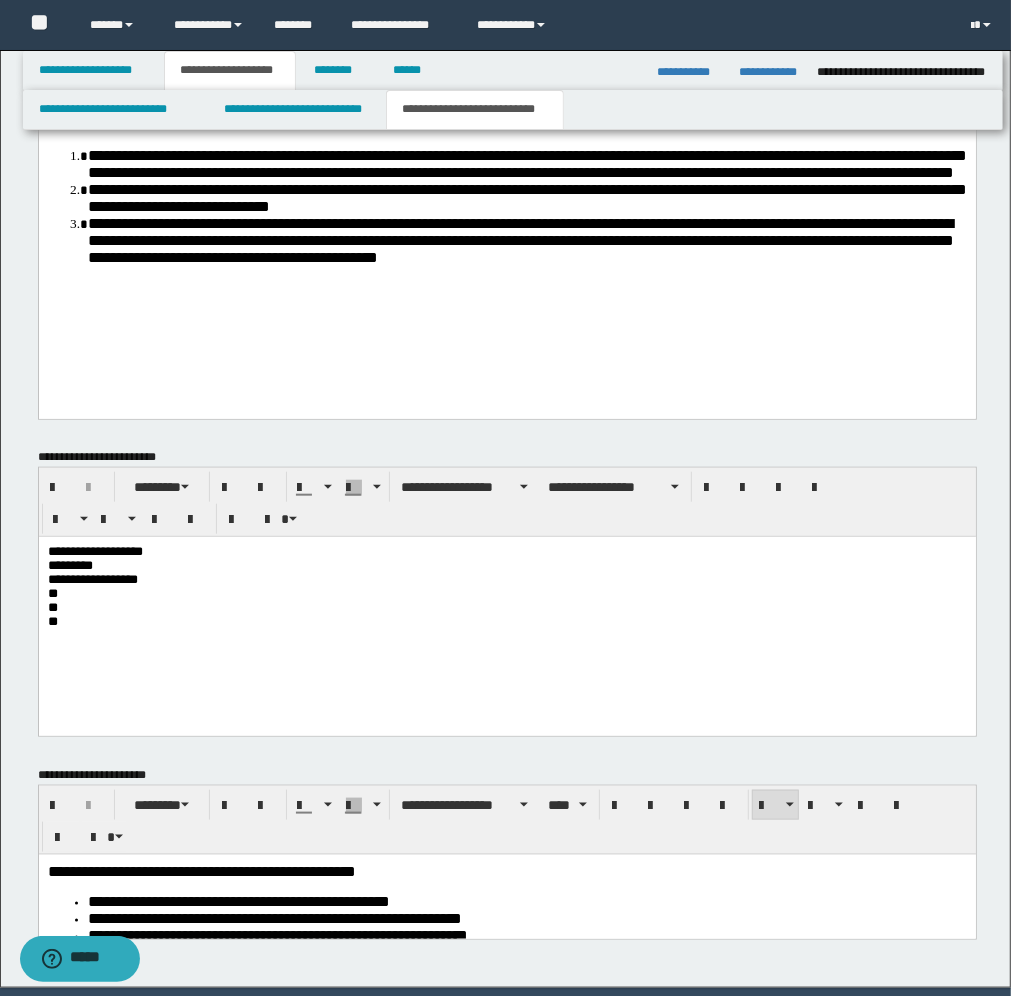 click on "[FIRST] [LAST] [STREET] [CITY] [STATE] [POSTAL_CODE] [COUNTRY] [PHONE] [EMAIL] [SSN] [DLN] [CC_NUMBER] [CC_EXPIRY] [CC_CVV] [DOB] [AGE] [GENDER] [NATIONALITY] [OCCUPATION] [EMPLOYER] [JOB_TITLE] [ADDRESS_LINE_1] [ADDRESS_LINE_2] [CITY] [STATE] [POSTAL_CODE]" at bounding box center (506, 586) 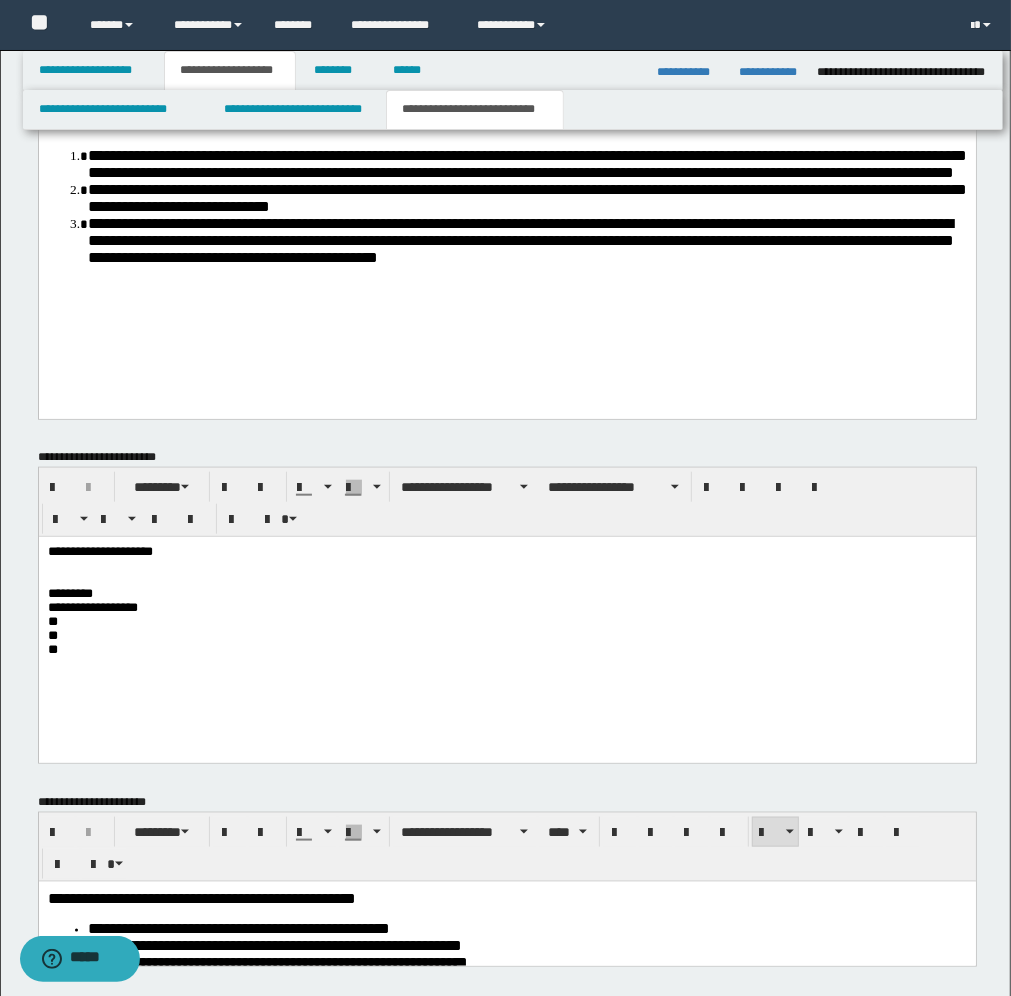 click on "[FIRST] [LAST] [STREET] [CITY] [STATE] [POSTAL_CODE] [COUNTRY] [PHONE] [EMAIL] [SSN] [DLN] [CC_NUMBER] [CC_EXPIRY] [CC_CVV] [DOB] [AGE] [GENDER] [NATIONALITY] [OCCUPATION] [EMPLOYER] [JOB_TITLE] [ADDRESS_LINE_1] [ADDRESS_LINE_2] [CITY] [STATE] [POSTAL_CODE]" at bounding box center [506, 614] 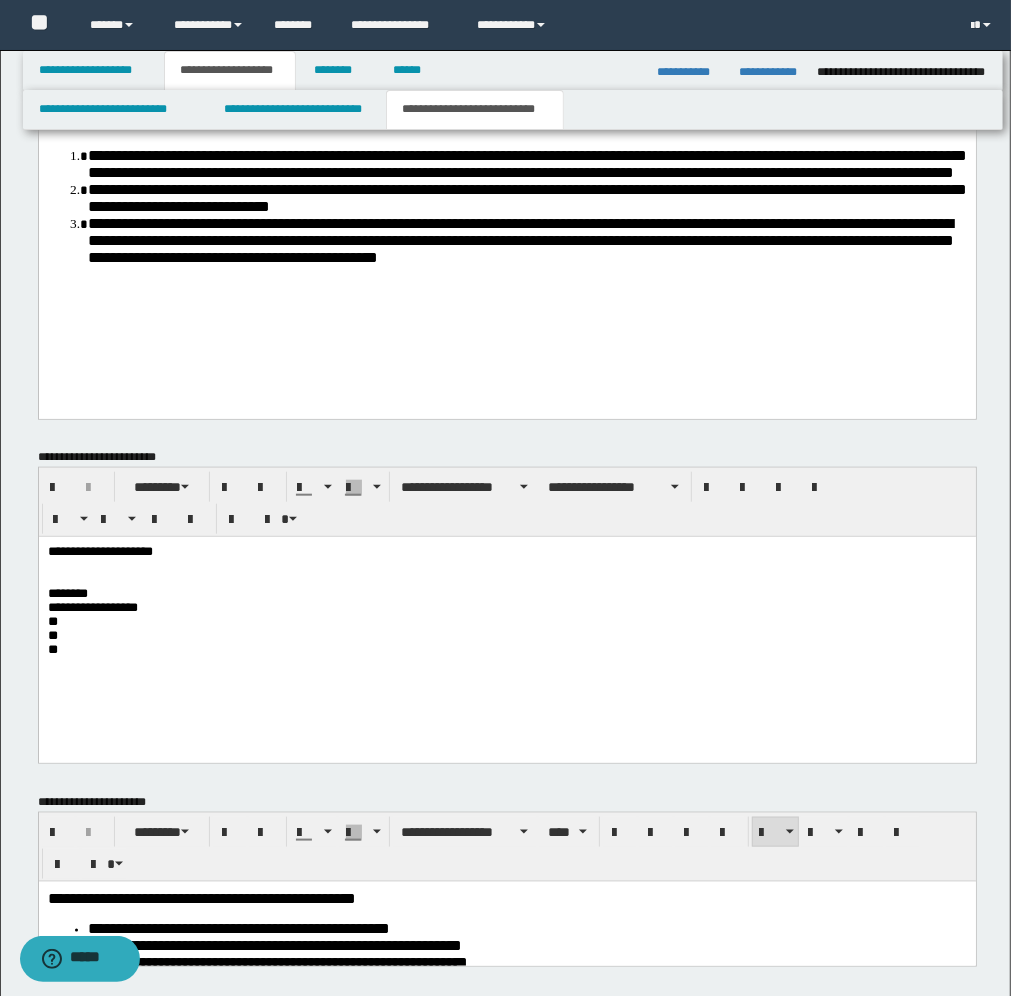click on "**********" at bounding box center (506, 614) 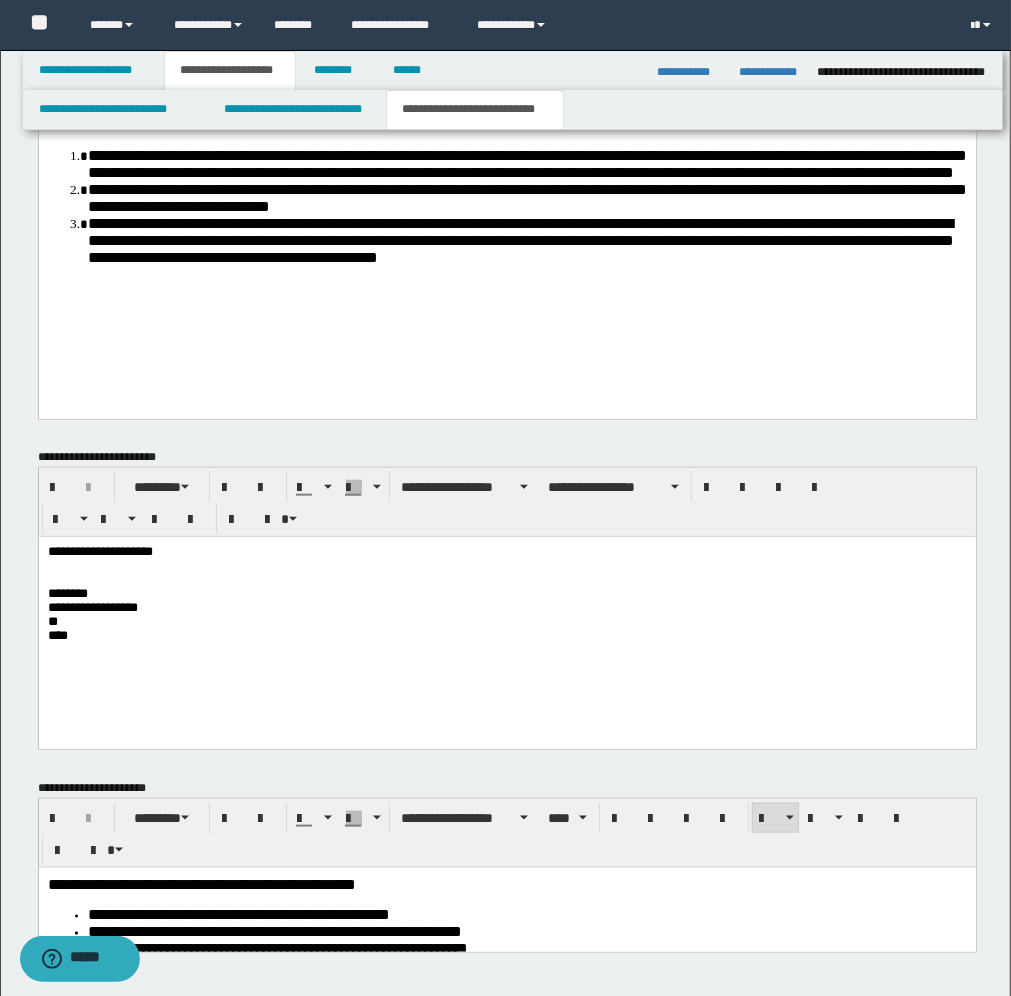 click on "**********" at bounding box center [506, 607] 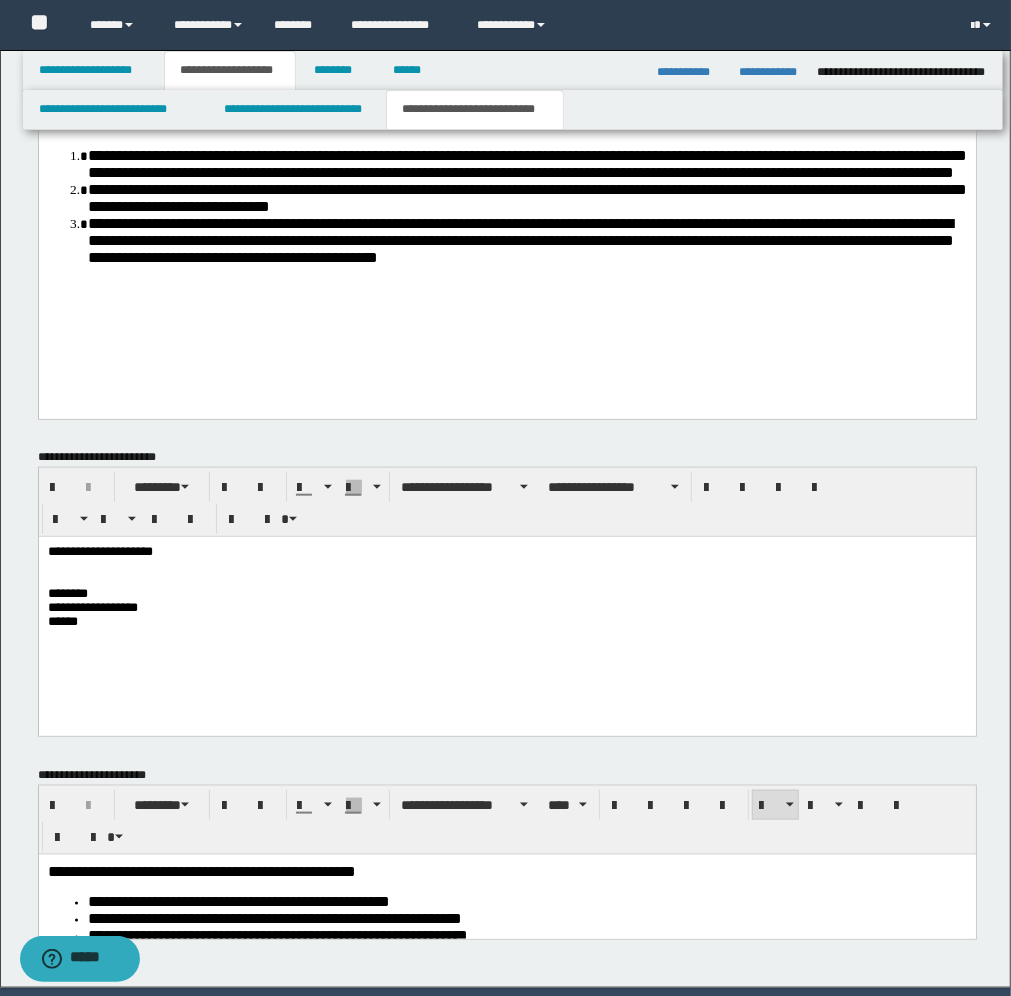 click on "**********" at bounding box center (506, 611) 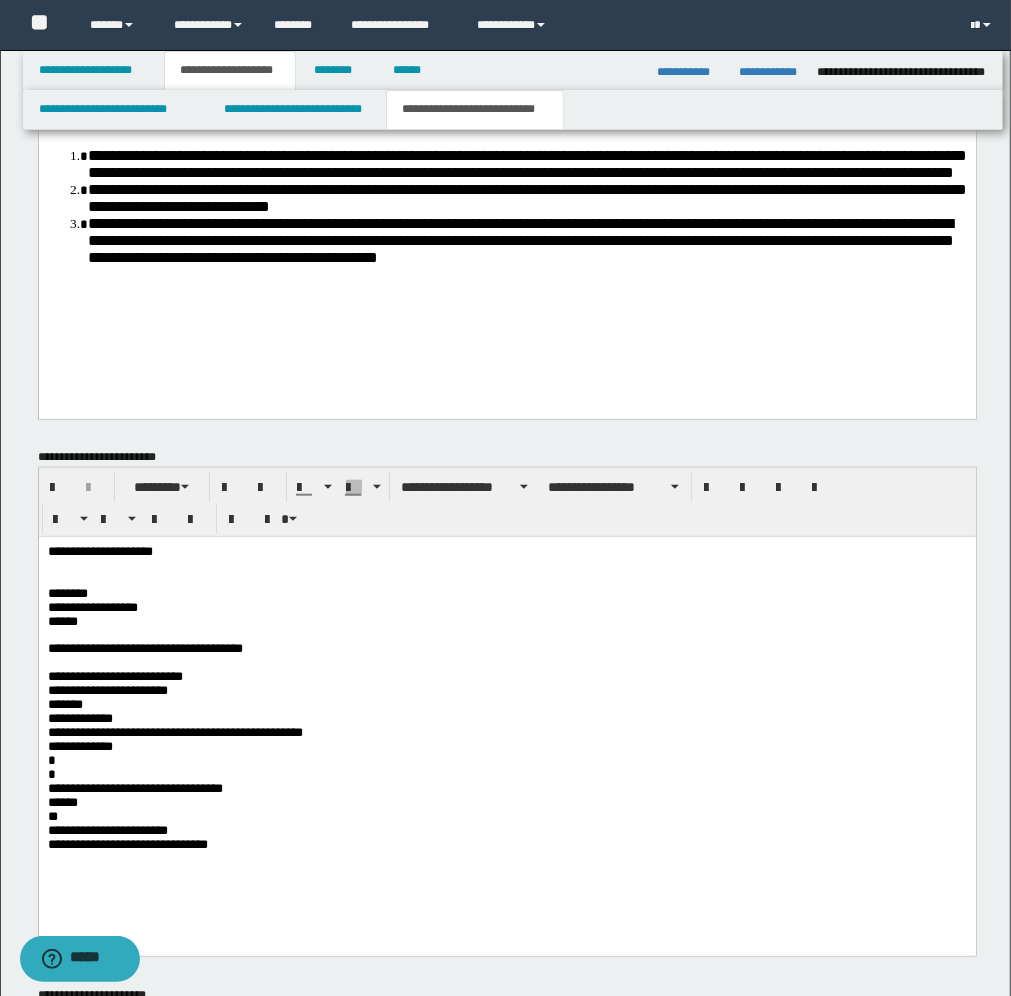 click on "**********" at bounding box center (506, 721) 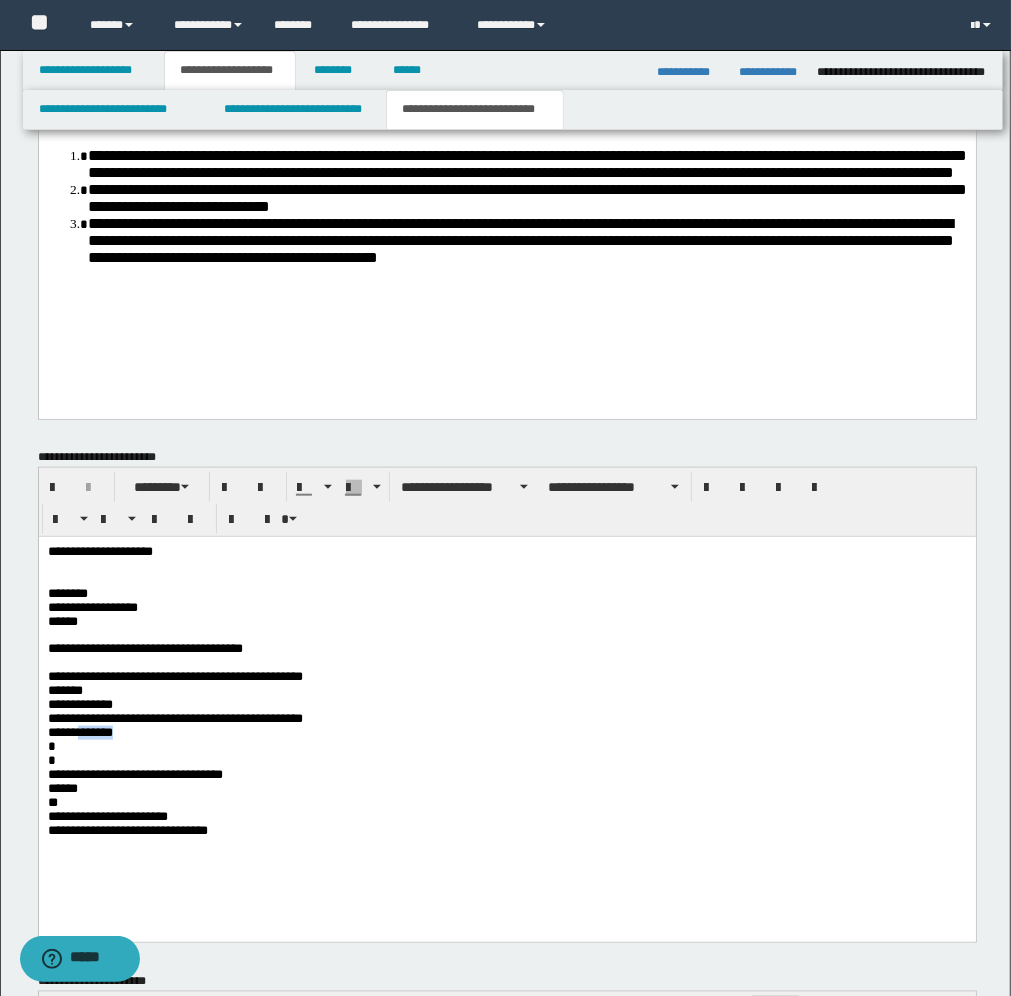 drag, startPoint x: 151, startPoint y: 732, endPoint x: 95, endPoint y: 732, distance: 56 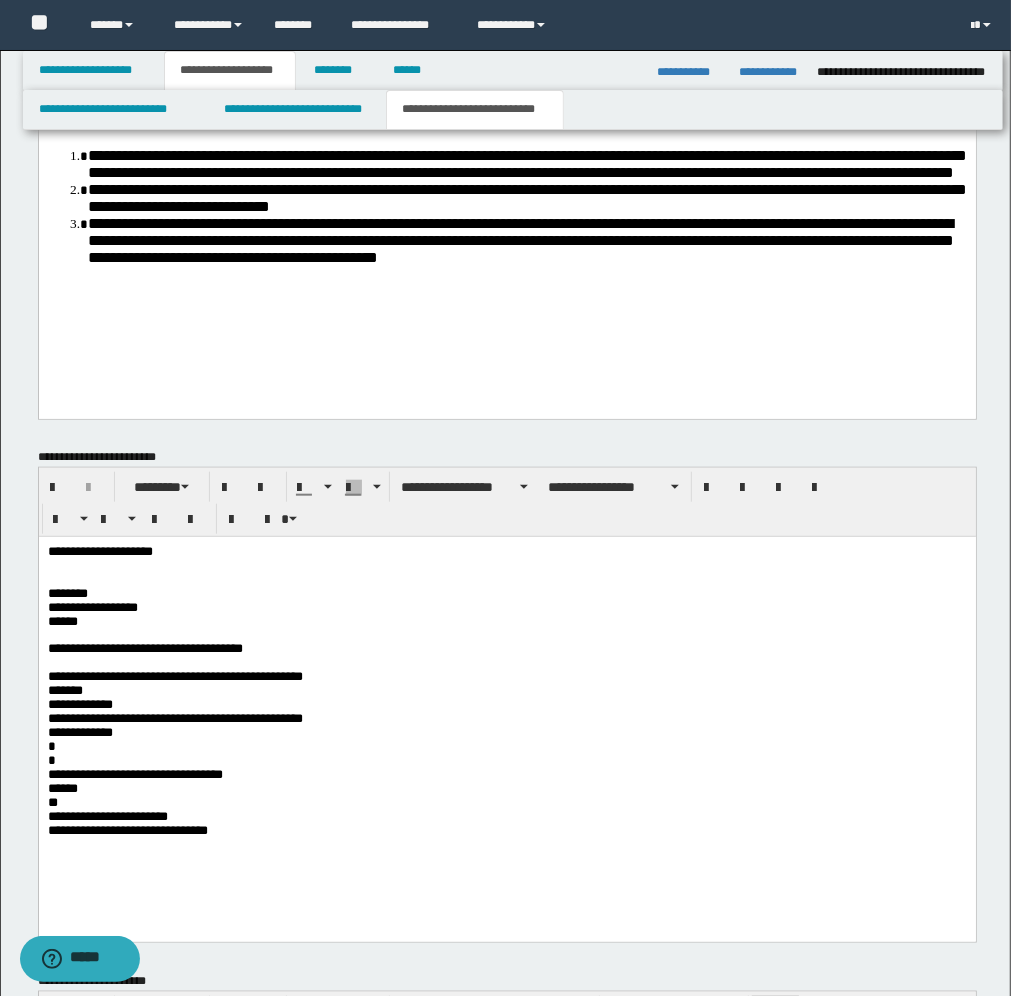 click on "[FIRST] [LAST] [STREET] [CITY] [STATE] [POSTAL_CODE] [COUNTRY] [PHONE] [EMAIL] [SSN] [DLN] [CC_NUMBER] [CC_EXPIRY] [CC_CVV] [DOB] [AGE] [GENDER] [NATIONALITY] [OCCUPATION] [EMPLOYER] [JOB_TITLE] [ADDRESS_LINE_1] [ADDRESS_LINE_2] [CITY] [STATE] [POSTAL_CODE]" at bounding box center [506, 752] 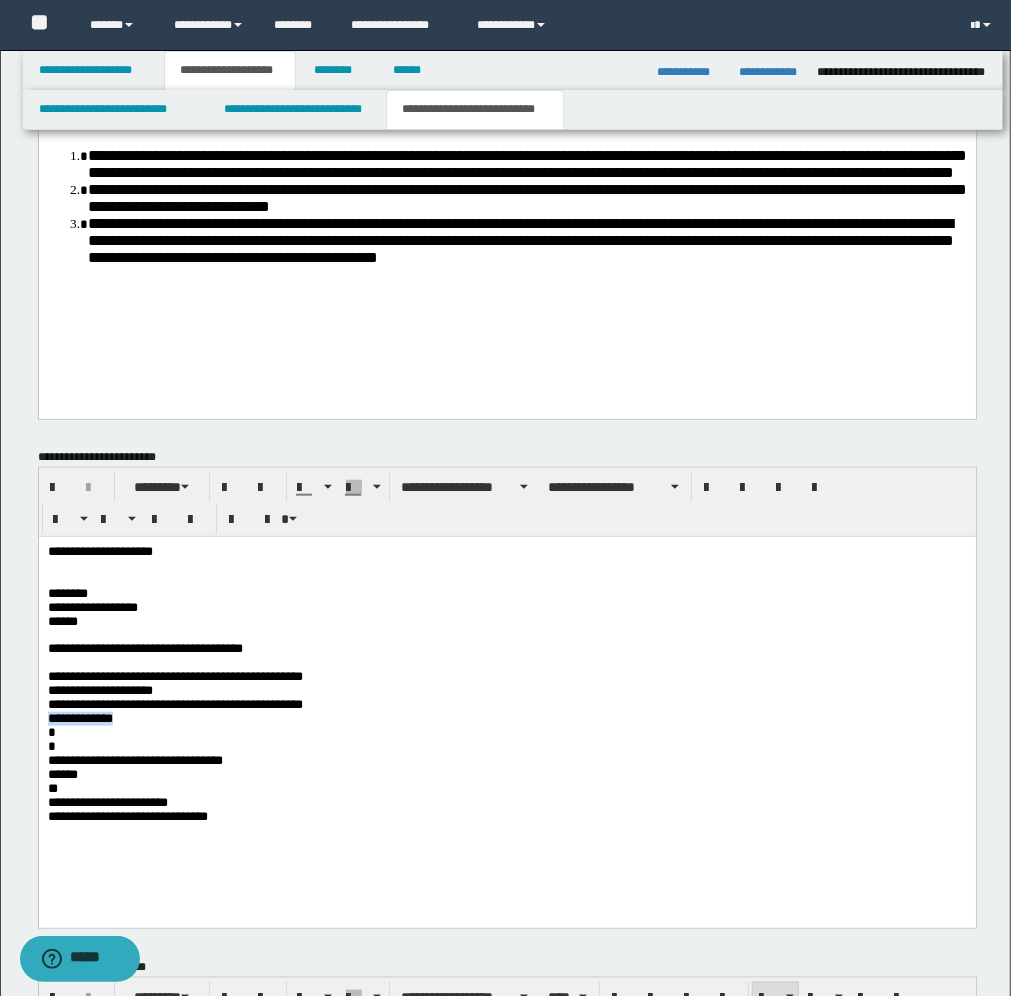 drag, startPoint x: 155, startPoint y: 719, endPoint x: 46, endPoint y: 714, distance: 109.11462 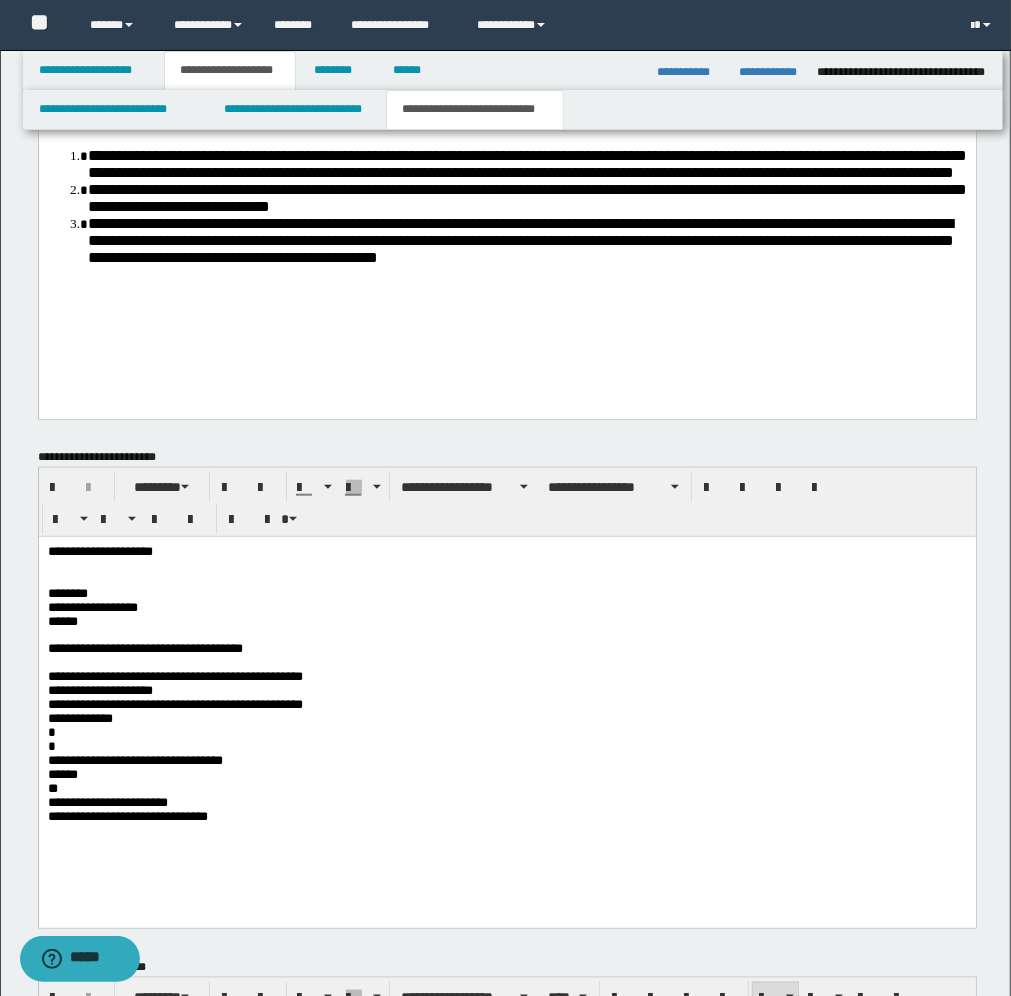 click on "[FIRST] [LAST] [STREET] [CITY] [STATE] [POSTAL_CODE] [COUNTRY] [PHONE] [EMAIL] [SSN] [DLN] [CC_NUMBER] [CC_EXPIRY] [CC_CVV] [DOB] [AGE] [GENDER] [NATIONALITY] [OCCUPATION] [EMPLOYER] [JOB_TITLE] [ADDRESS_LINE_1] [ADDRESS_LINE_2] [CITY] [STATE] [POSTAL_CODE]" at bounding box center [506, 745] 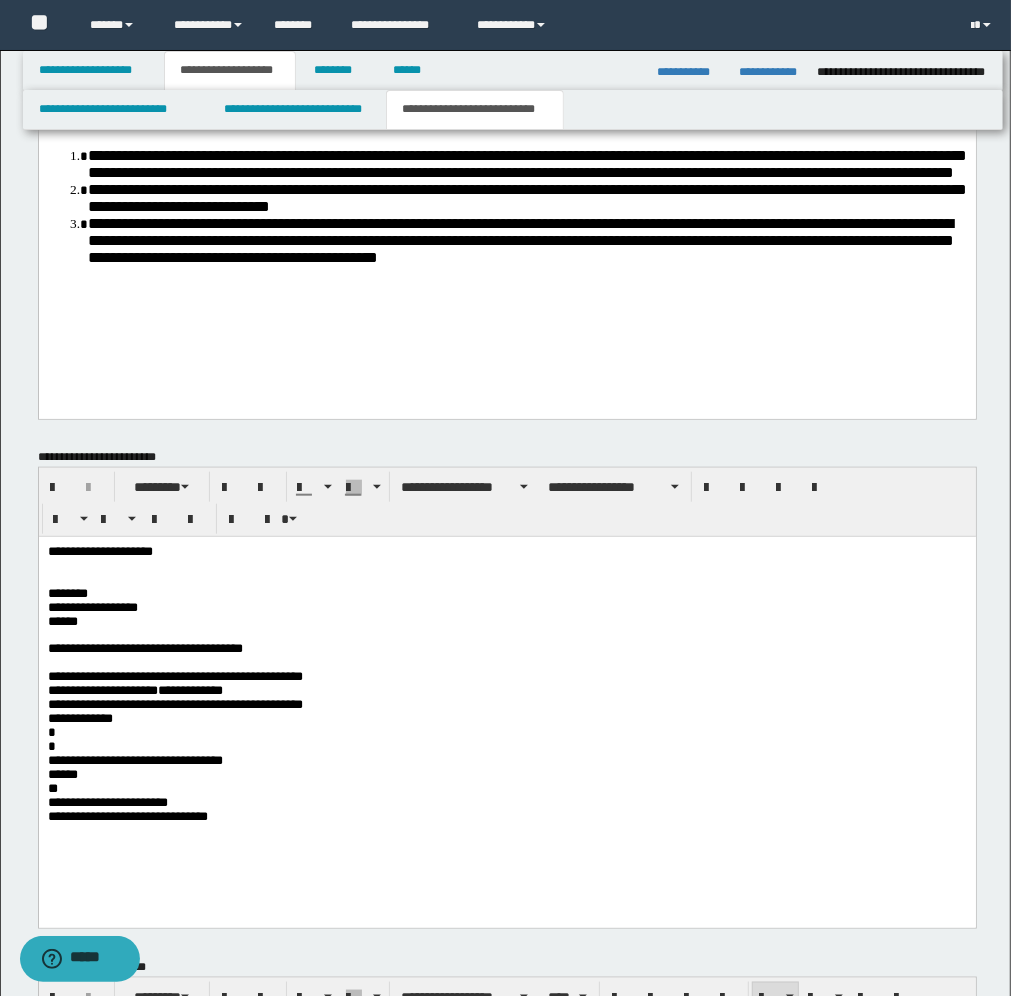 click on "**********" at bounding box center (506, 745) 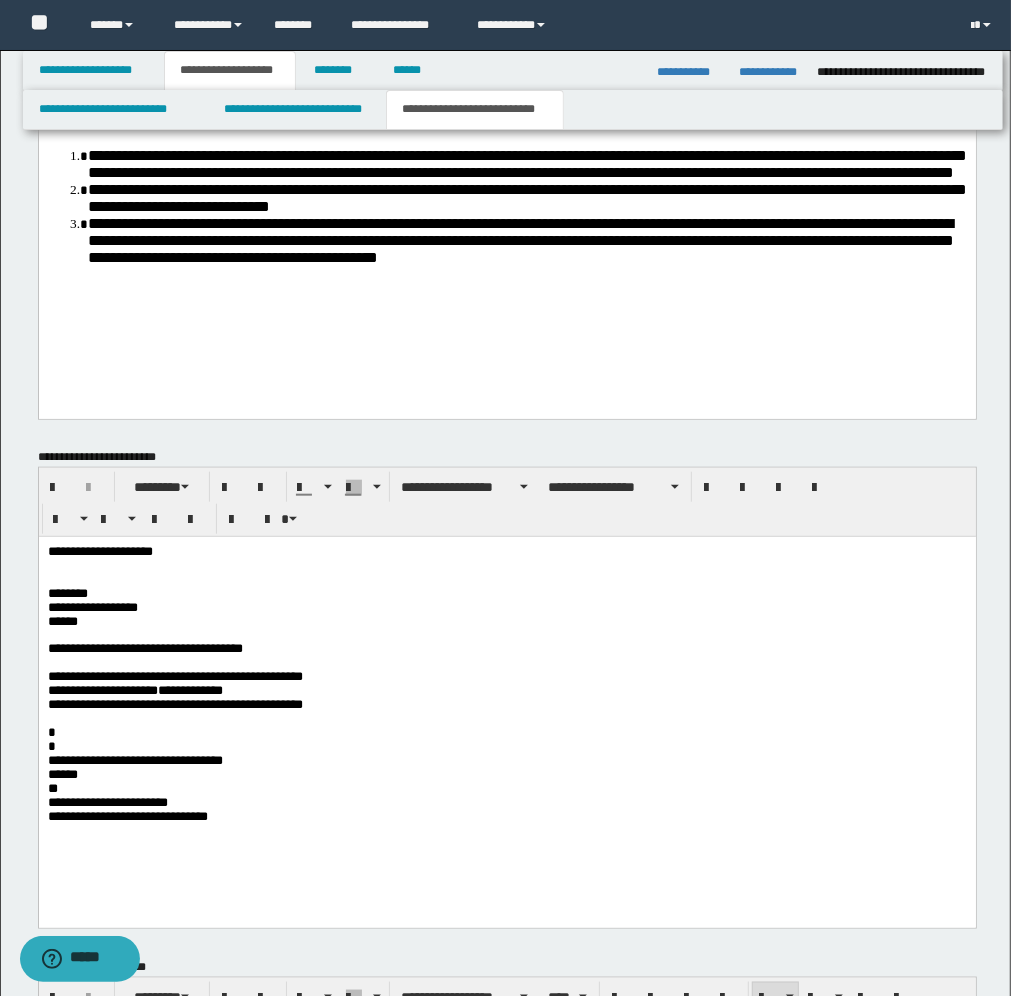 click on "[FIRST] [LAST] [STREET] [CITY] [STATE] [POSTAL_CODE] [COUNTRY] [PHONE] [EMAIL] [SSN] [DLN] [CC_NUMBER] [CC_EXPIRY] [CC_CVV] [DOB] [AGE] [GENDER] [NATIONALITY] [OCCUPATION] [EMPLOYER] [JOB_TITLE] [ADDRESS_LINE_1] [ADDRESS_LINE_2] [CITY] [STATE] [POSTAL_CODE]" at bounding box center (506, 745) 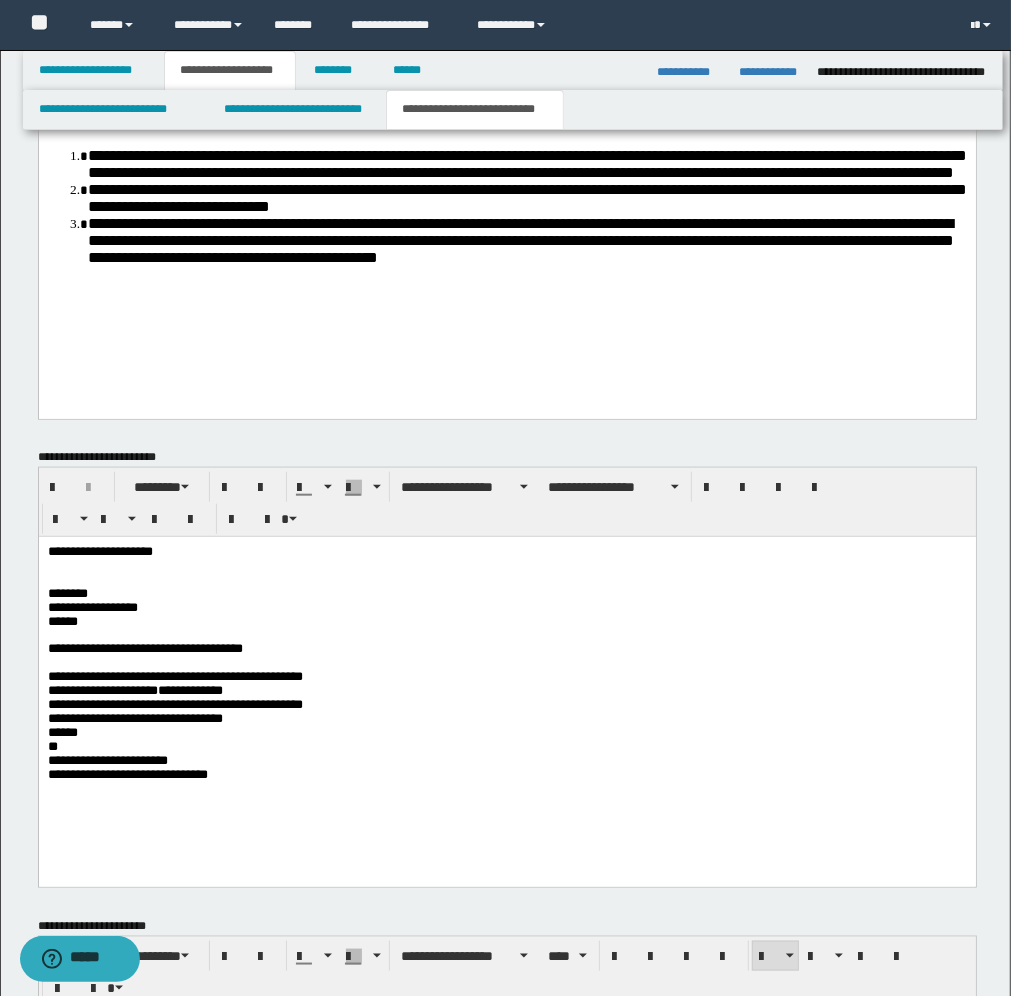 click on "**********" at bounding box center (506, 725) 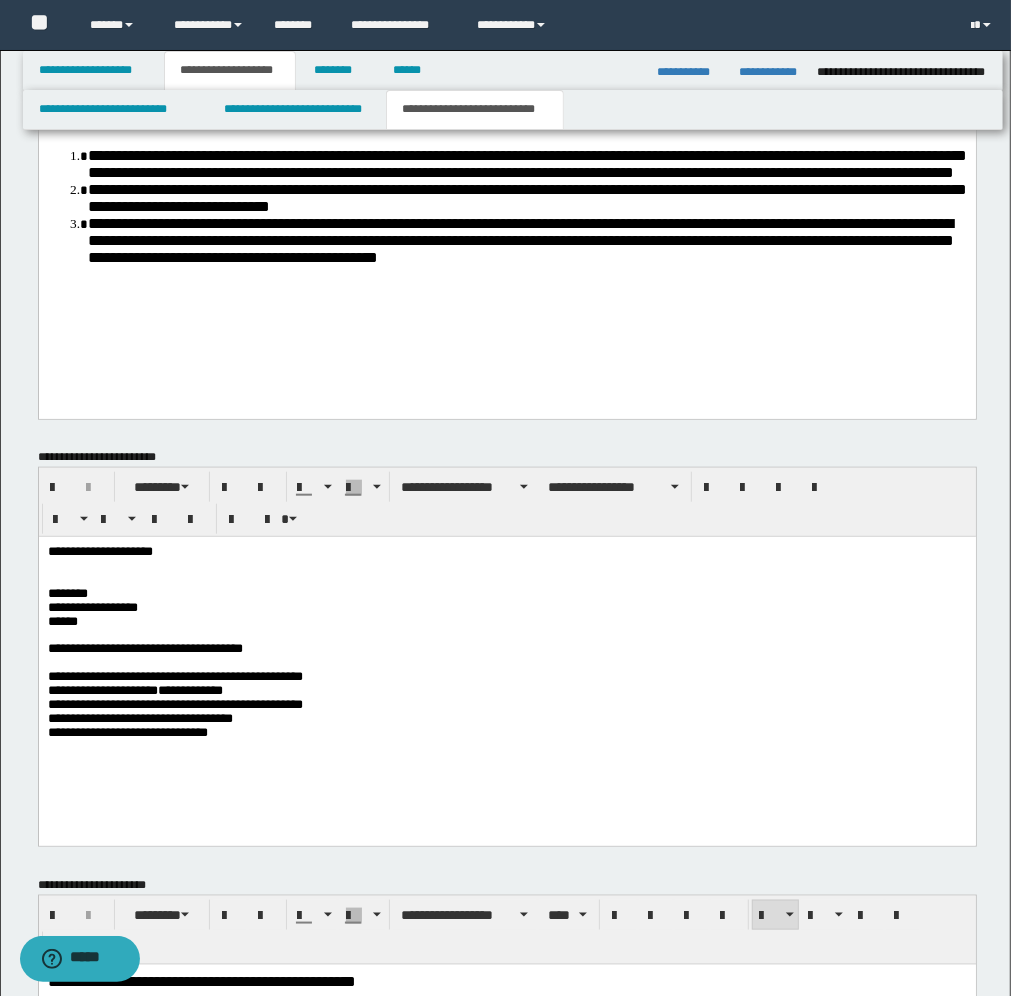 click on "**********" at bounding box center [506, 704] 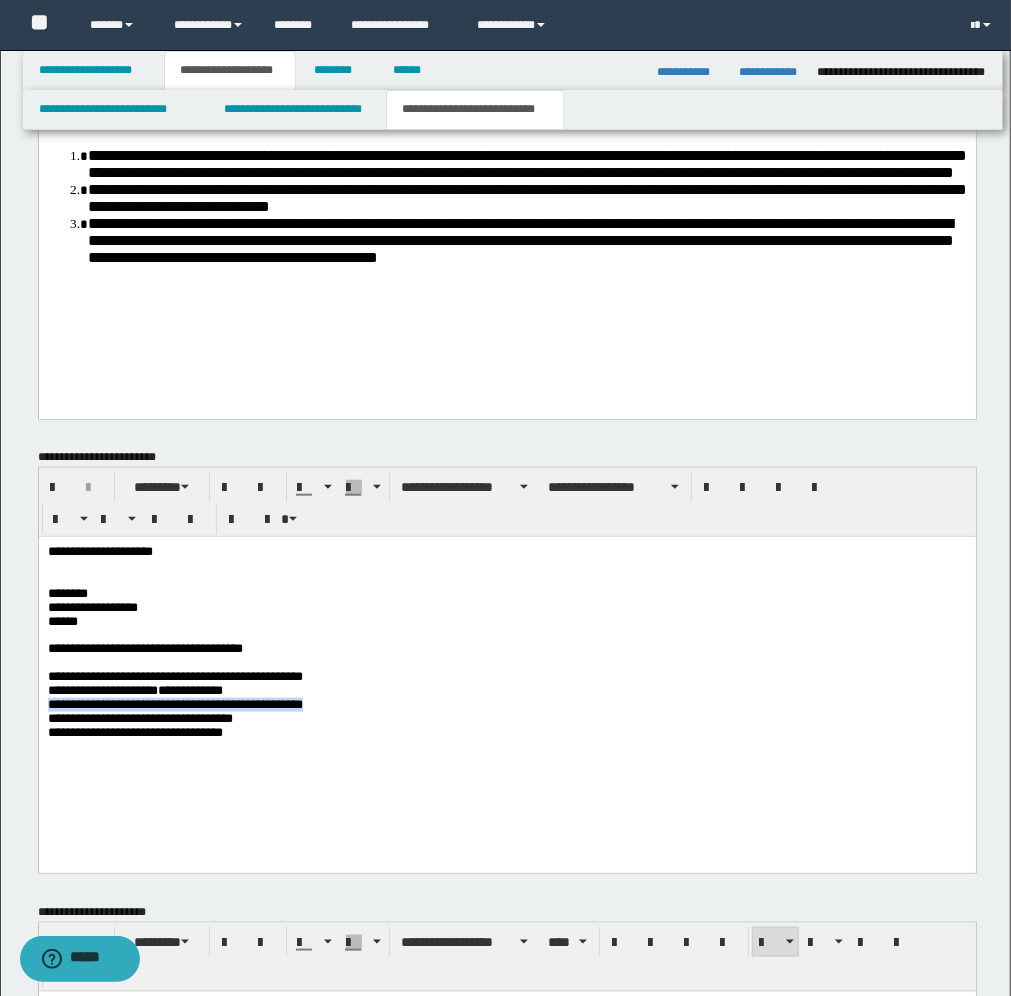 drag, startPoint x: 455, startPoint y: 702, endPoint x: 50, endPoint y: 702, distance: 405 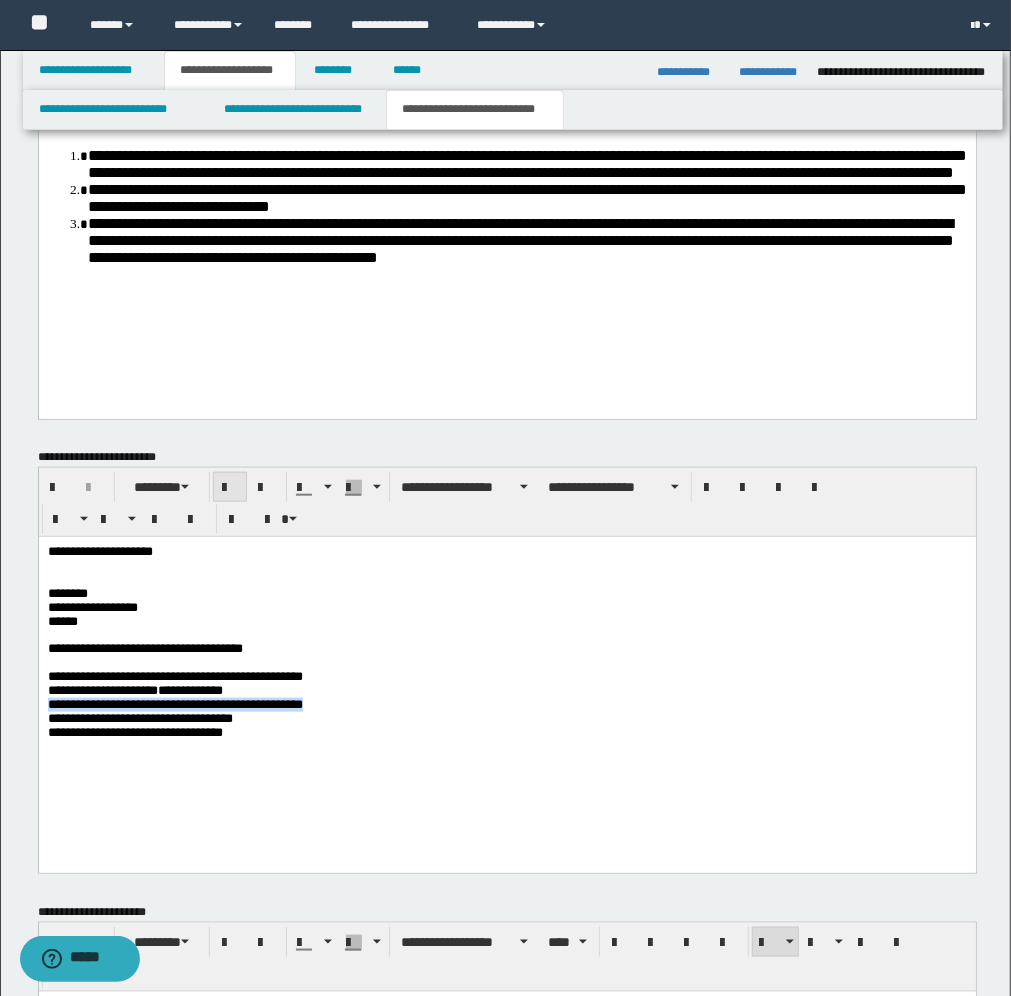 click at bounding box center (230, 488) 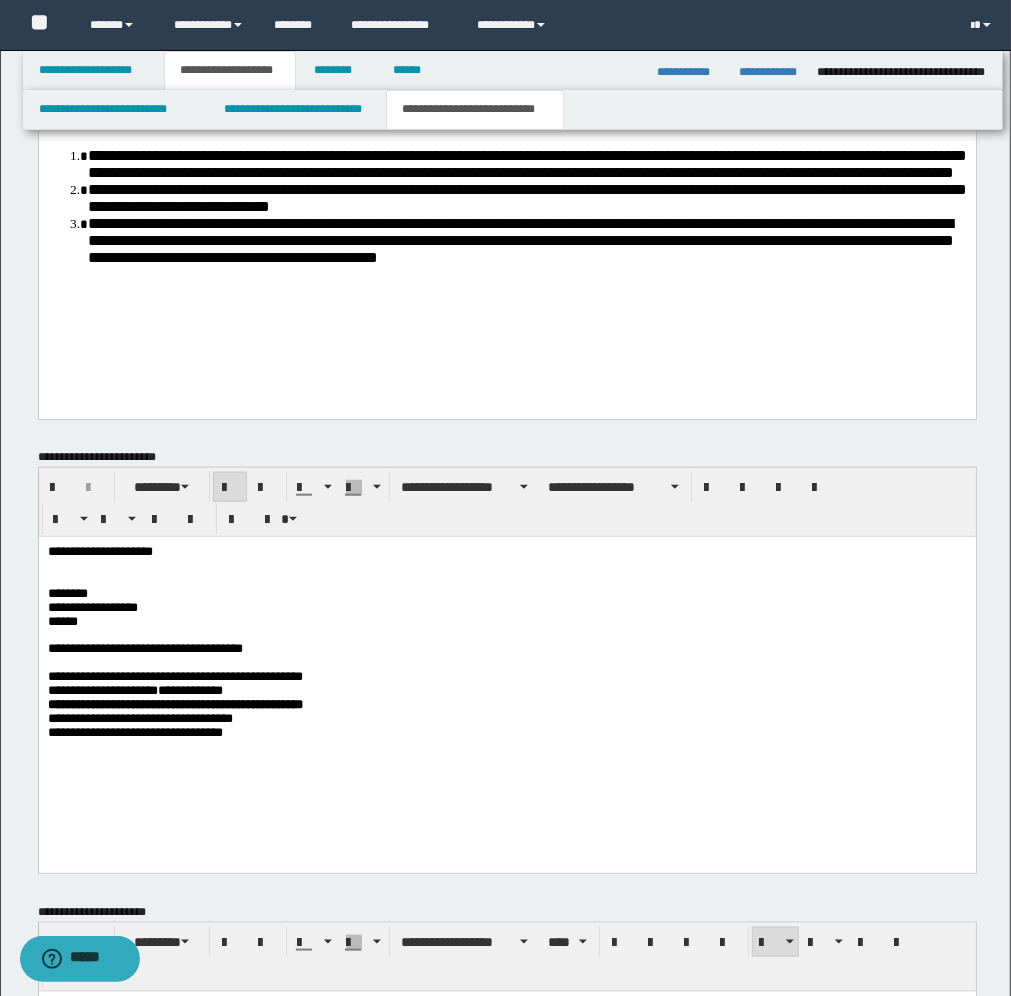 click on "**********" at bounding box center [506, 704] 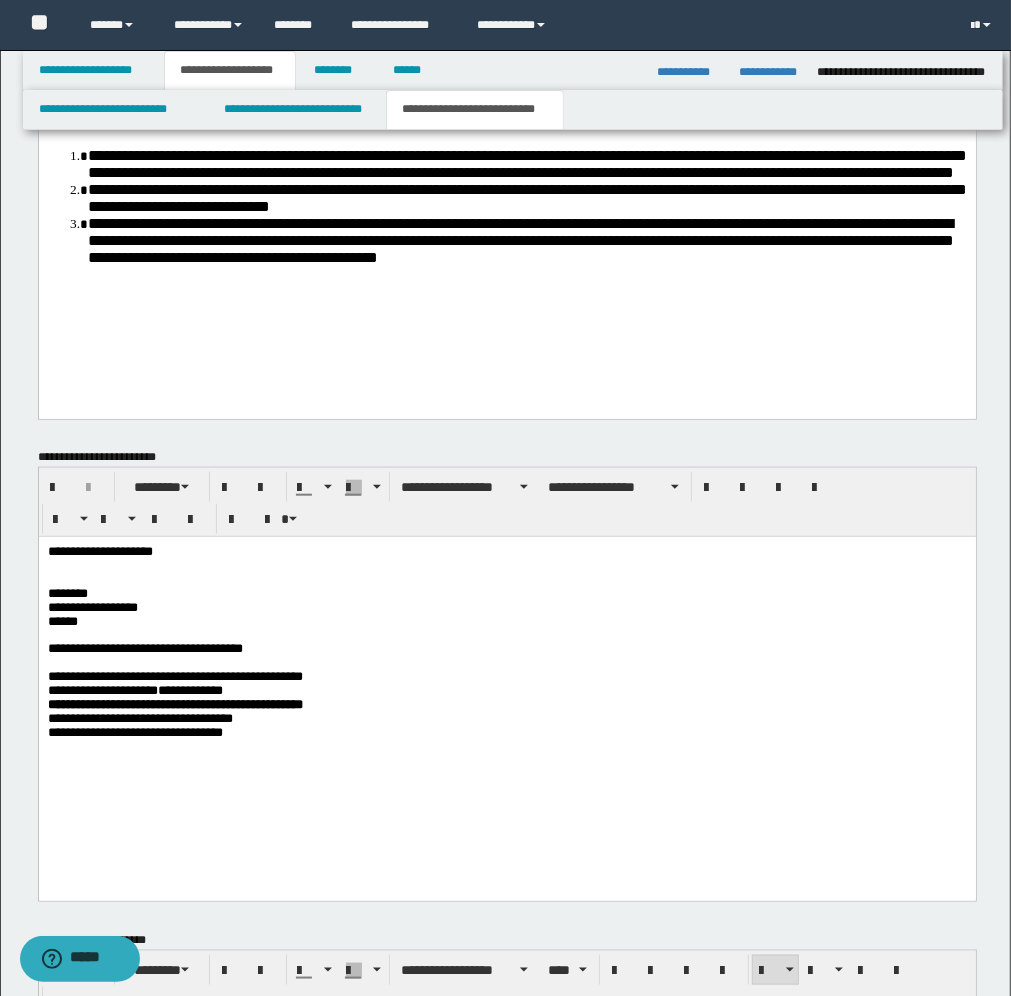 click at bounding box center [506, 773] 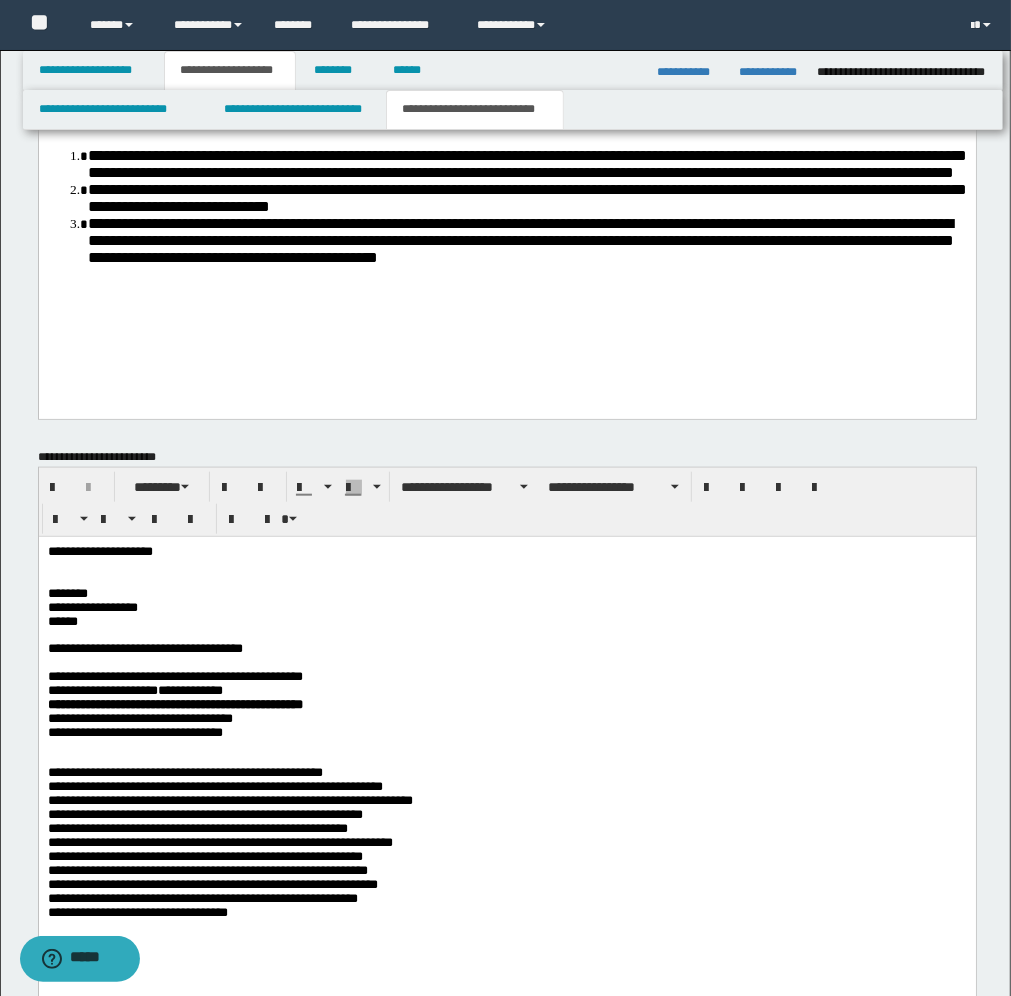 click on "**********" at bounding box center (506, 841) 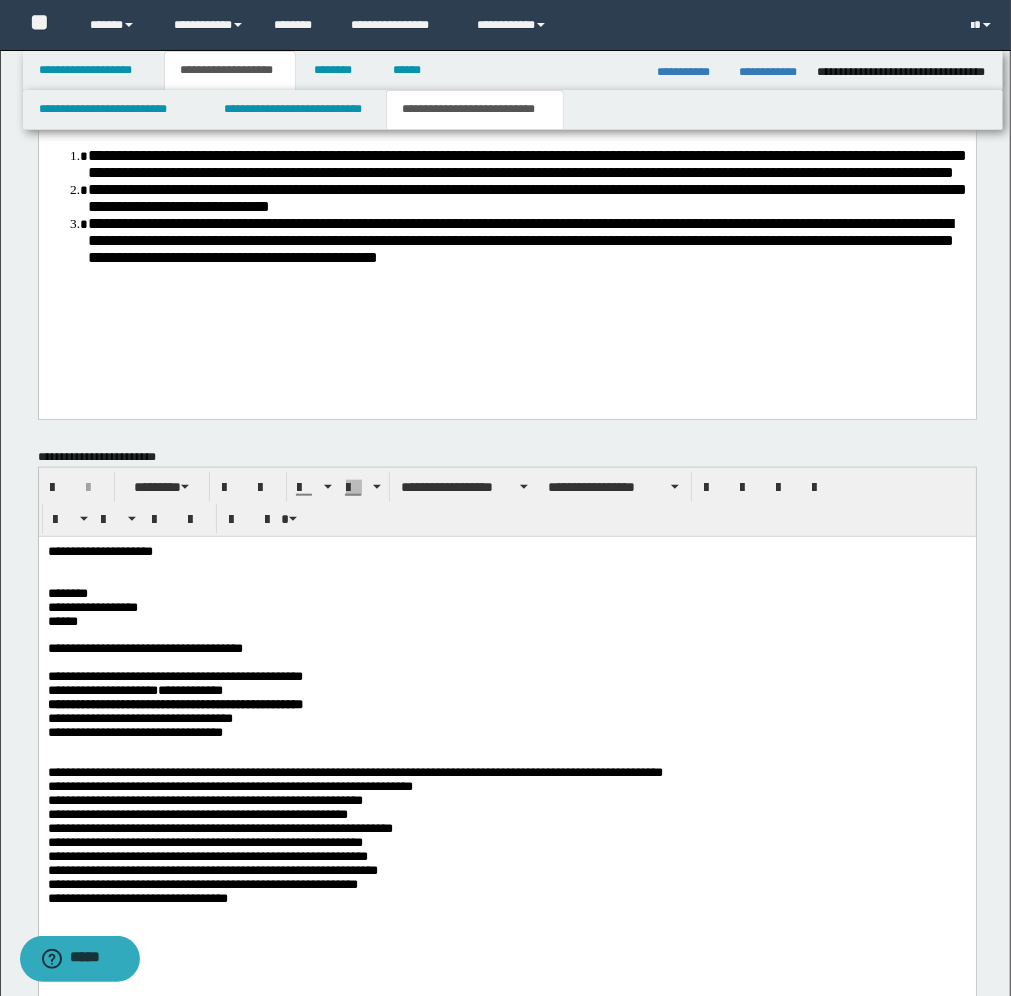 click on "**********" at bounding box center (506, 756) 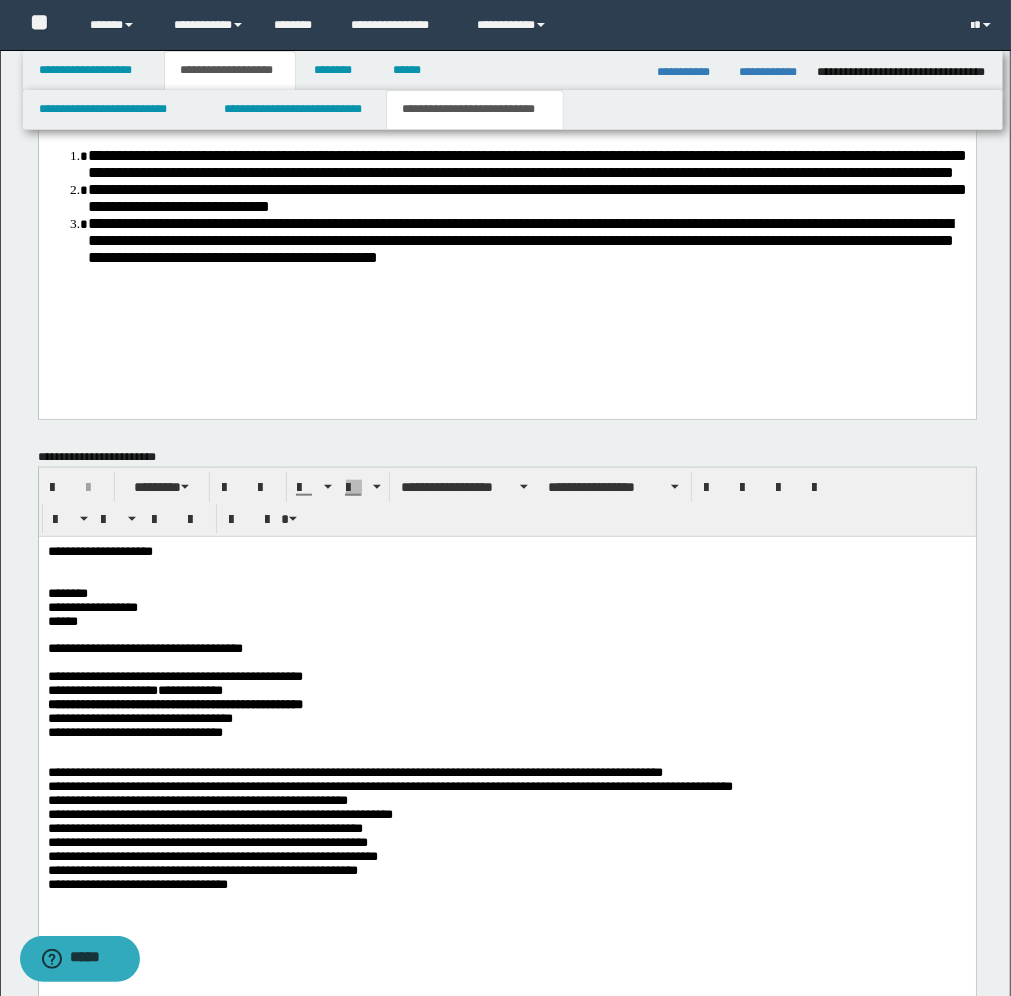 drag, startPoint x: 652, startPoint y: 767, endPoint x: 628, endPoint y: 723, distance: 50.119858 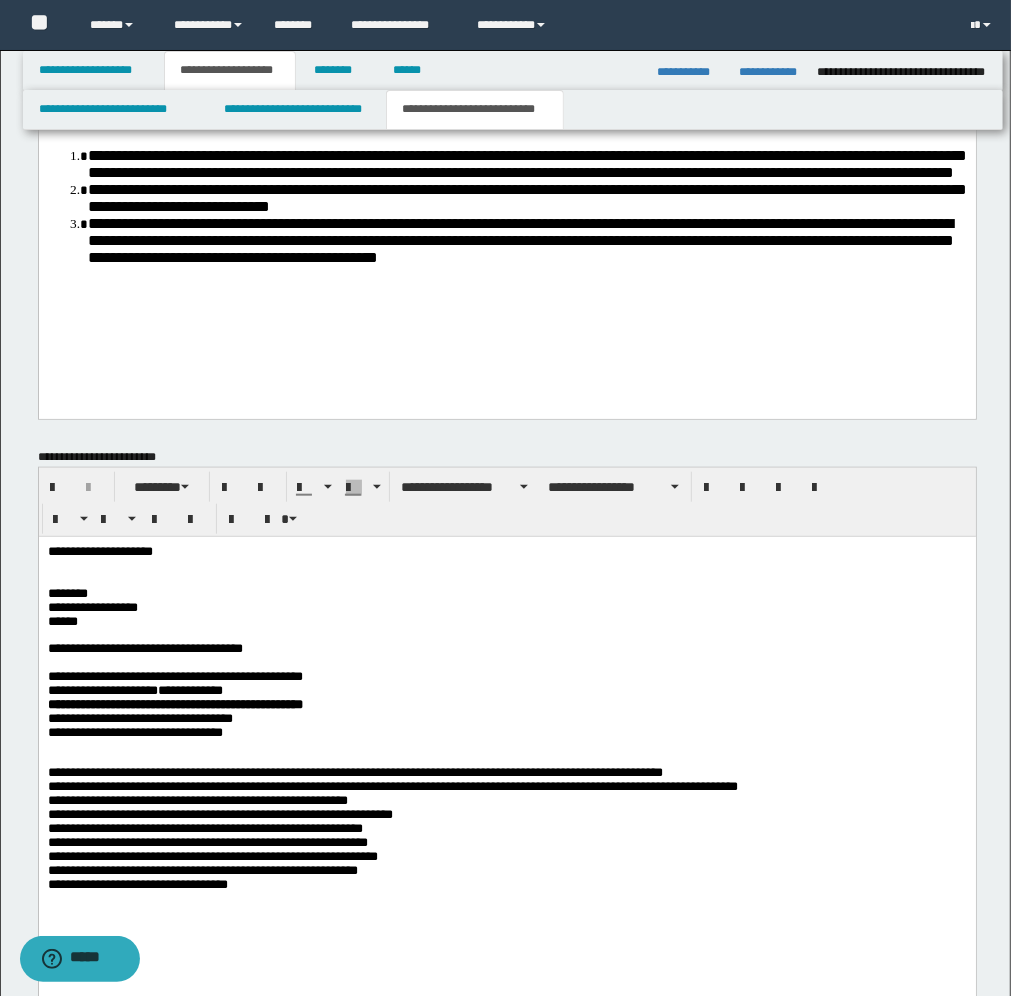 click on "**********" at bounding box center [506, 828] 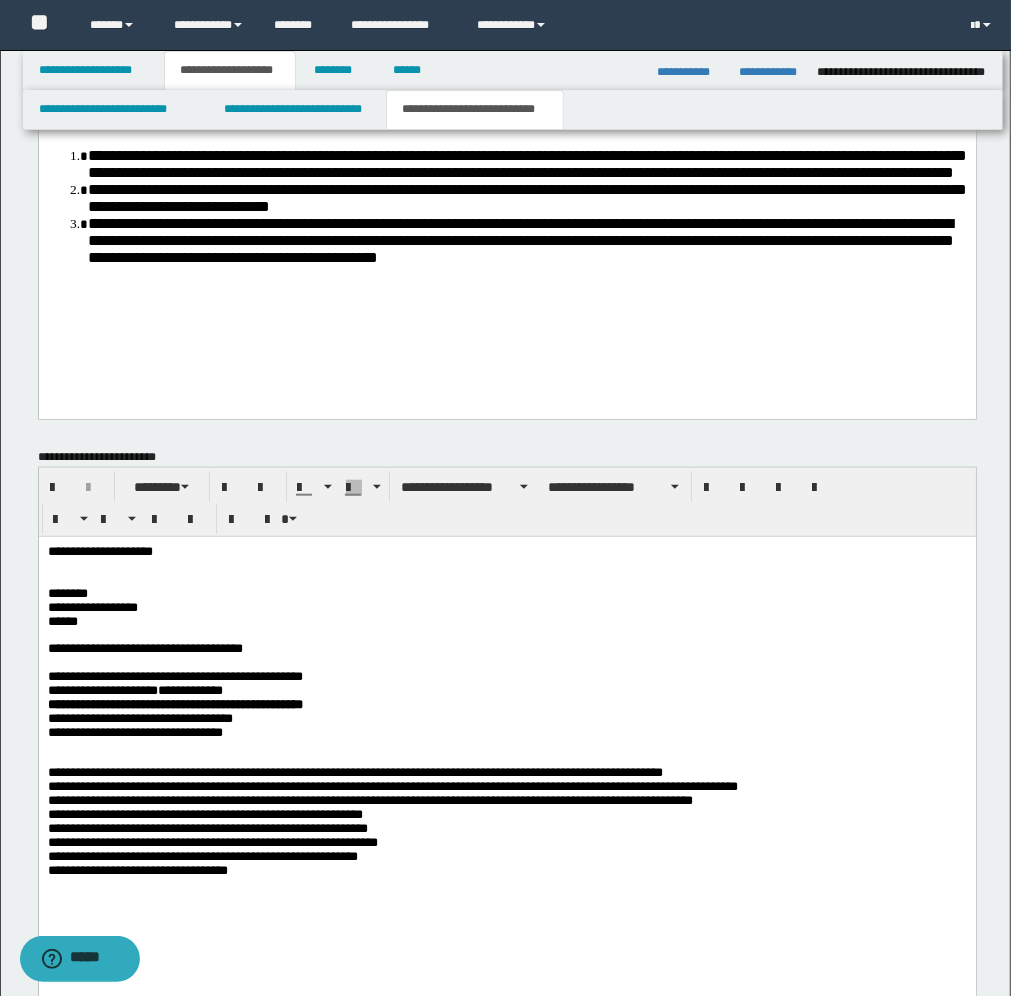 click on "**********" at bounding box center (506, 821) 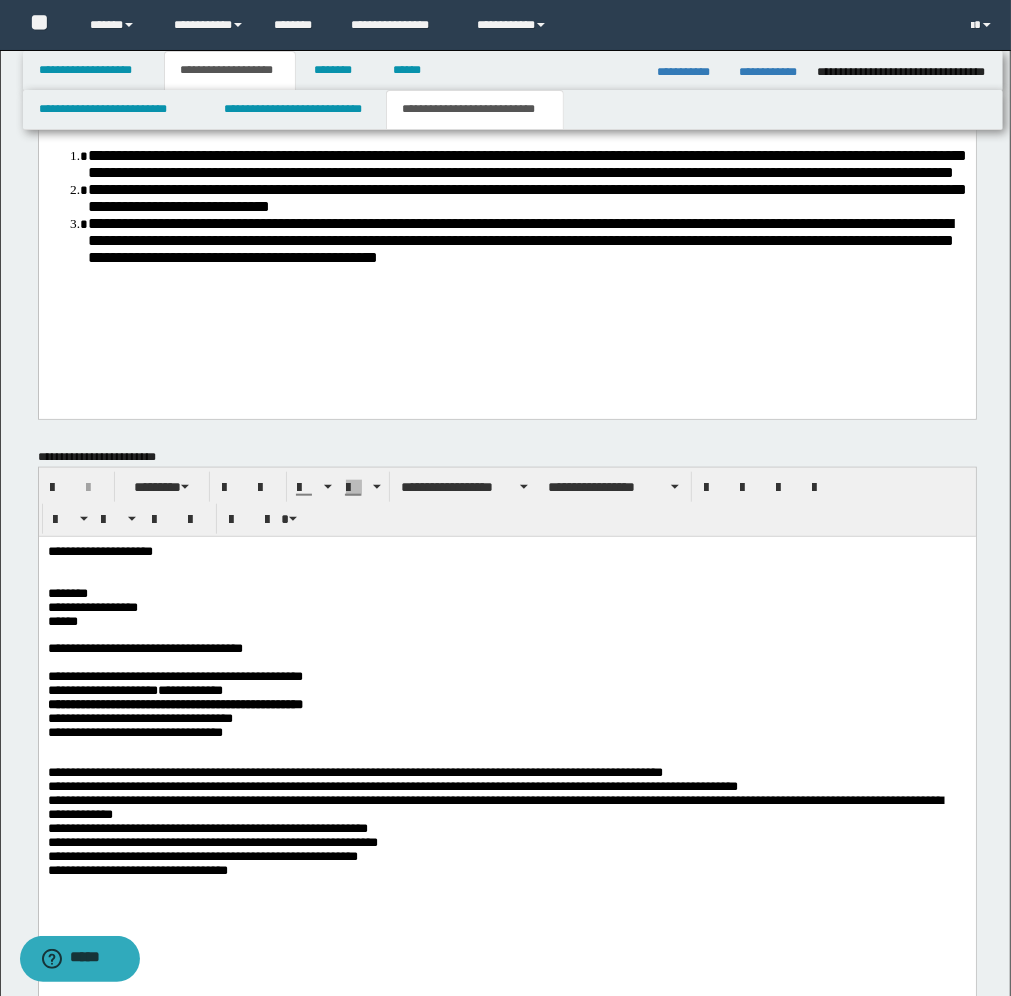 click on "**********" at bounding box center (506, 821) 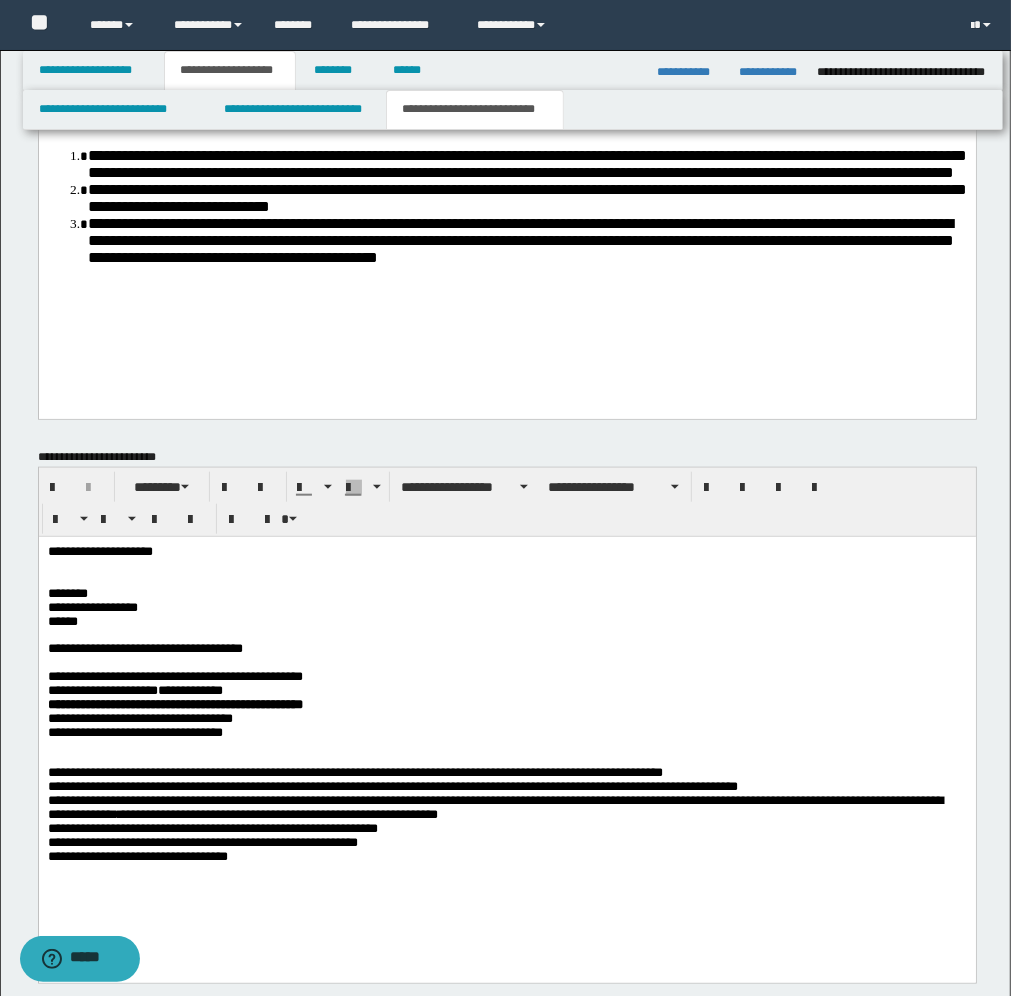 click on "**********" at bounding box center [506, 814] 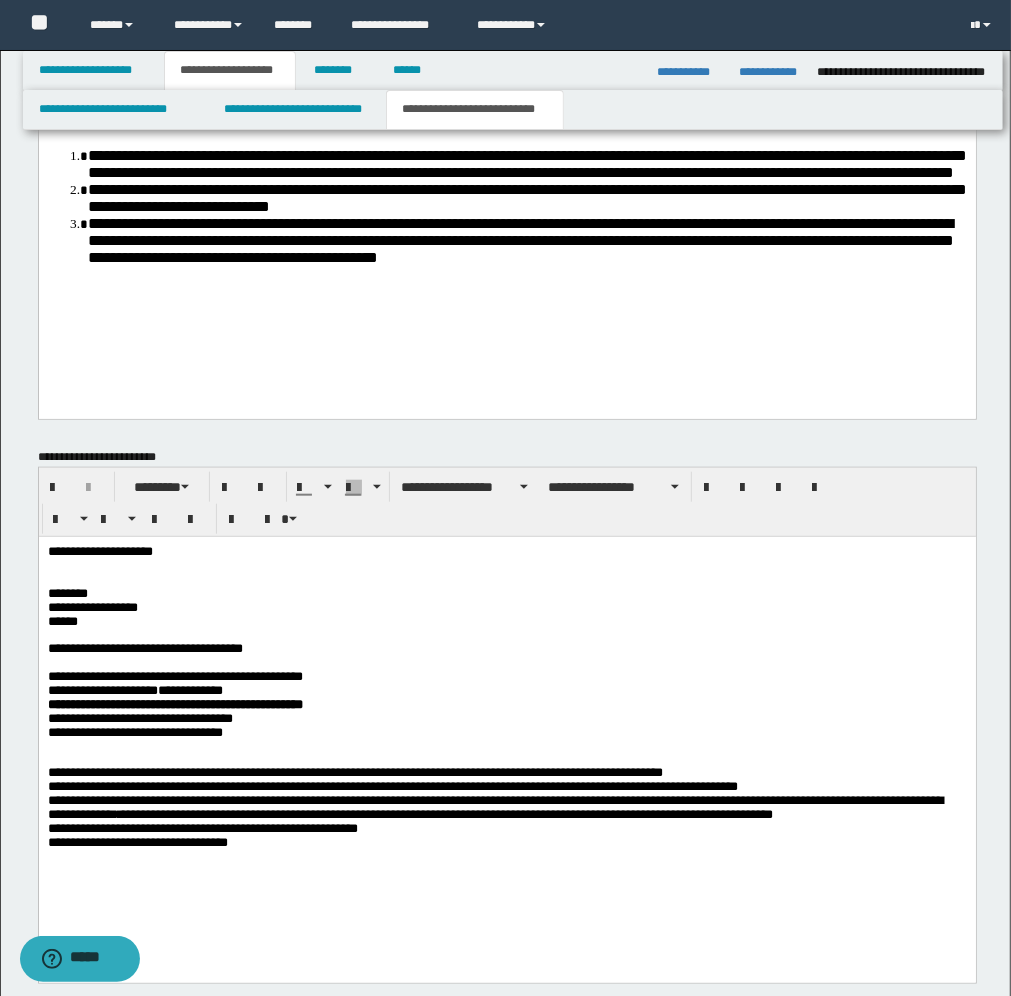 click on "[FIRST] [LAST] [STREET] [CITY] [STATE] [POSTAL_CODE] [COUNTRY] [PHONE] [EMAIL] [SSN] [DLN] [CC_NUMBER] [CC_EXPIRY] [CC_CVV] [DOB] [AGE] [GENDER] [NATIONALITY] [OCCUPATION] [EMPLOYER] [JOB_TITLE] [ADDRESS_LINE_1] [ADDRESS_LINE_2] [CITY] [STATE] [POSTAL_CODE]" at bounding box center (506, 736) 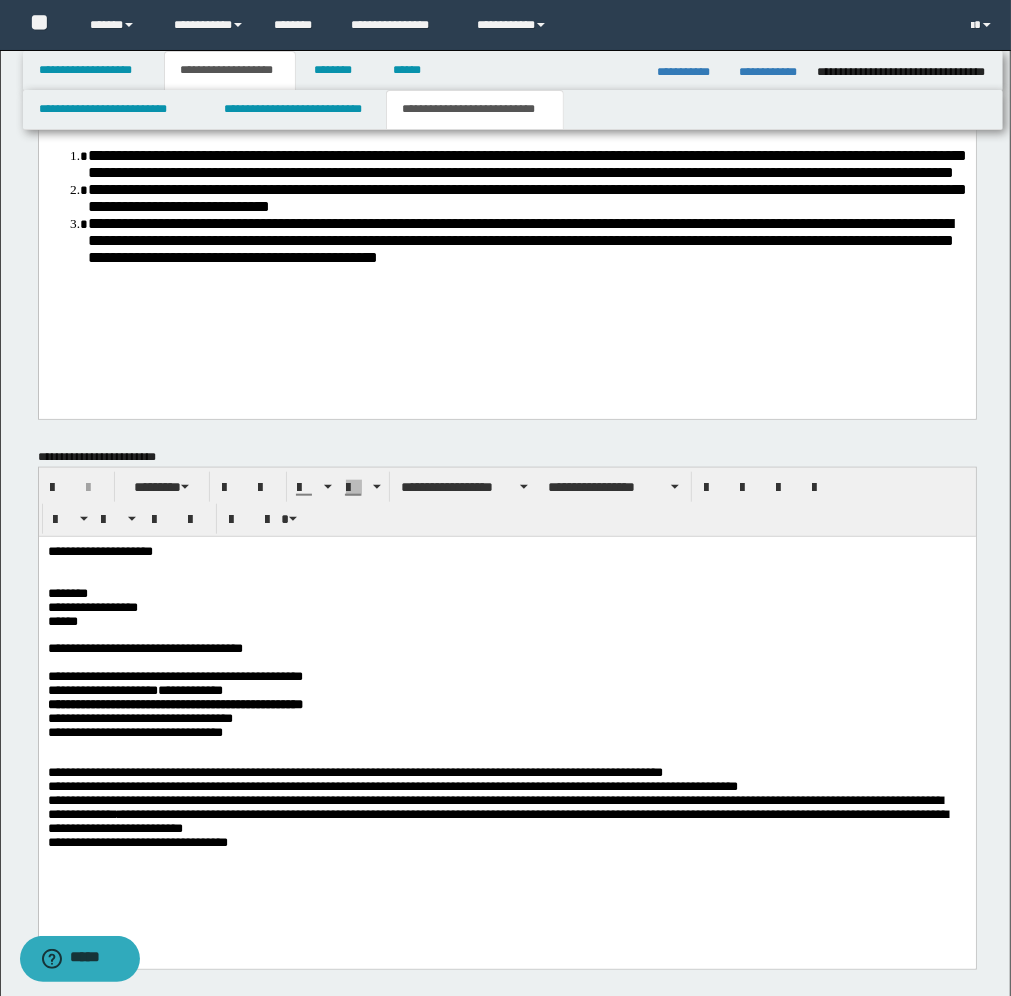 click on "**********" at bounding box center [506, 807] 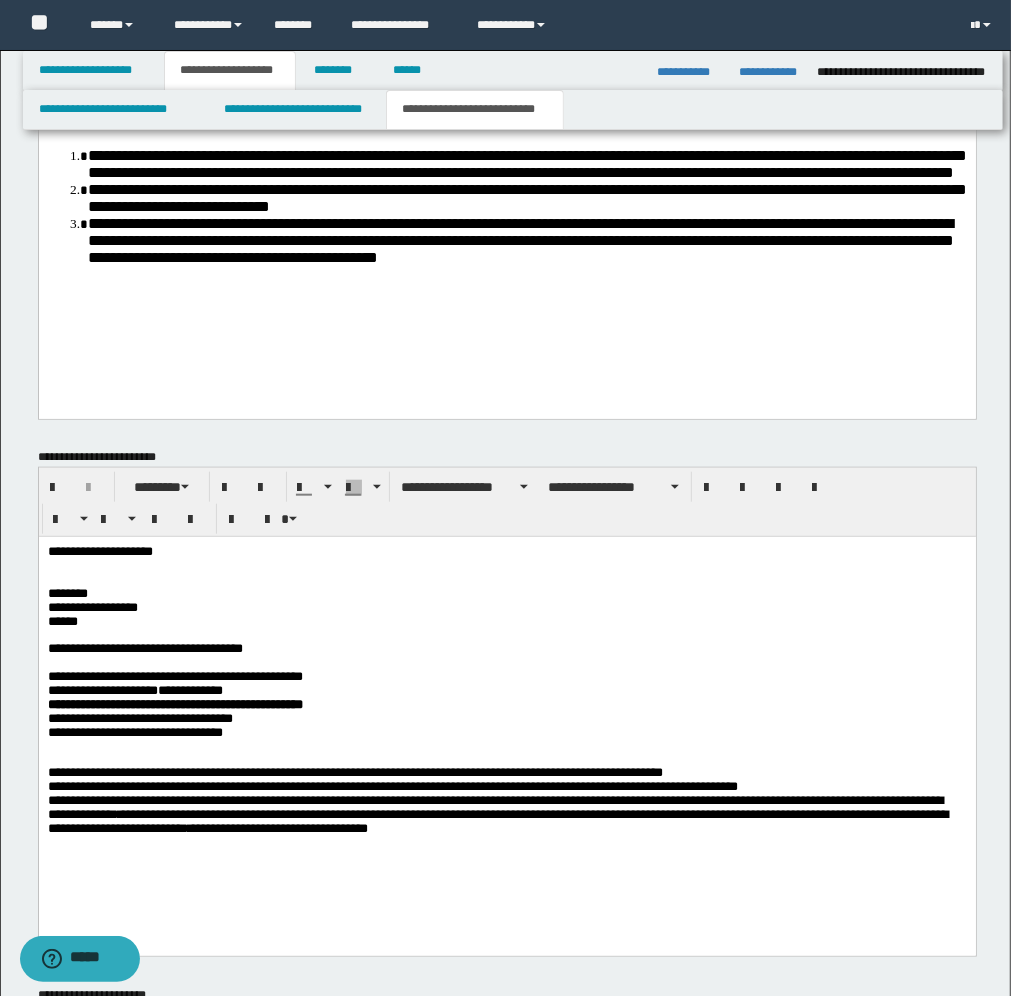 click at bounding box center (506, 842) 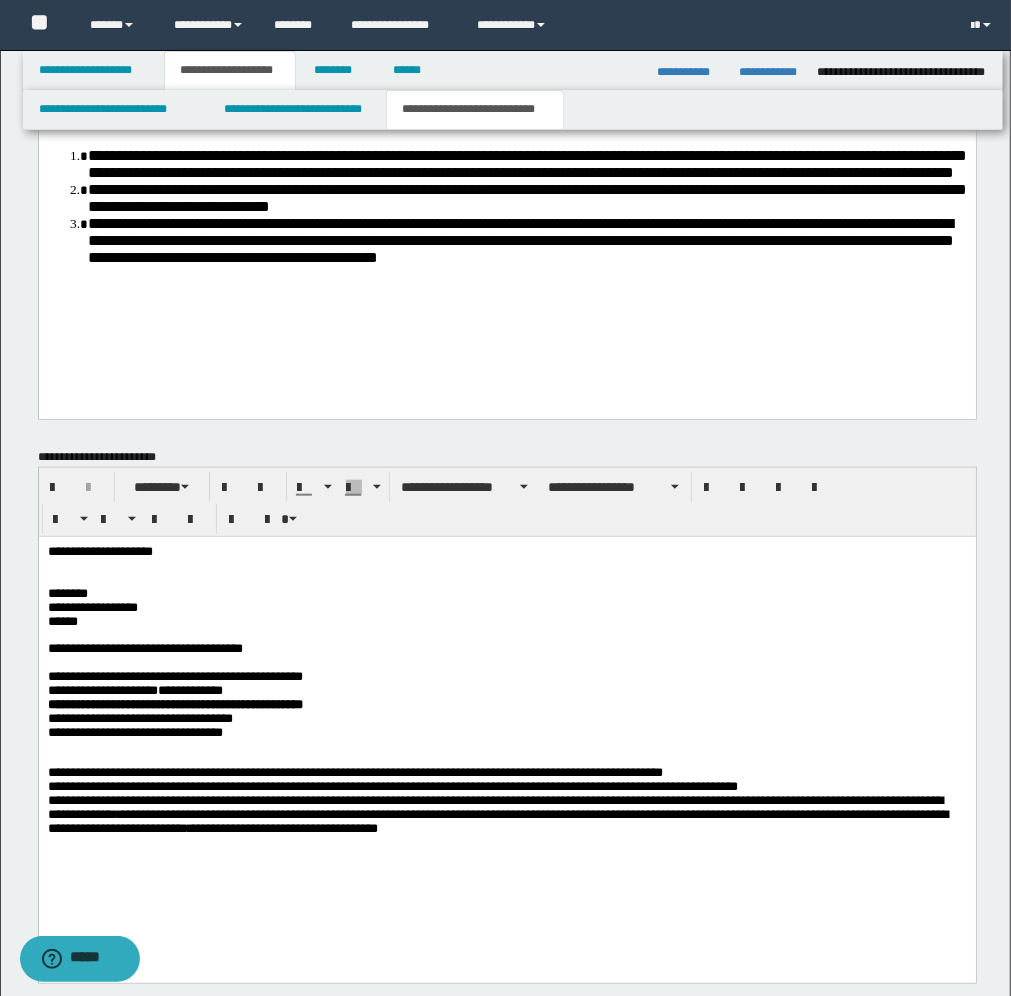 click on "**********" at bounding box center (506, 736) 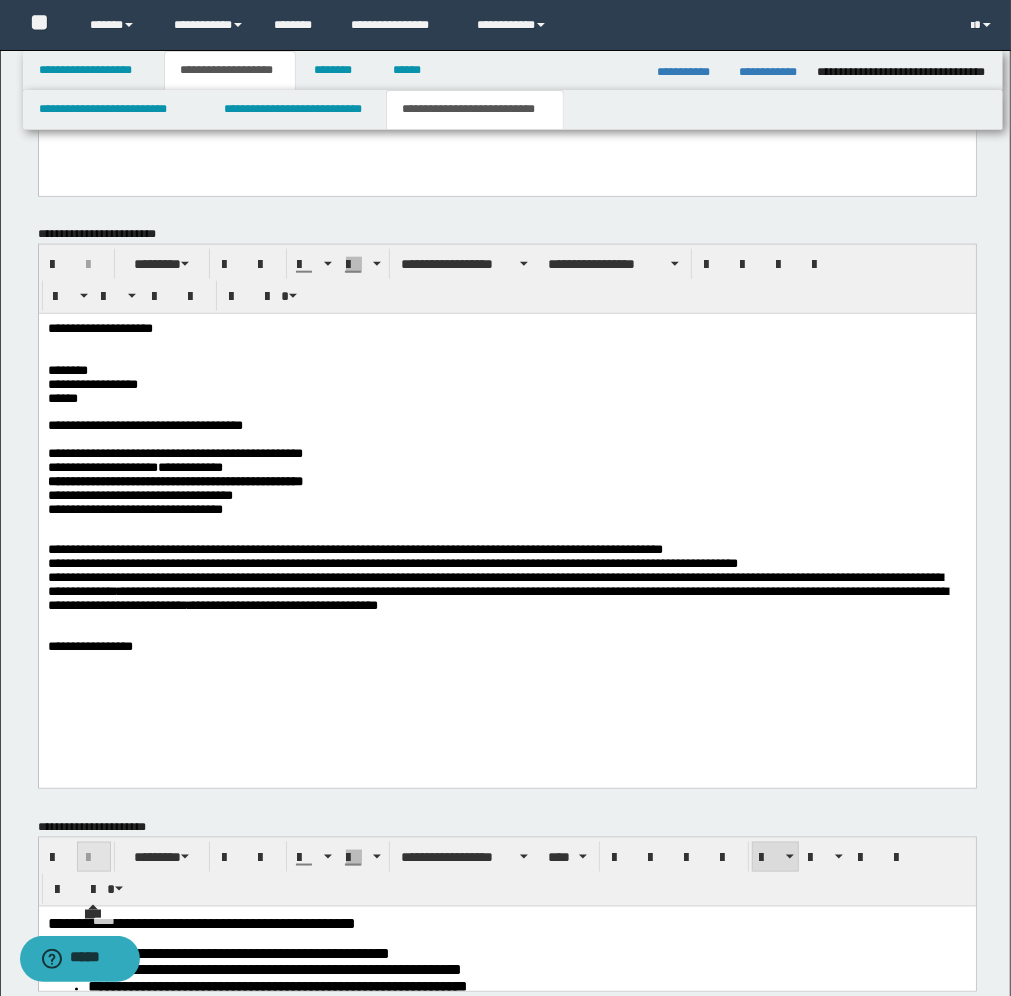 scroll, scrollTop: 1087, scrollLeft: 0, axis: vertical 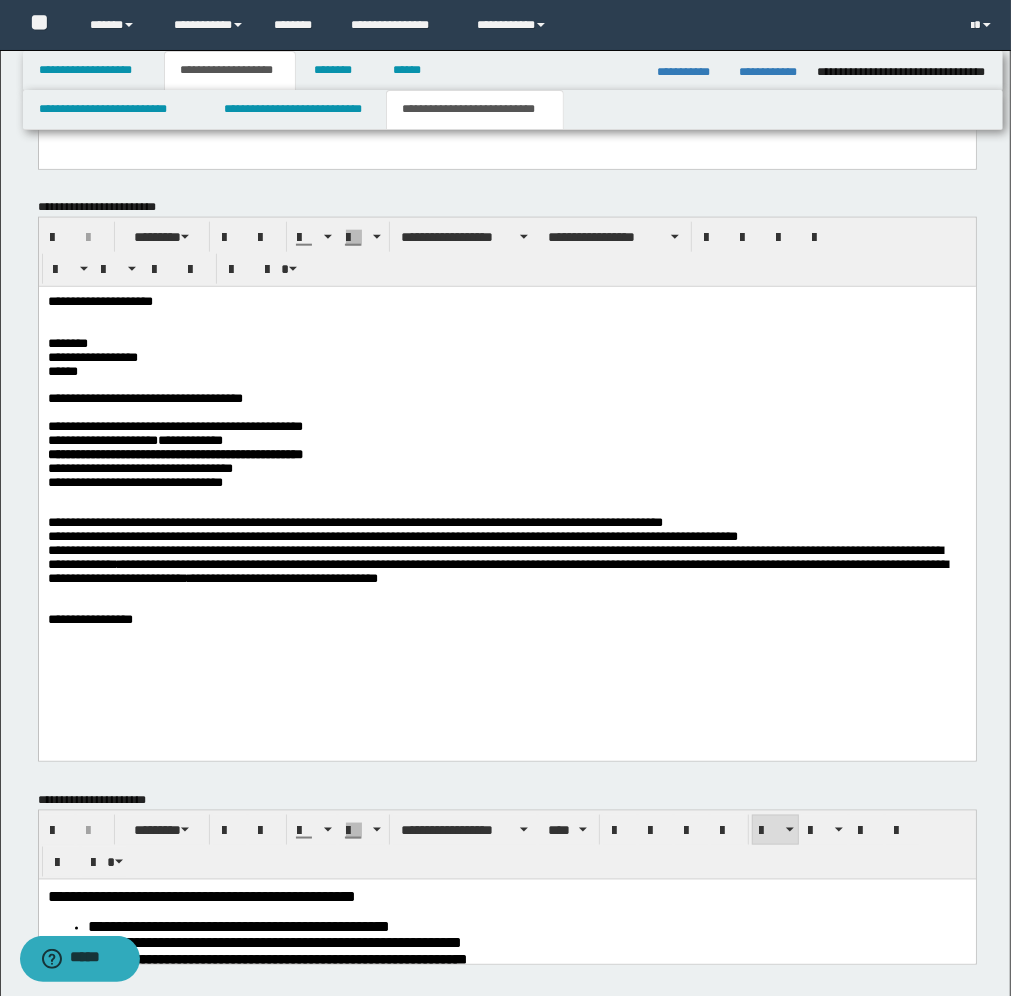 click on "**********" at bounding box center [506, 500] 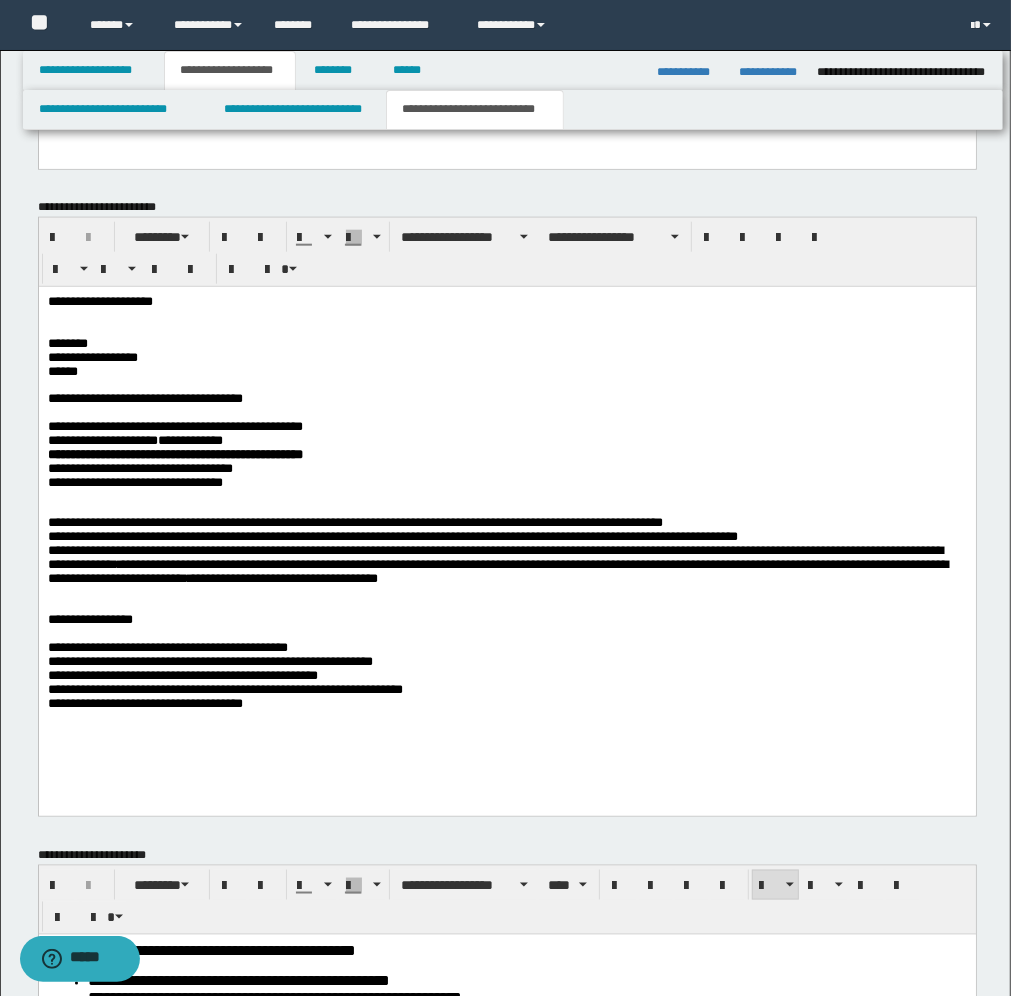 click on "**********" at bounding box center (506, 527) 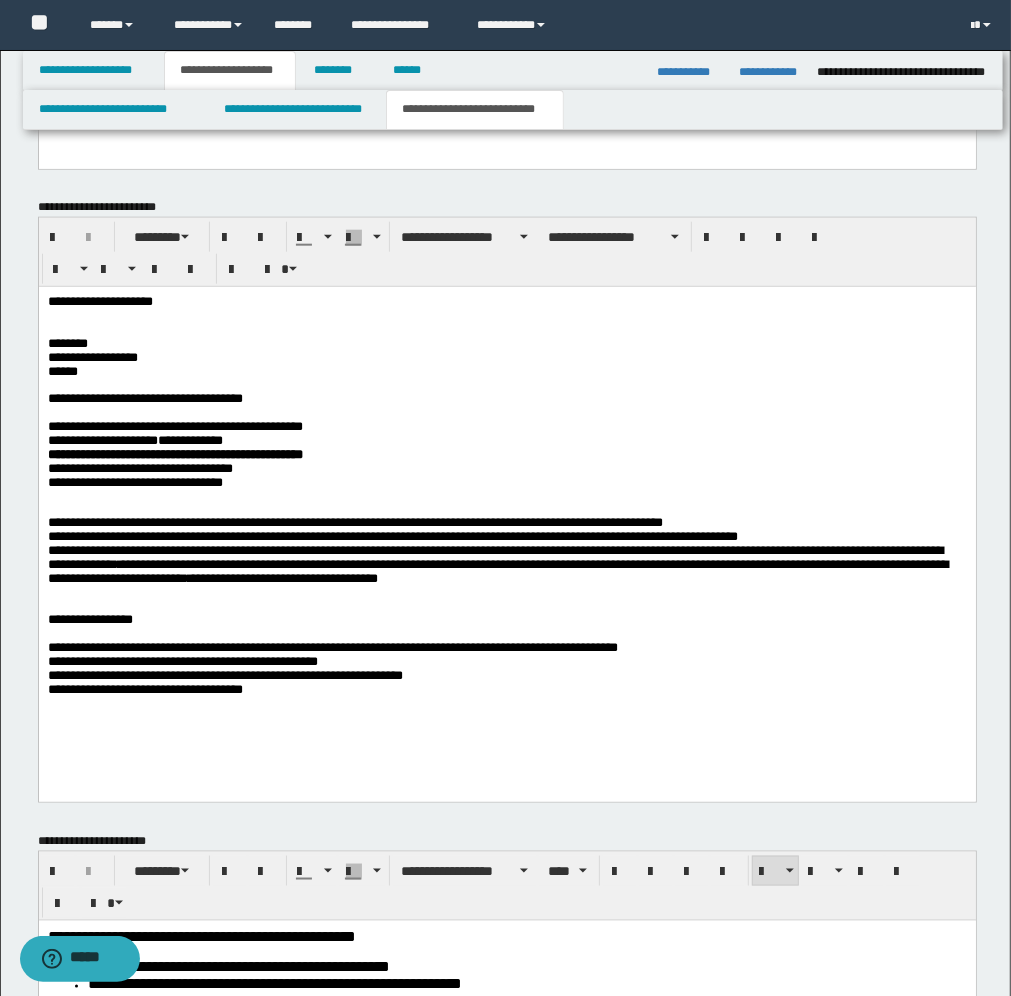 click on "**********" at bounding box center [506, 668] 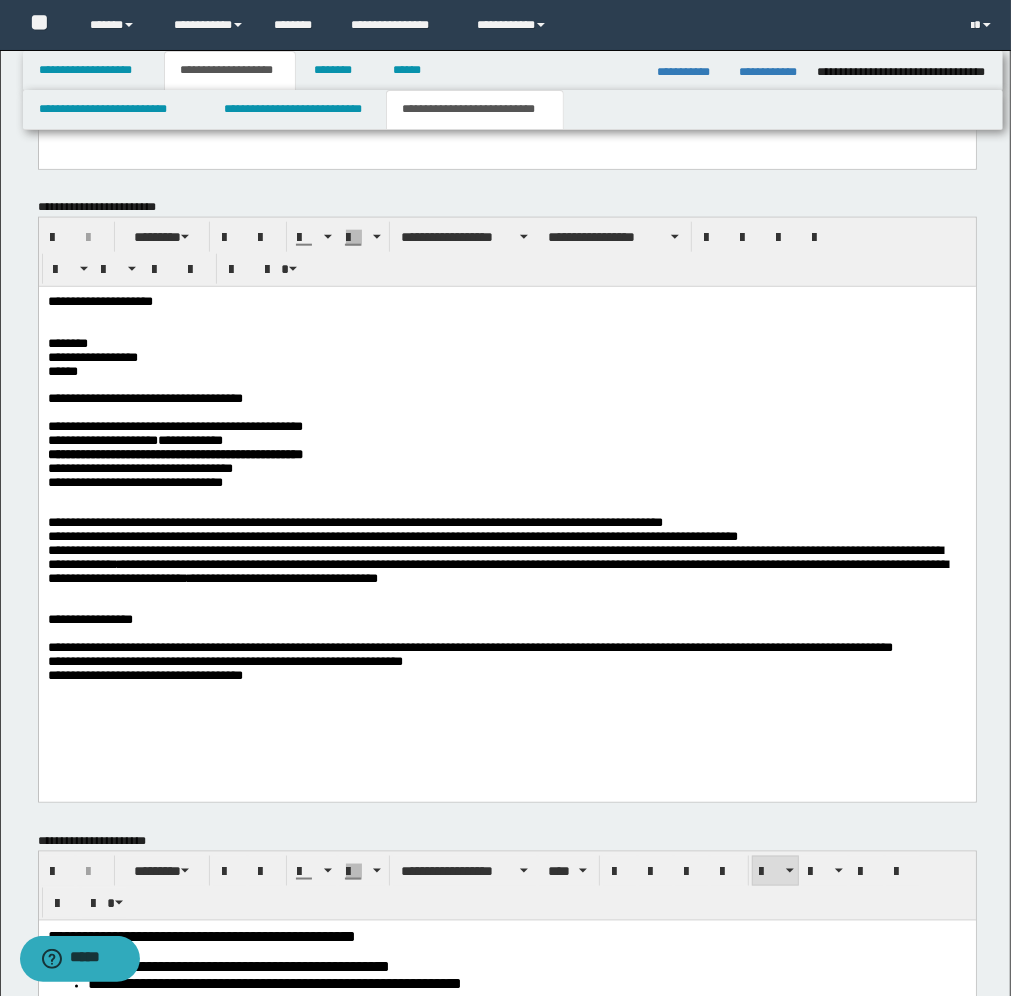 drag, startPoint x: 823, startPoint y: 639, endPoint x: 795, endPoint y: 661, distance: 35.608986 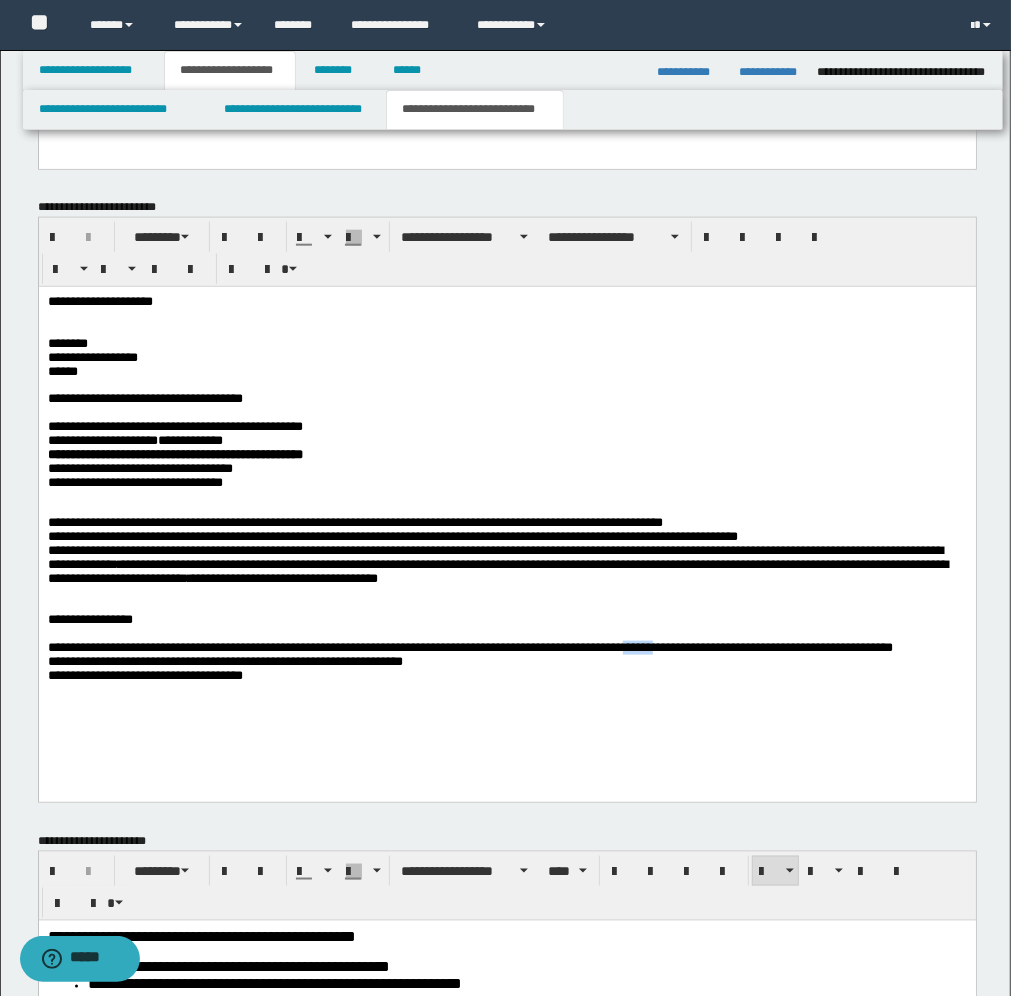 click on "**********" at bounding box center [506, 668] 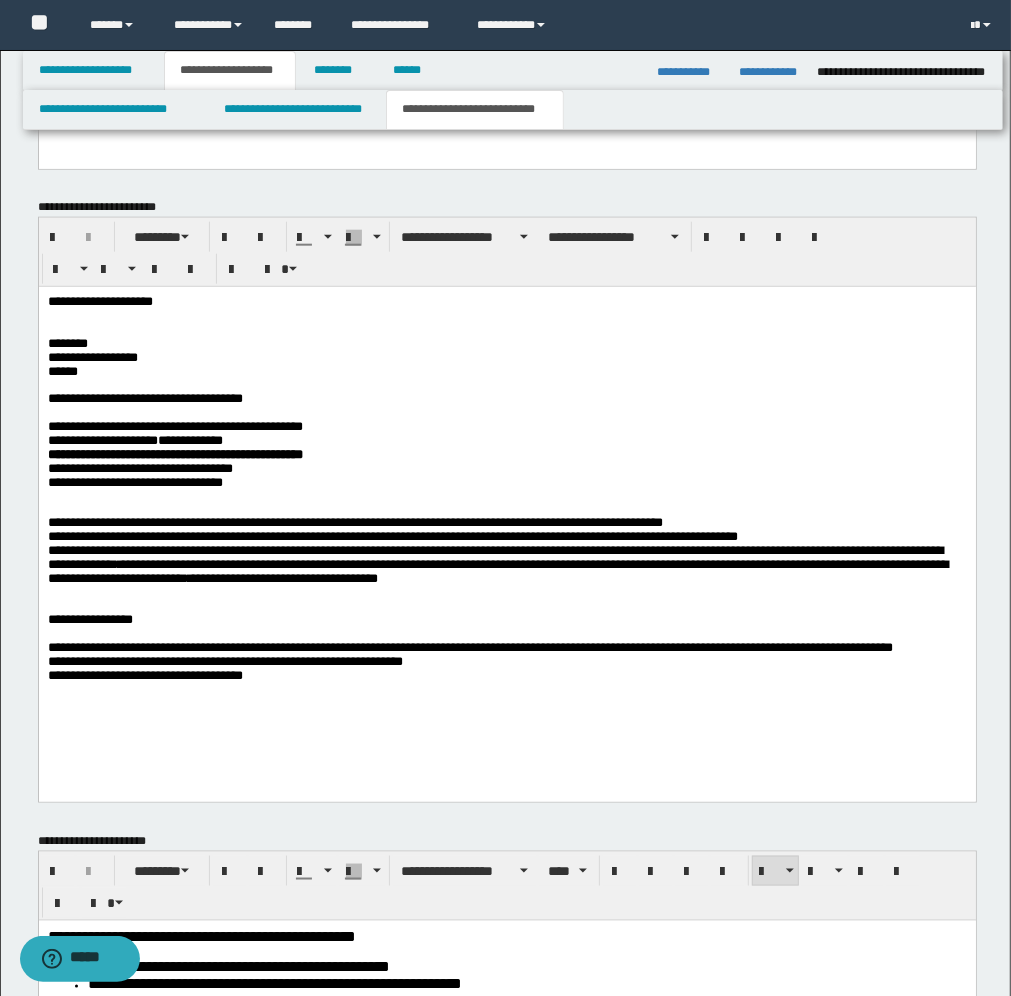 click on "**********" at bounding box center (506, 668) 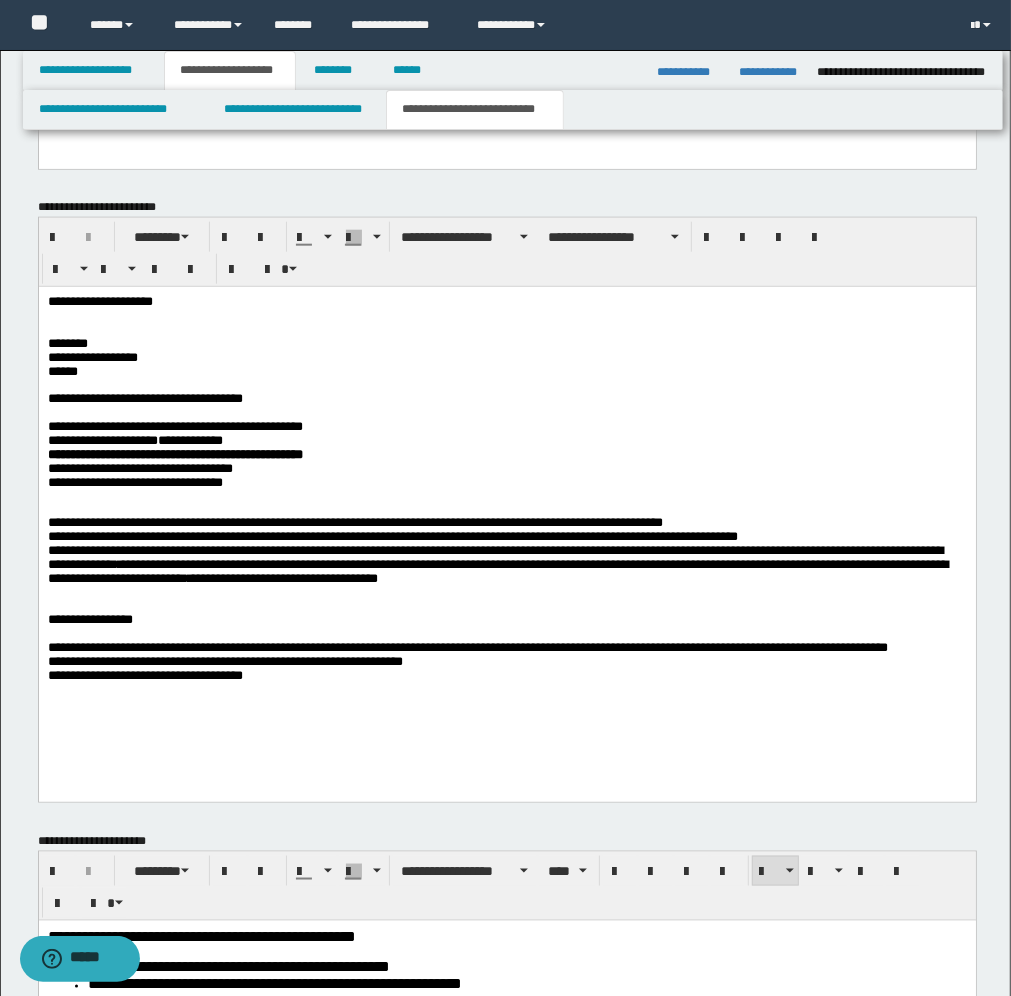 click on "**********" at bounding box center [506, 520] 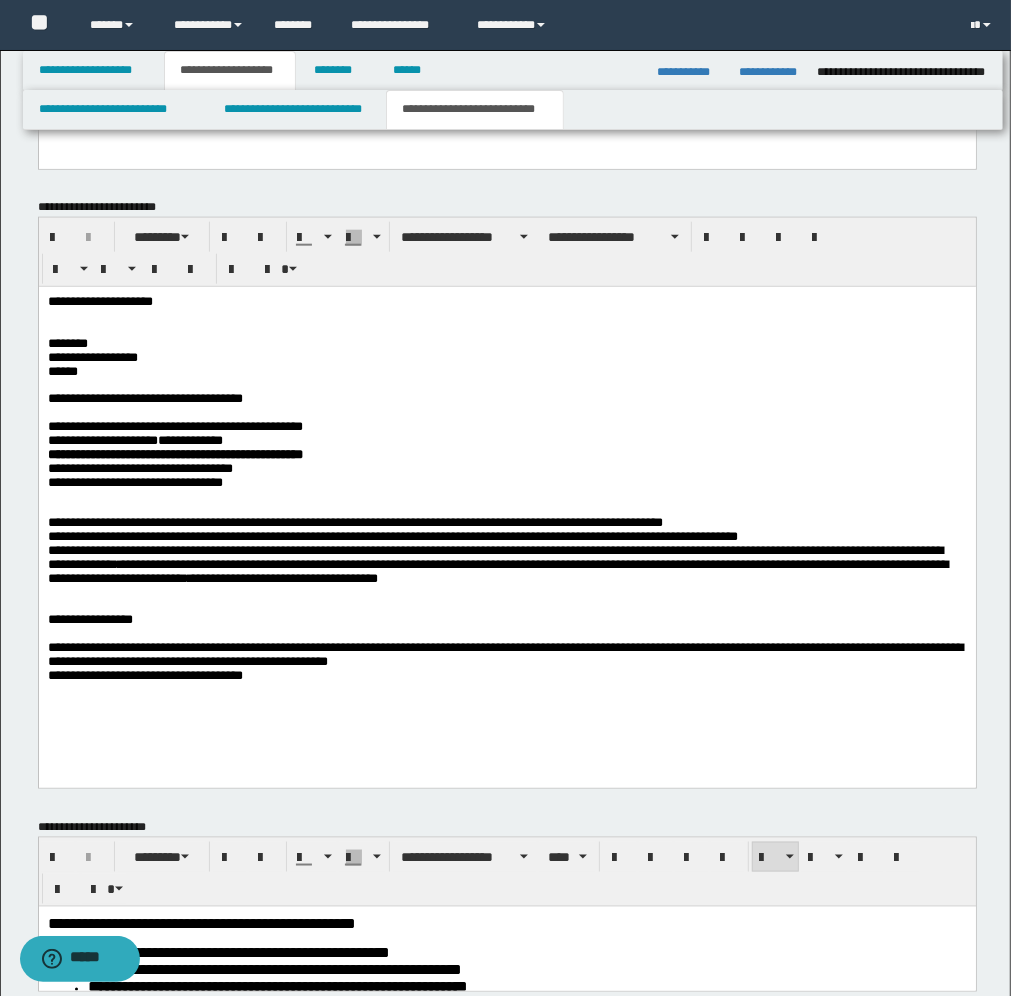 click on "**********" at bounding box center [506, 661] 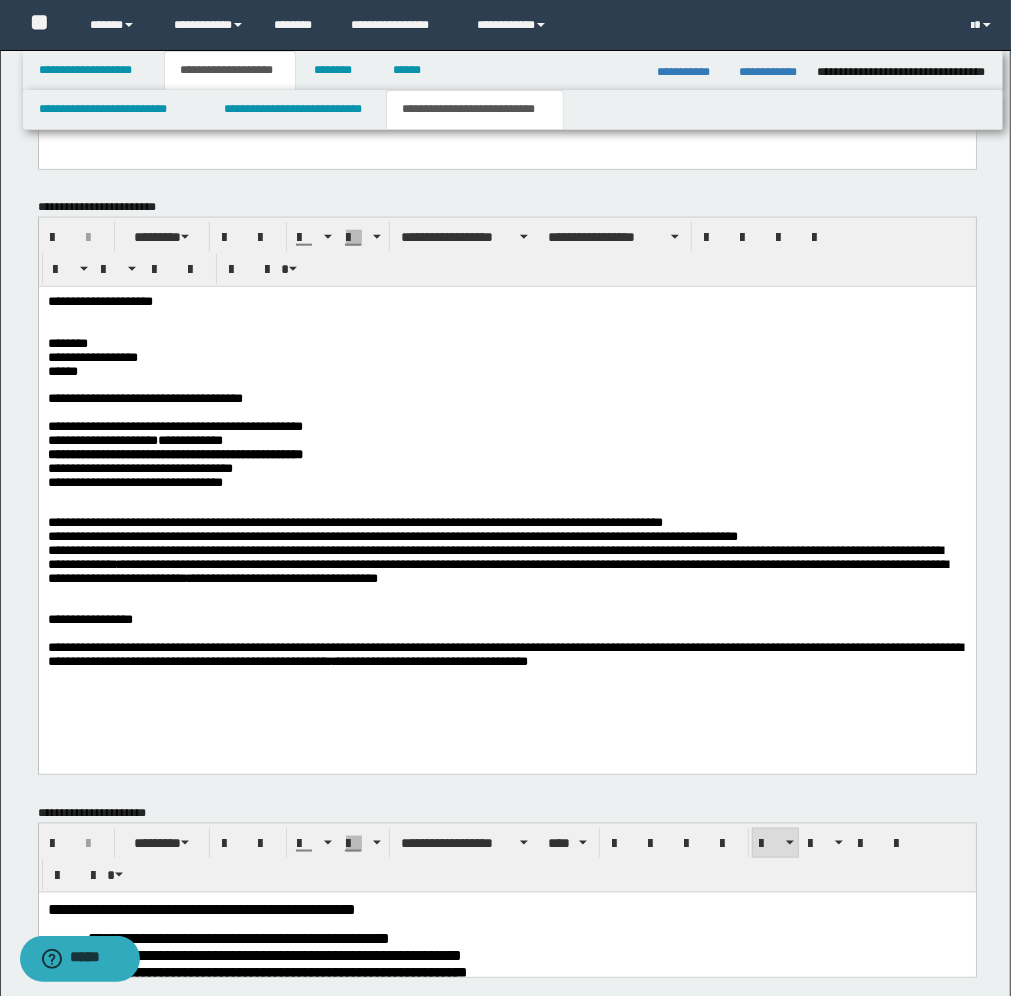 click on "**********" at bounding box center [506, 655] 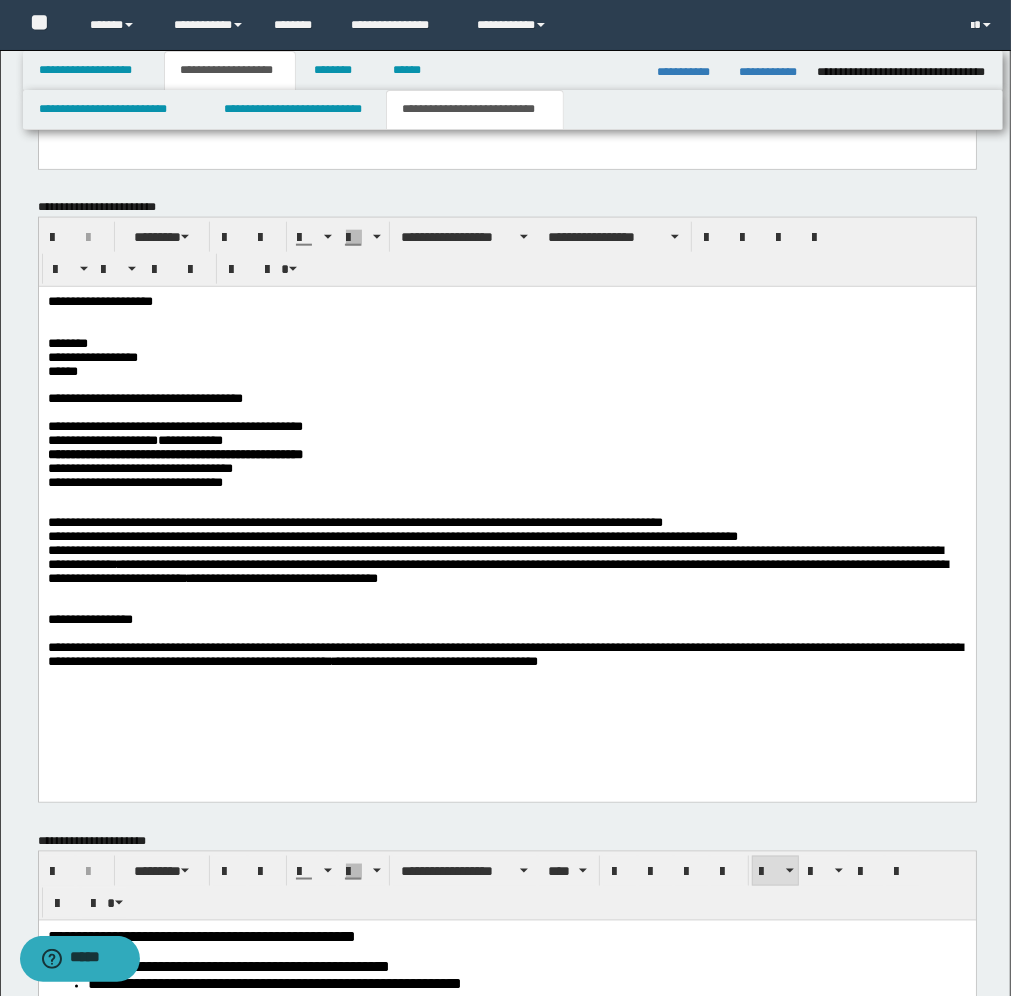 click at bounding box center (506, 689) 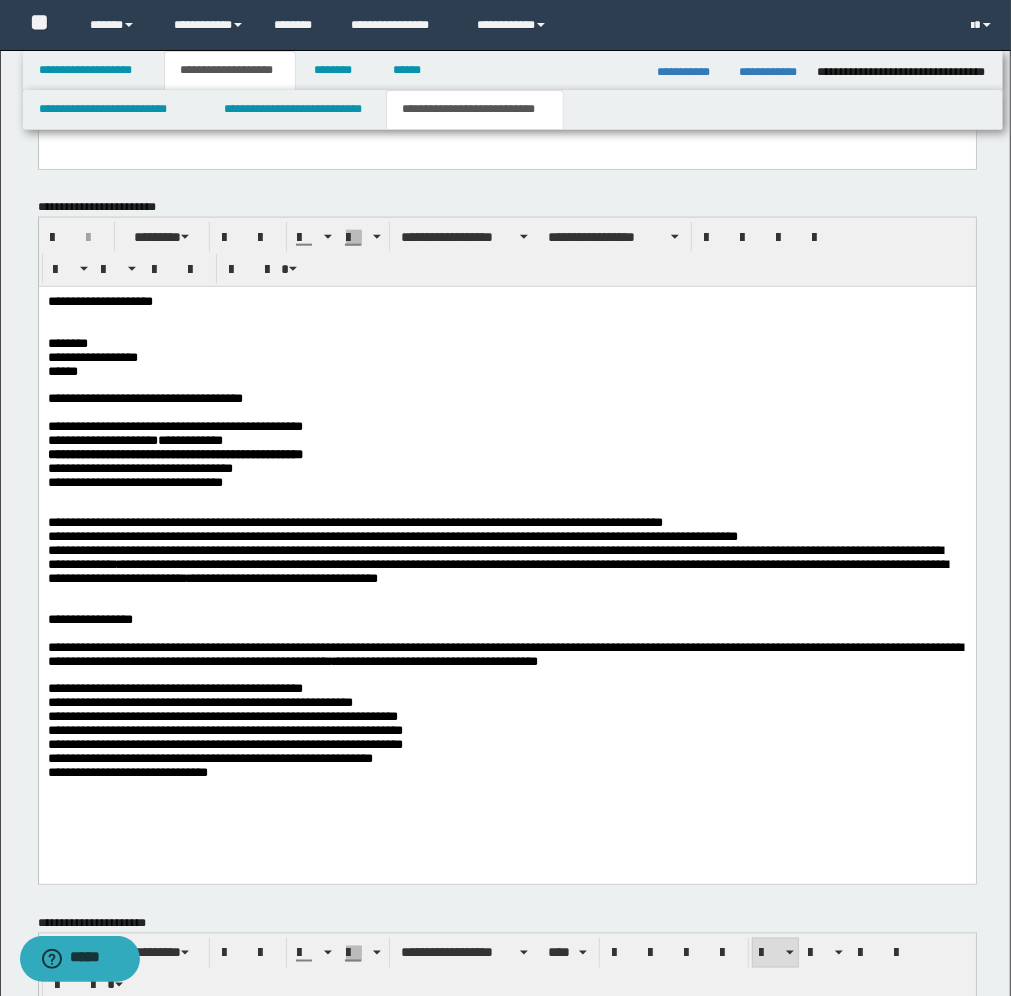 click on "**********" at bounding box center [506, 730] 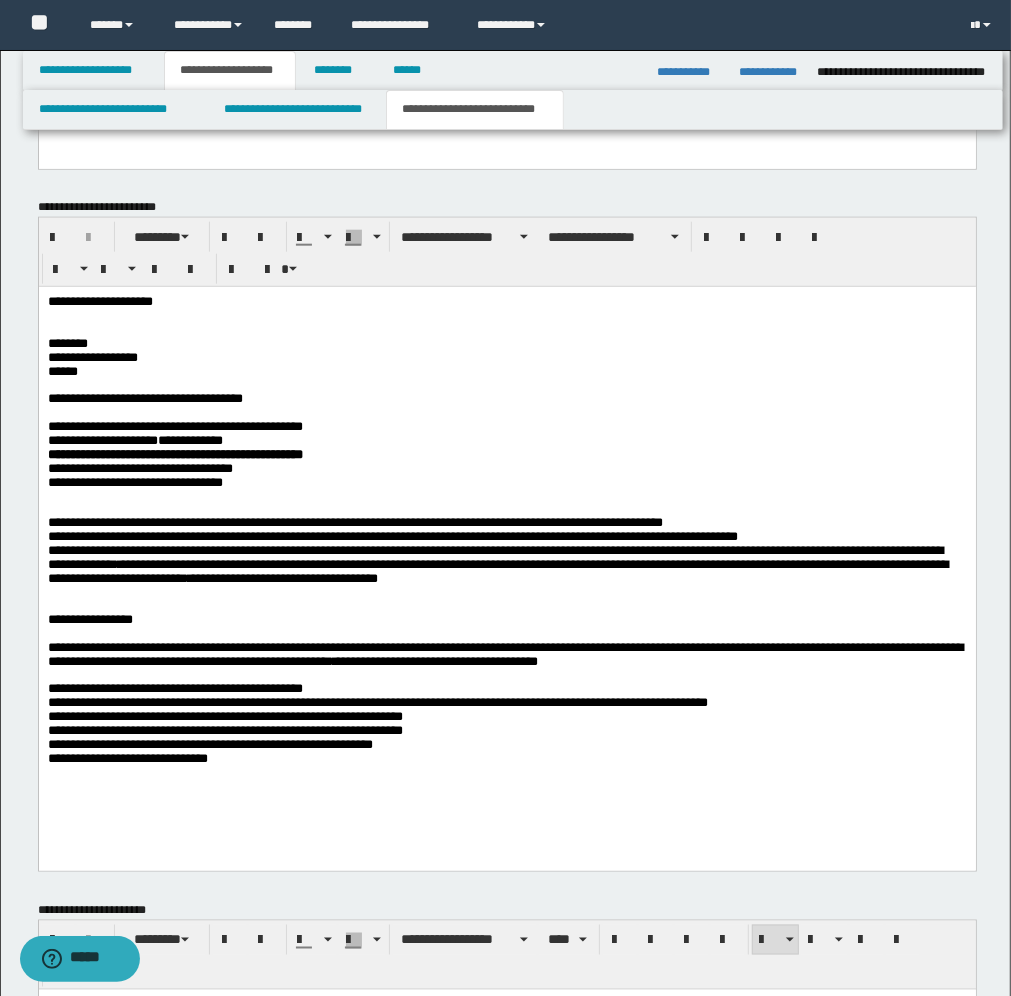 click on "**********" at bounding box center [506, 723] 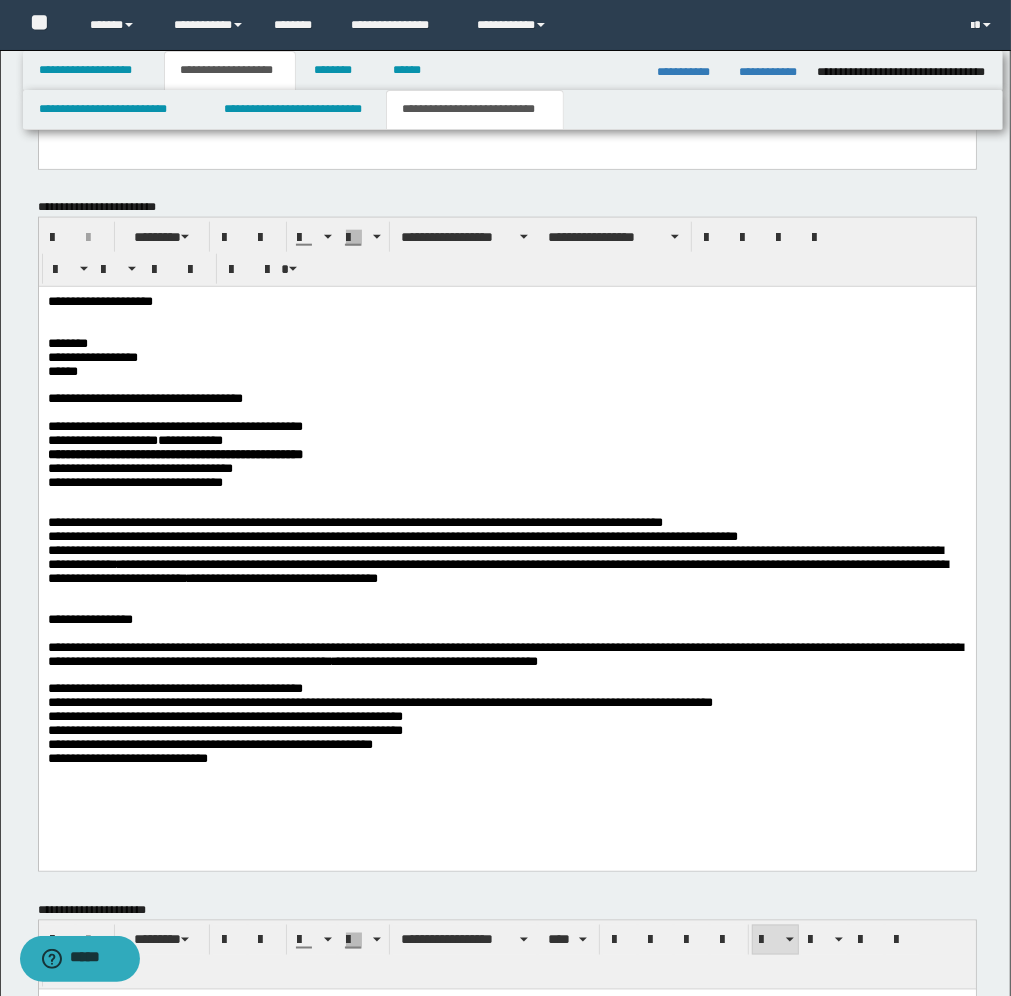 click on "**********" at bounding box center (506, 555) 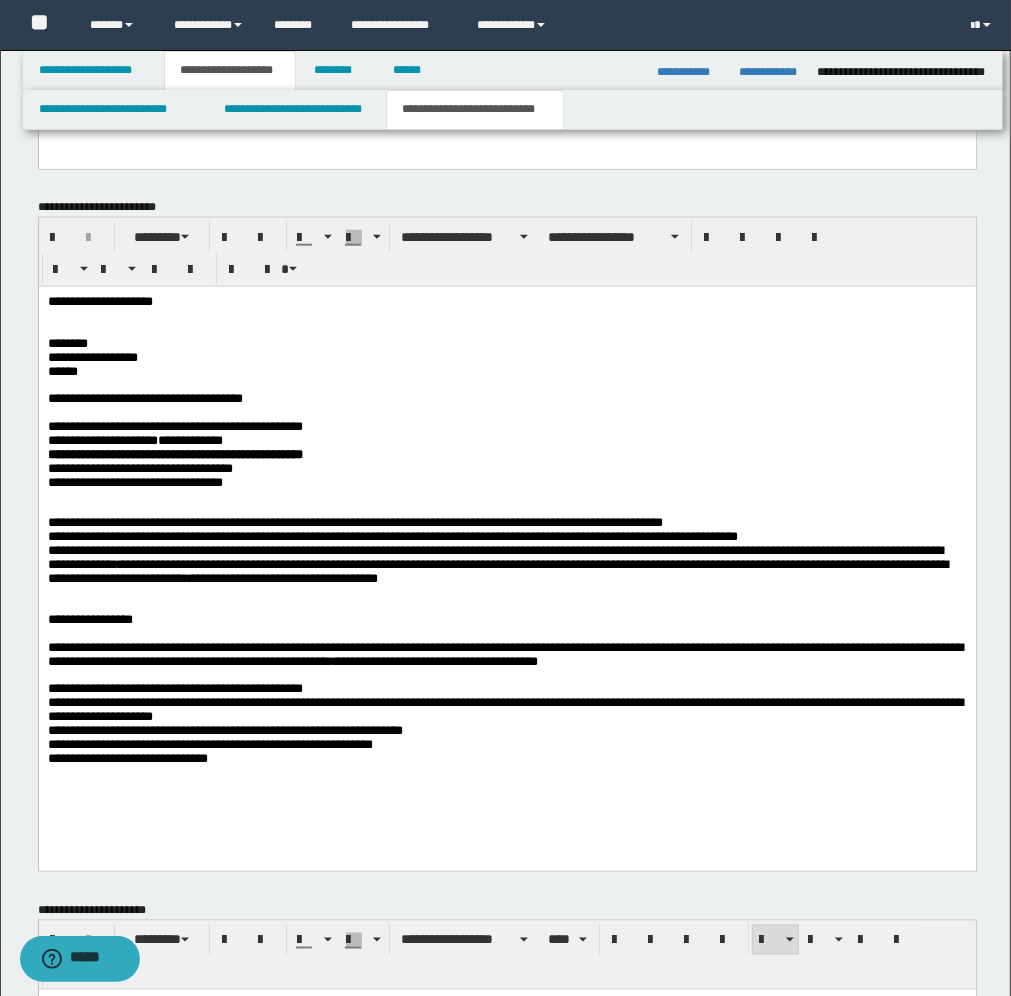 click on "**********" at bounding box center [506, 723] 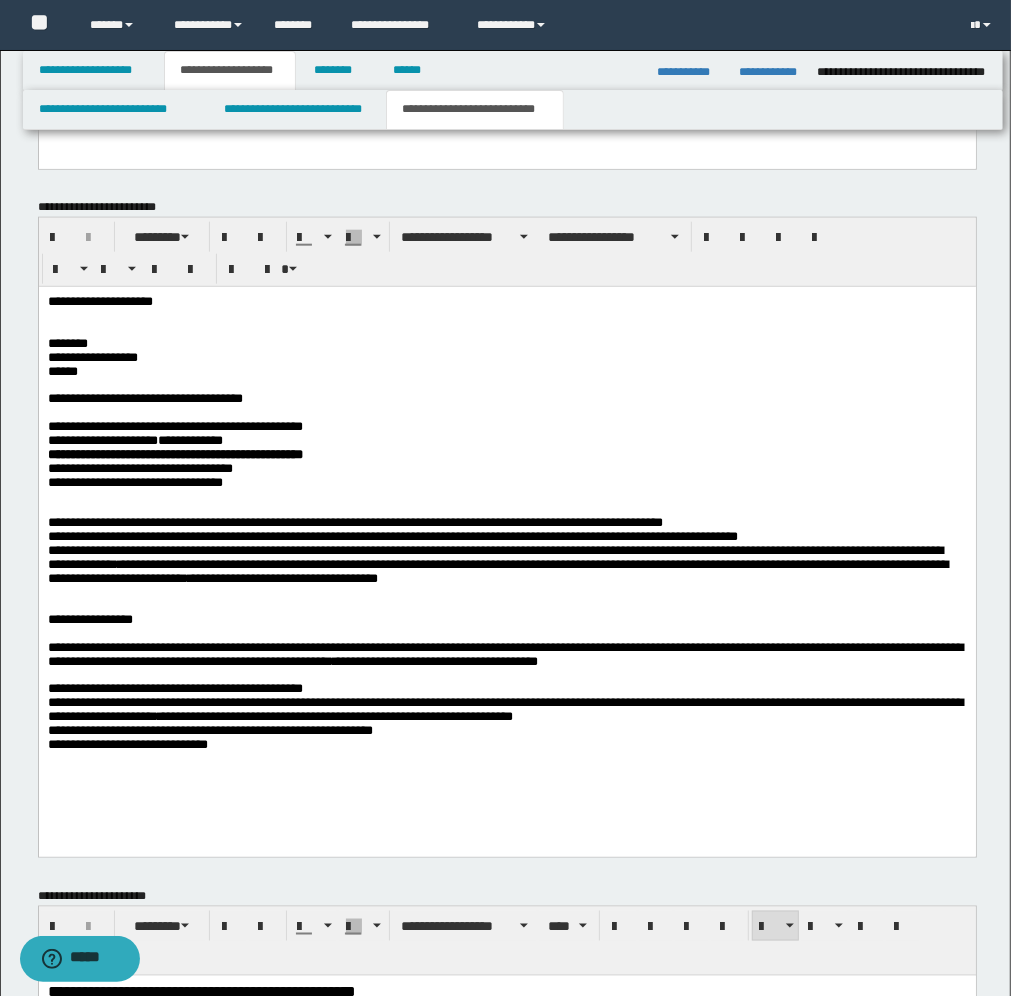 click on "**********" at bounding box center (506, 548) 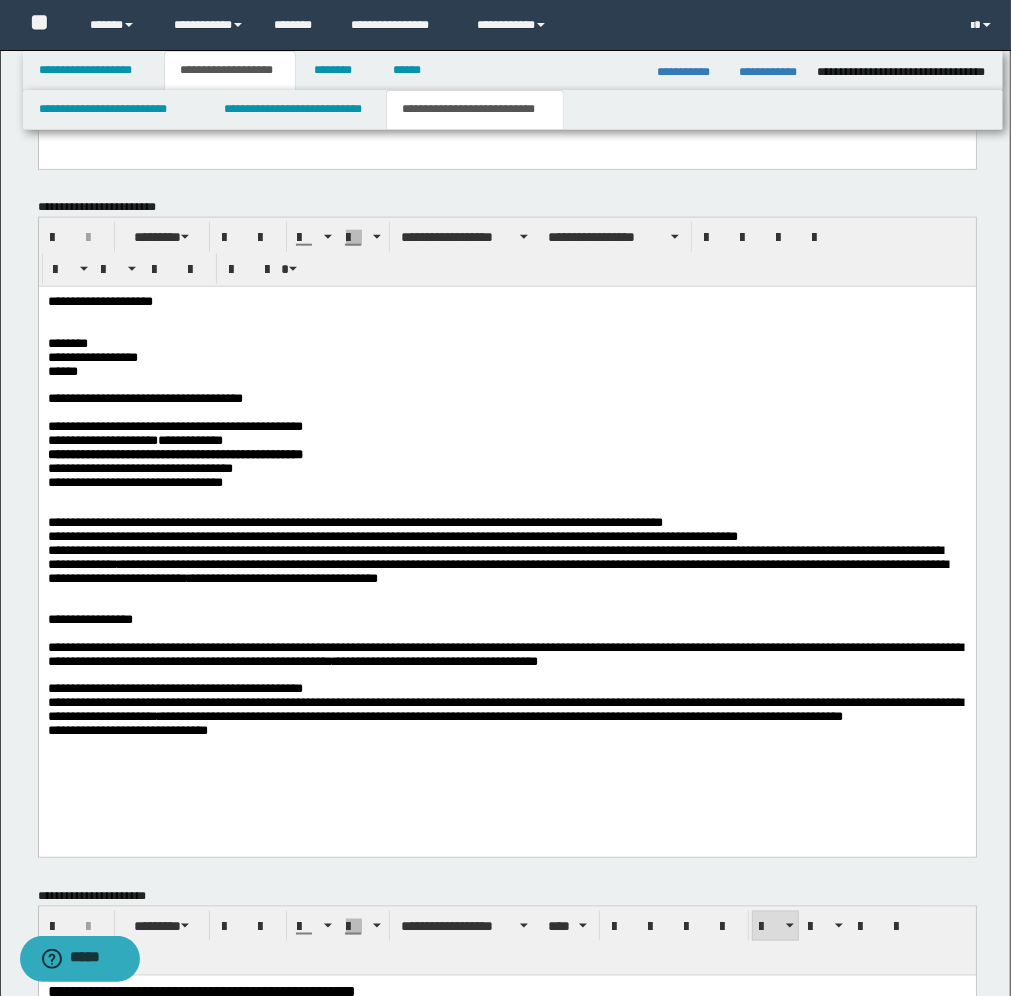 click on "**********" at bounding box center [506, 716] 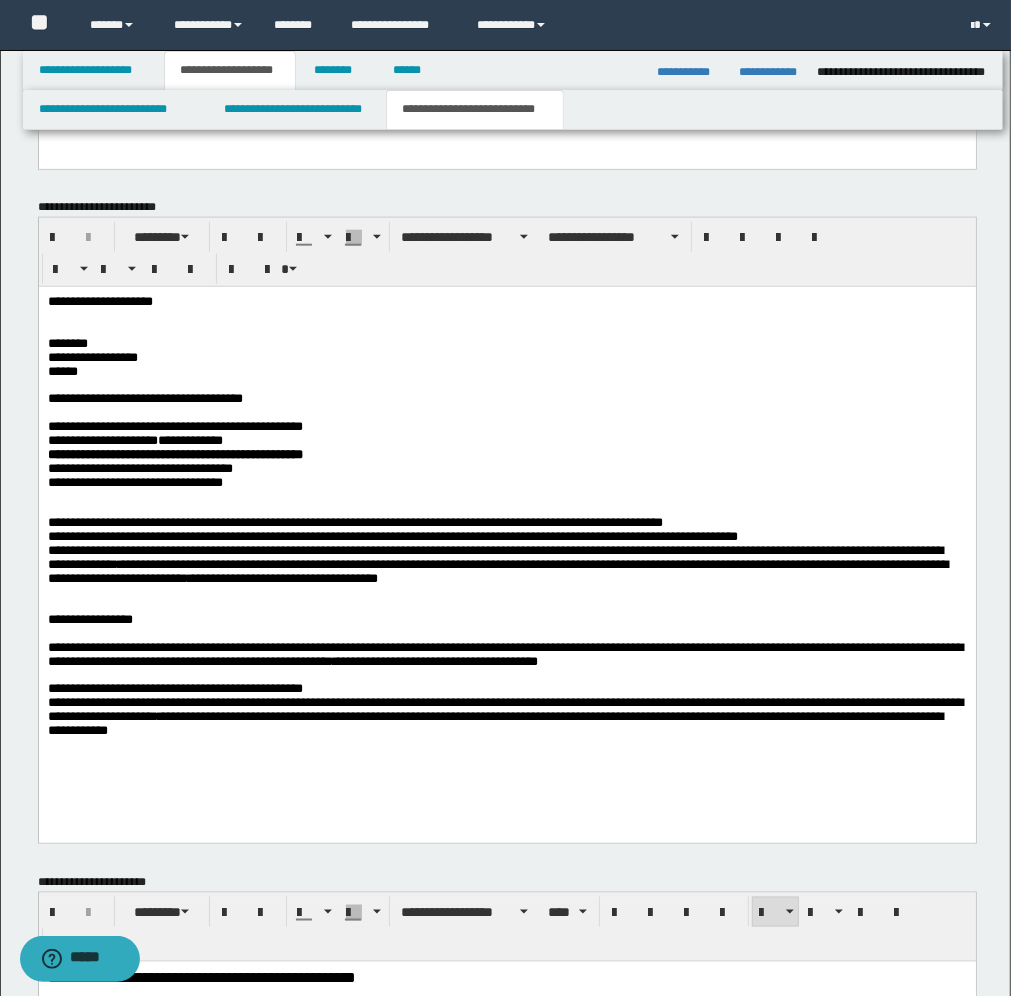 click on "**********" at bounding box center (506, 709) 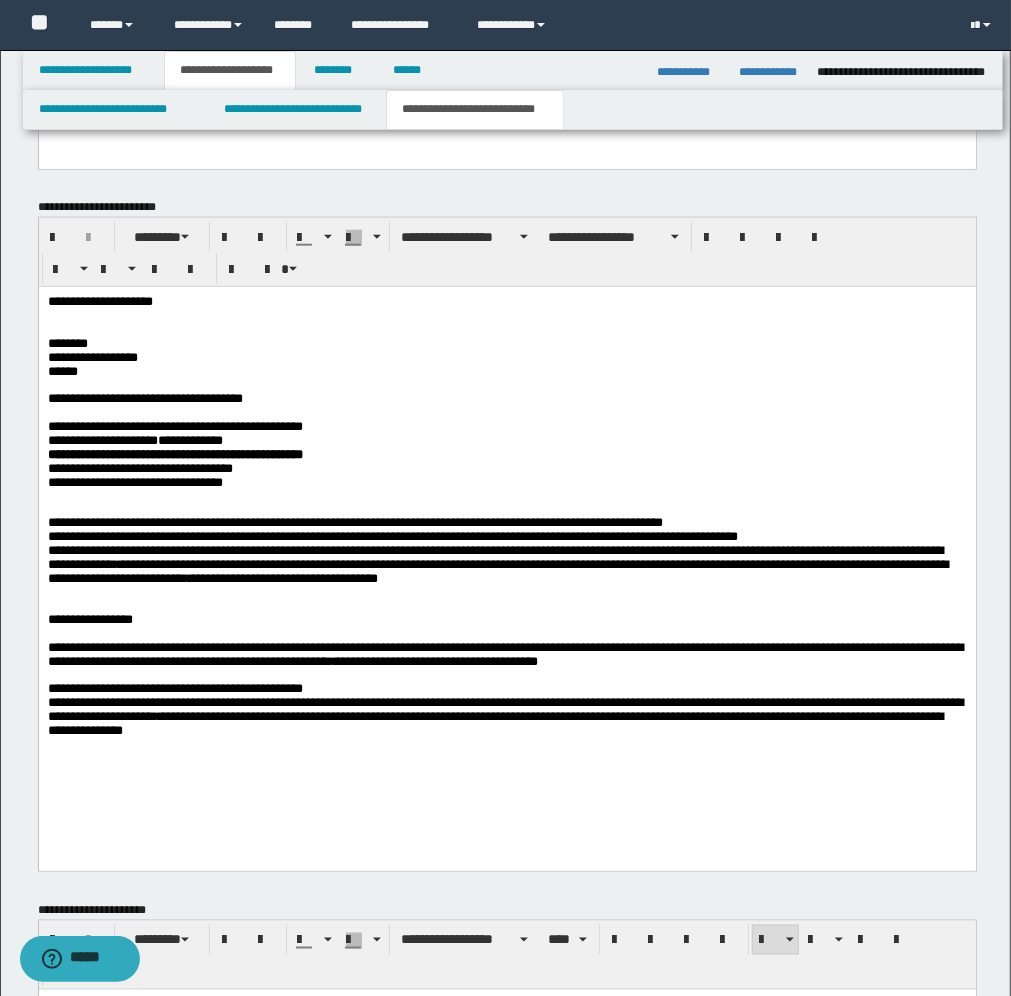 click on "**********" at bounding box center [506, 555] 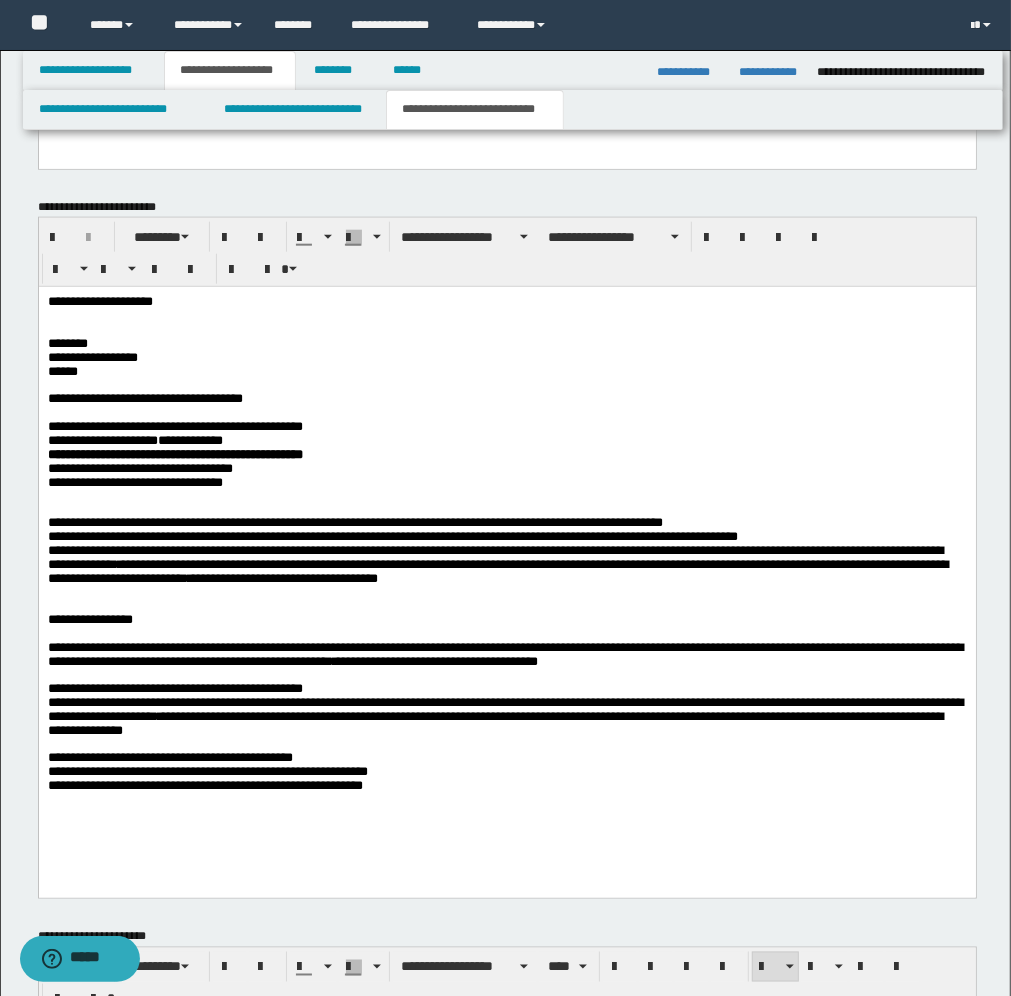 click on "**********" at bounding box center (506, 569) 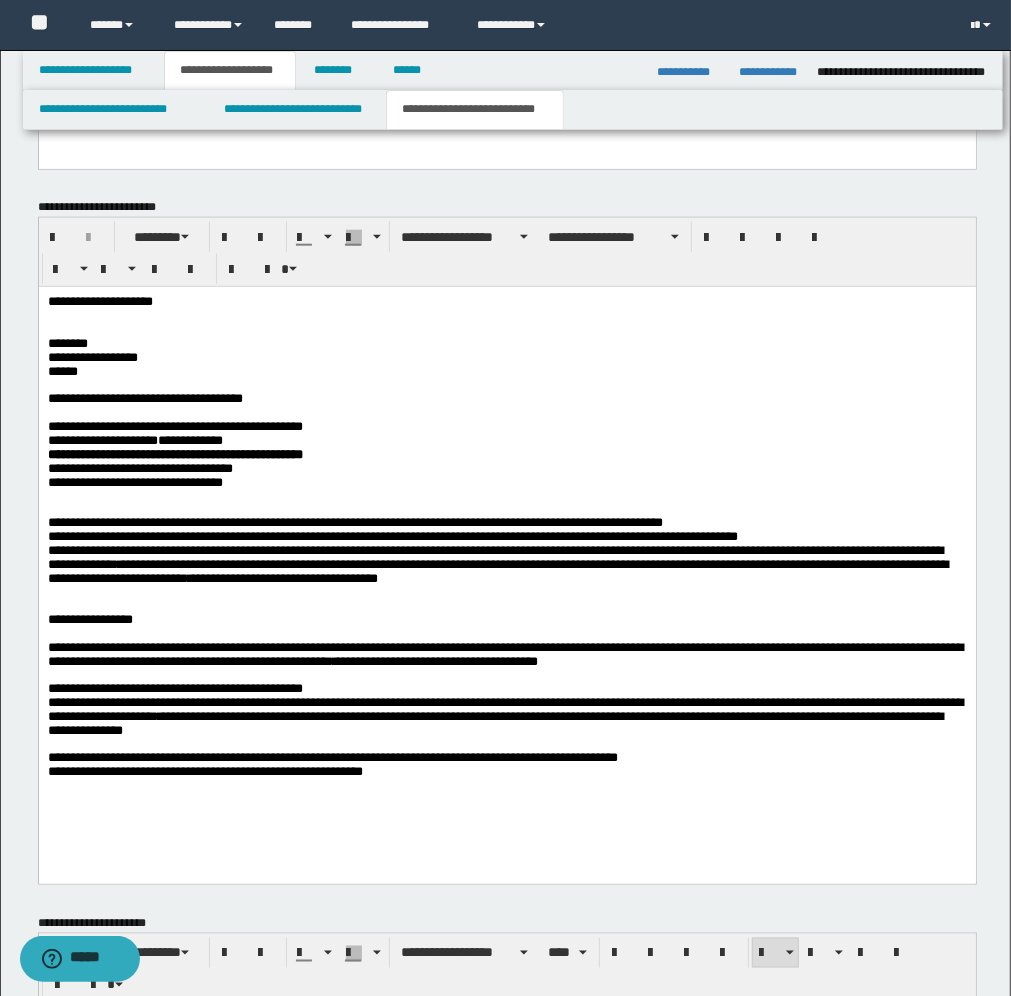 click on "[FIRST] [LAST] [STREET] [CITY] [STATE] [POSTAL_CODE] [COUNTRY] [PHONE] [EMAIL] [SSN] [DLN] [CC_NUMBER] [CC_EXPIRY] [CC_CVV] [DOB] [AGE] [GENDER] [NATIONALITY] [OCCUPATION] [EMPLOYER] [JOB_TITLE] [ADDRESS_LINE_1] [ADDRESS_LINE_2] [CITY] [STATE] [POSTAL_CODE]" at bounding box center (506, 765) 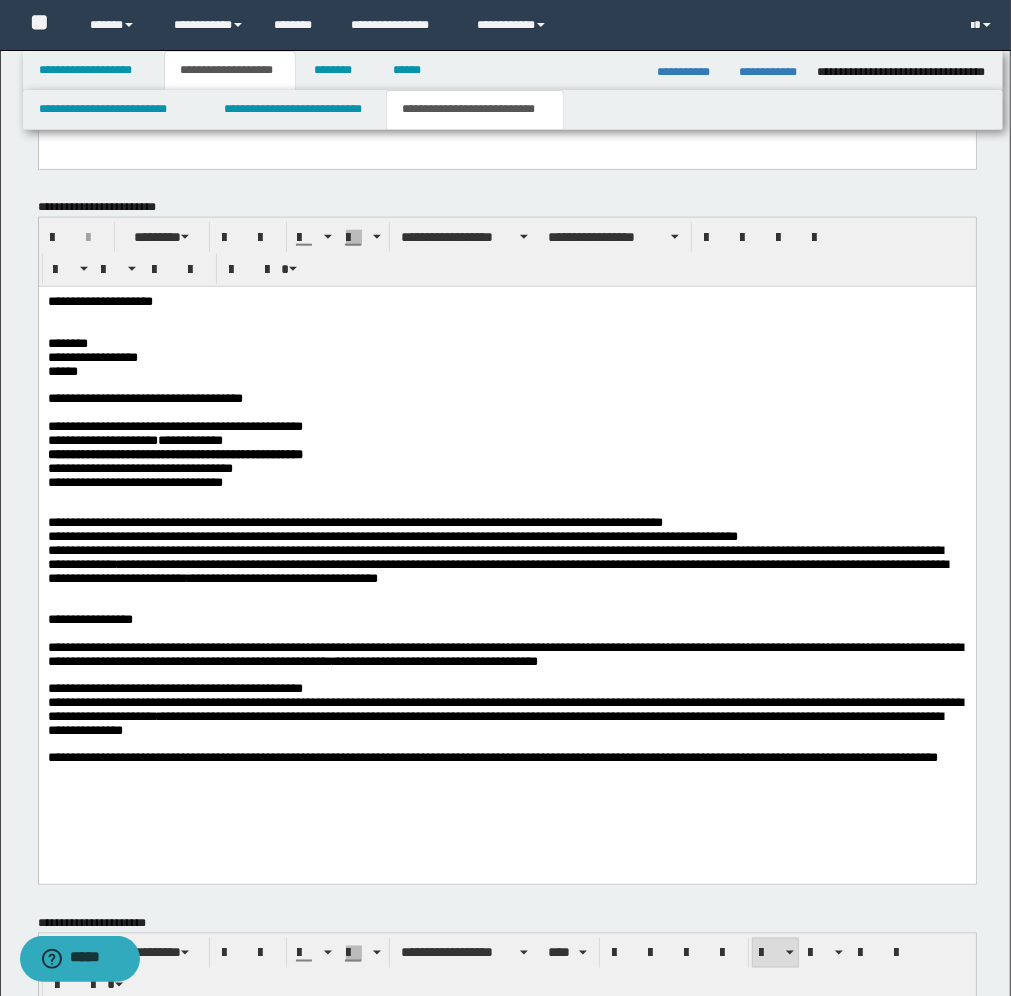 click on "[FIRST] [LAST] [STREET] [CITY] [STATE] [POSTAL_CODE] [COUNTRY] [PHONE] [EMAIL] [SSN] [DLN] [CC_NUMBER] [CC_EXPIRY] [CC_CVV] [DOB] [AGE] [GENDER] [NATIONALITY] [OCCUPATION] [EMPLOYER] [JOB_TITLE] [ADDRESS_LINE_1] [ADDRESS_LINE_2] [CITY] [STATE] [POSTAL_CODE]" at bounding box center [506, 765] 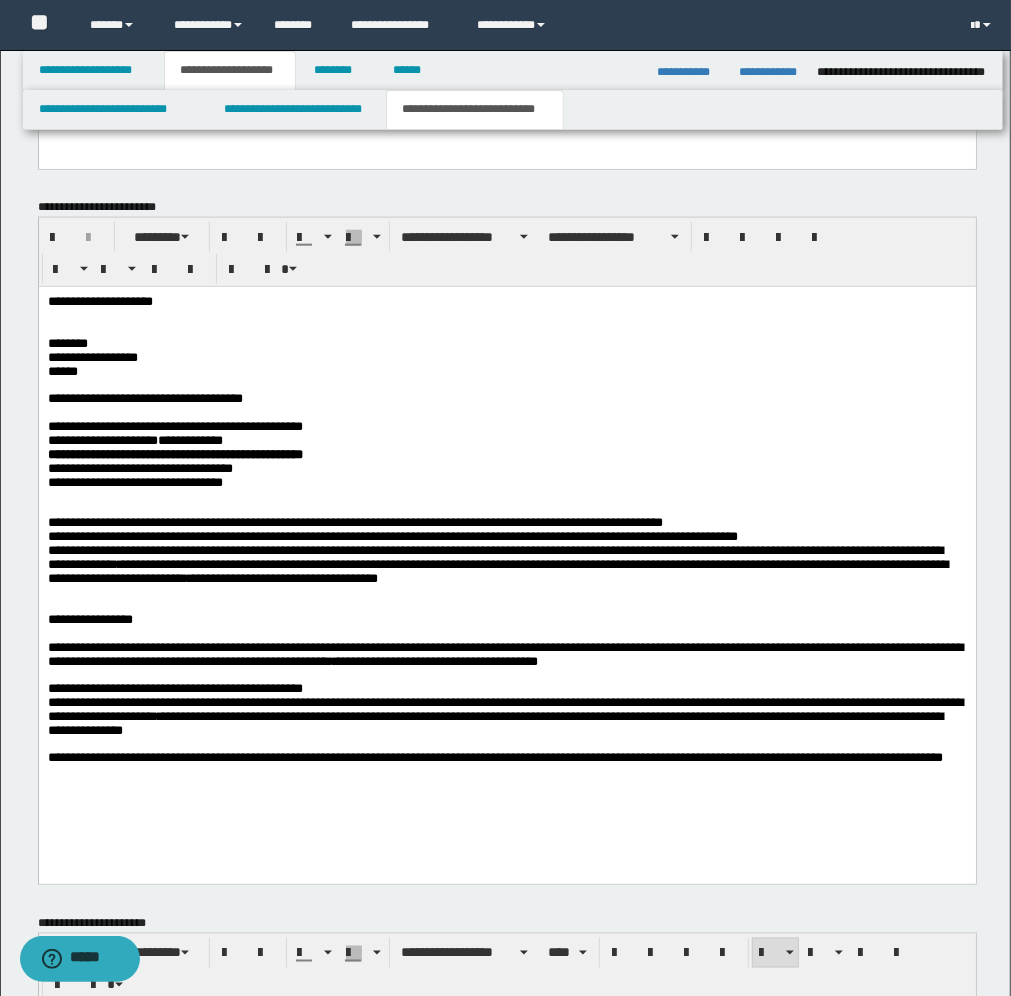 click on "**********" at bounding box center (506, 765) 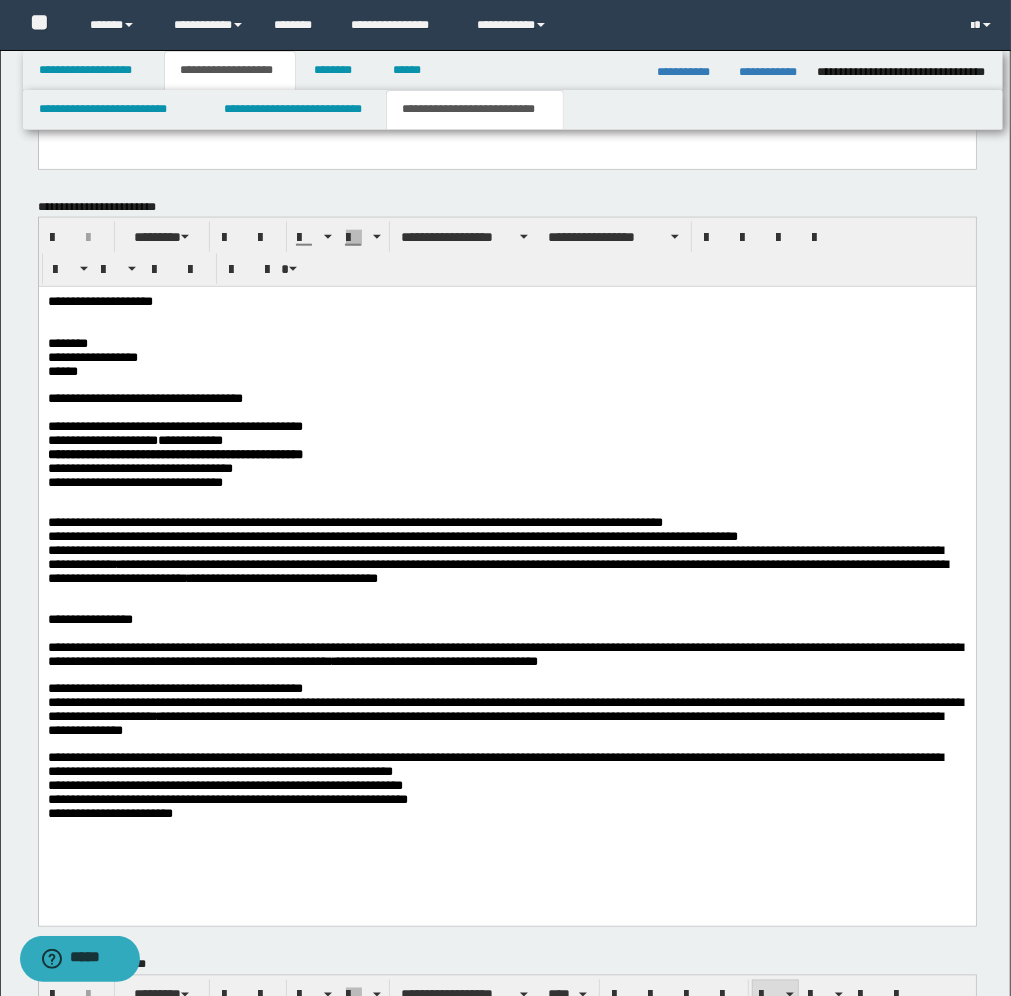 click on "**********" at bounding box center (506, 785) 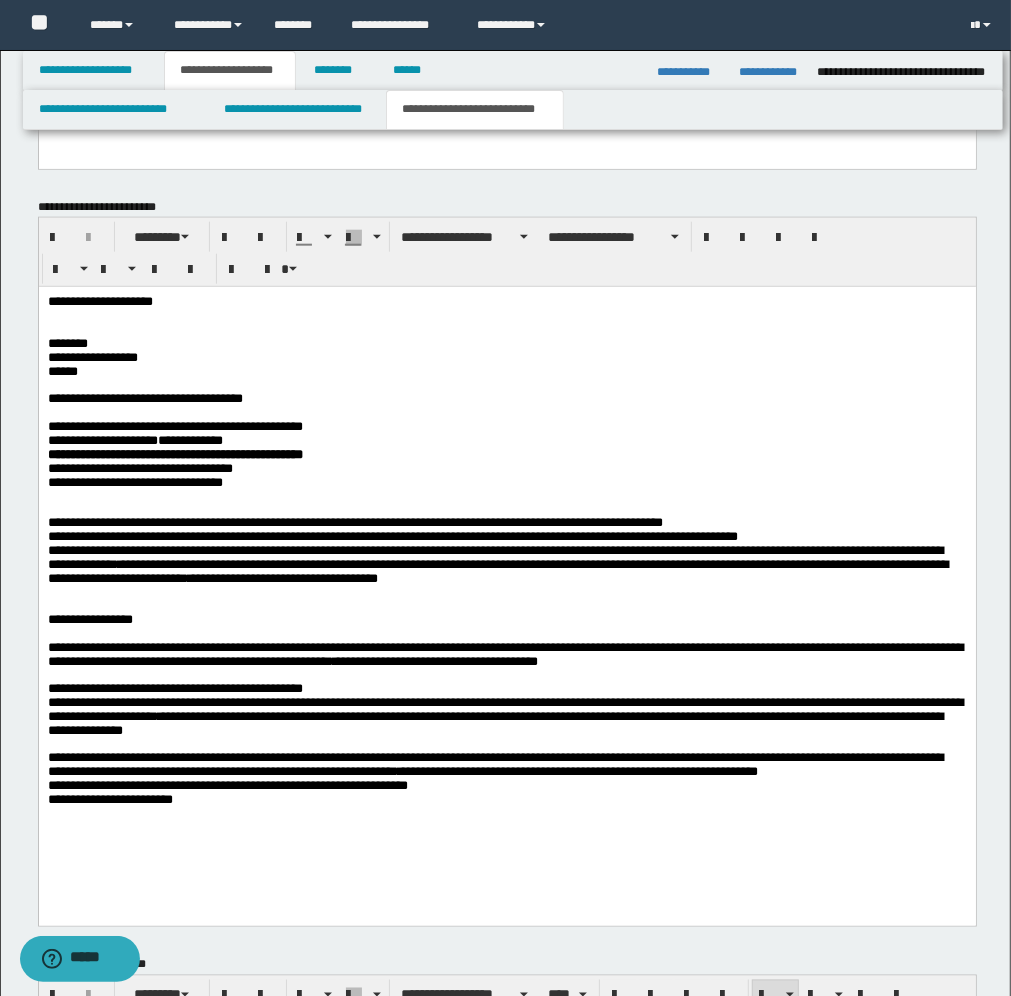click on "**********" at bounding box center (506, 785) 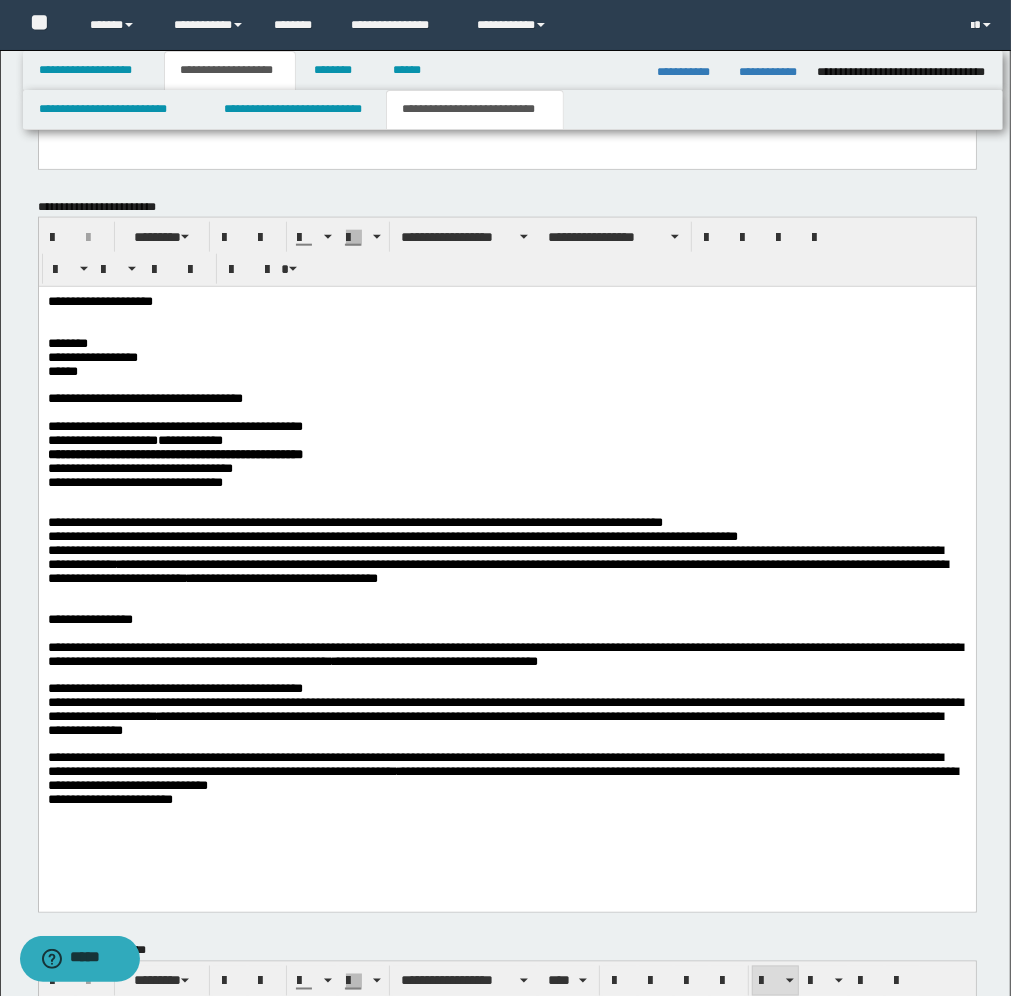 click on "**********" at bounding box center (506, 575) 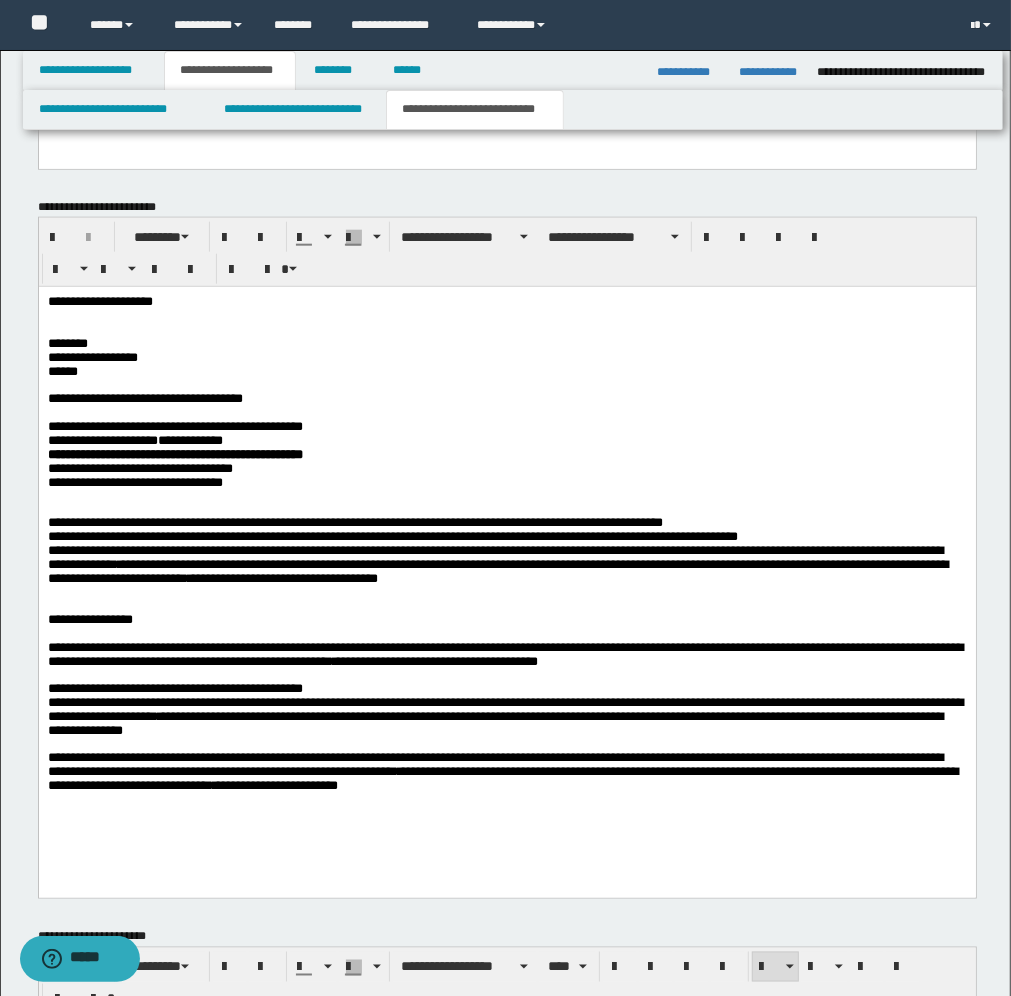 click on "**********" at bounding box center (506, 569) 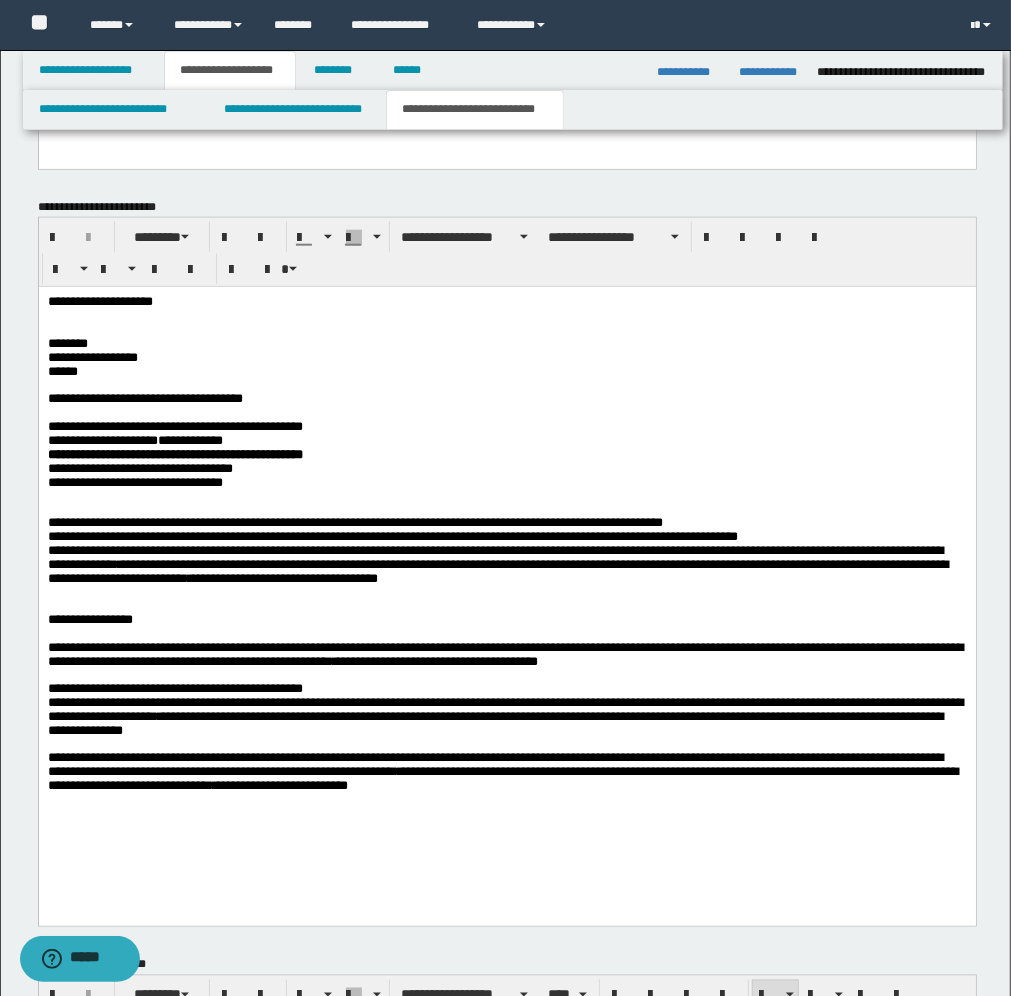 click on "**********" at bounding box center [506, 583] 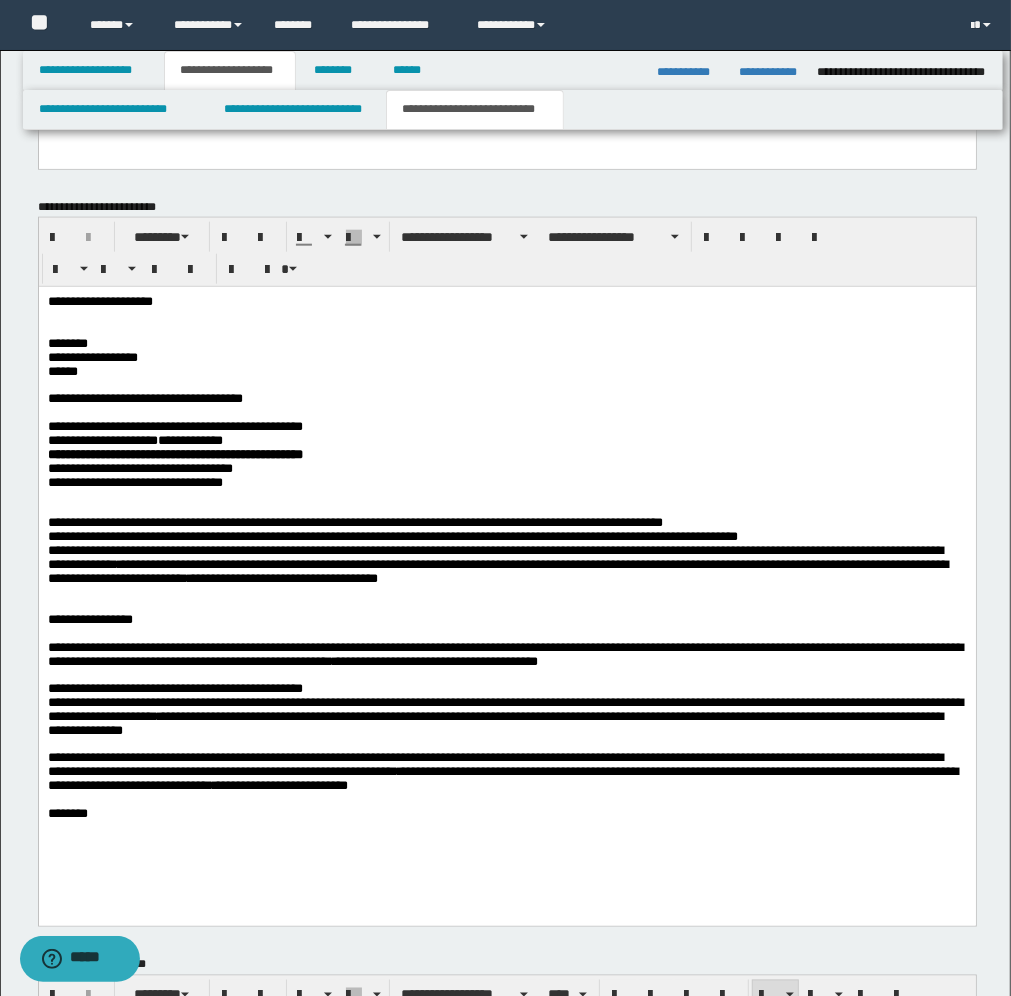 click on "********" at bounding box center [506, 814] 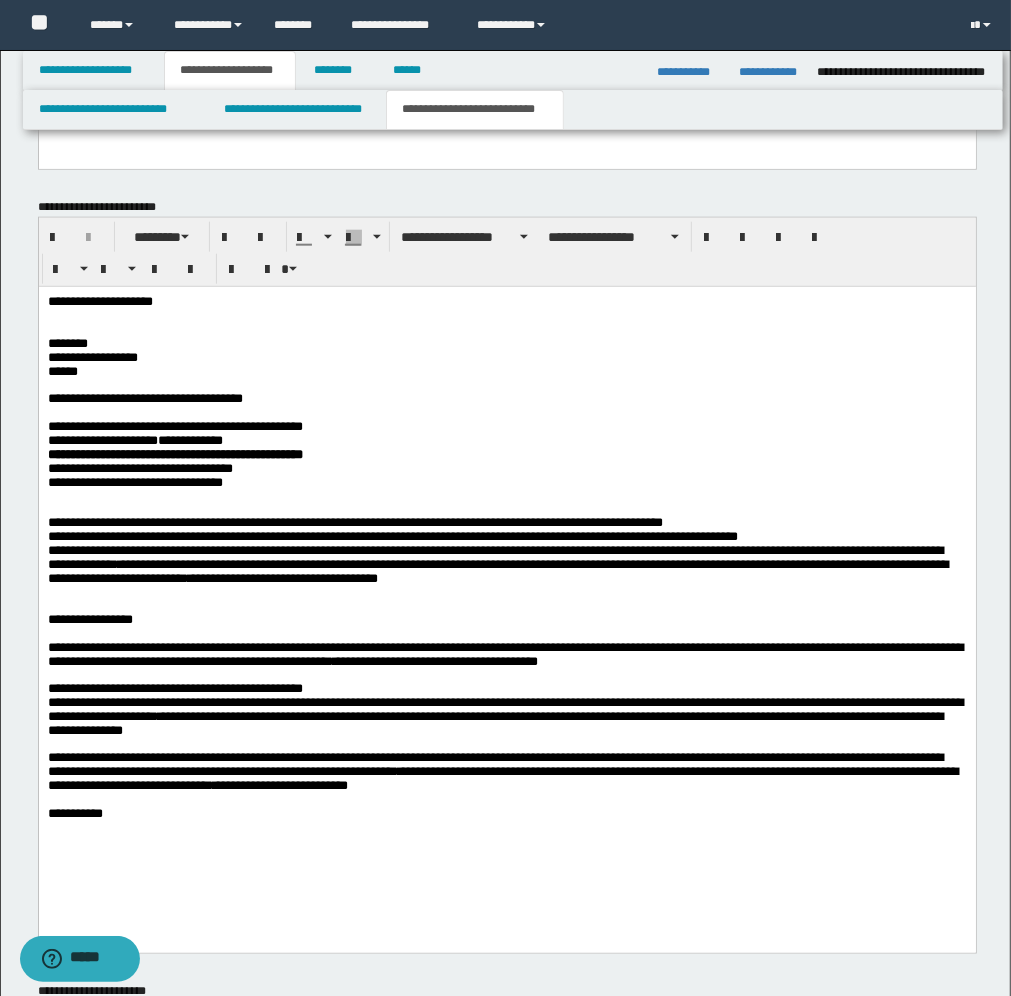 click at bounding box center (506, 841) 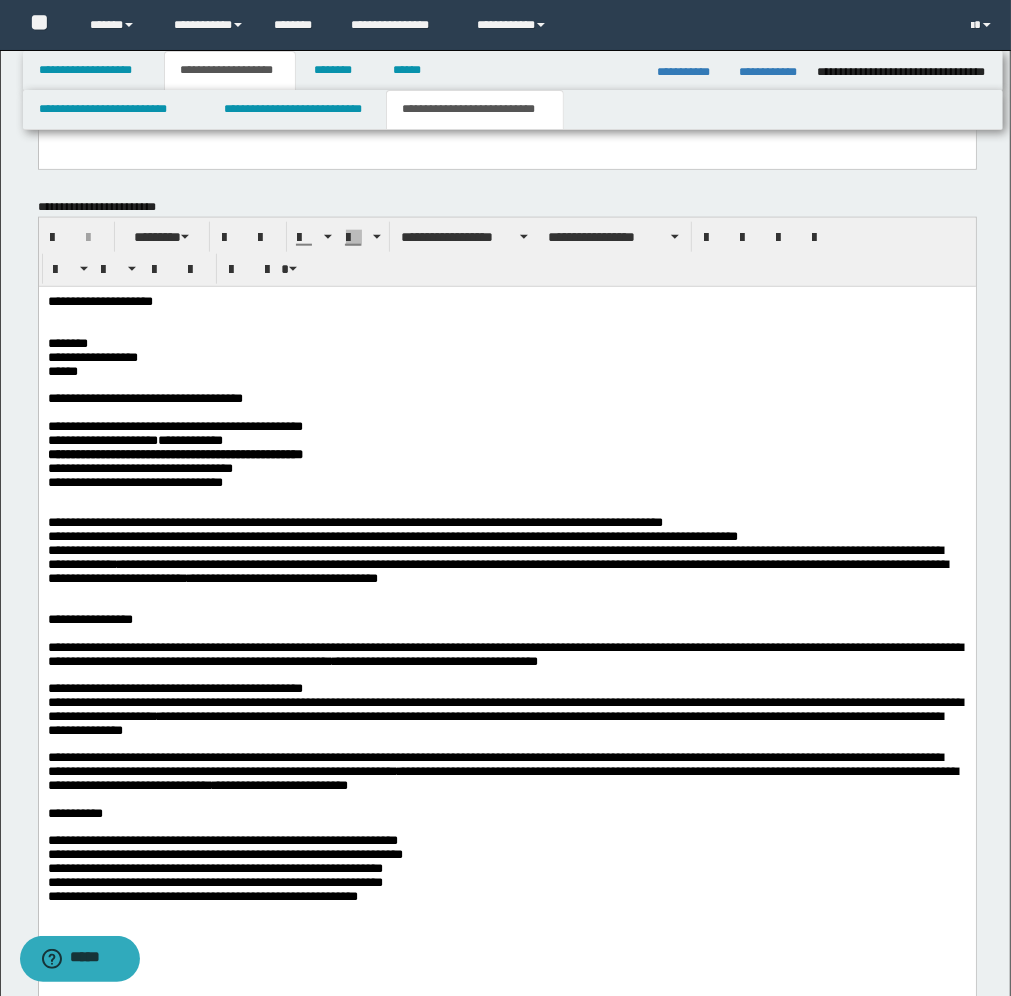 click on "**********" at bounding box center [506, 624] 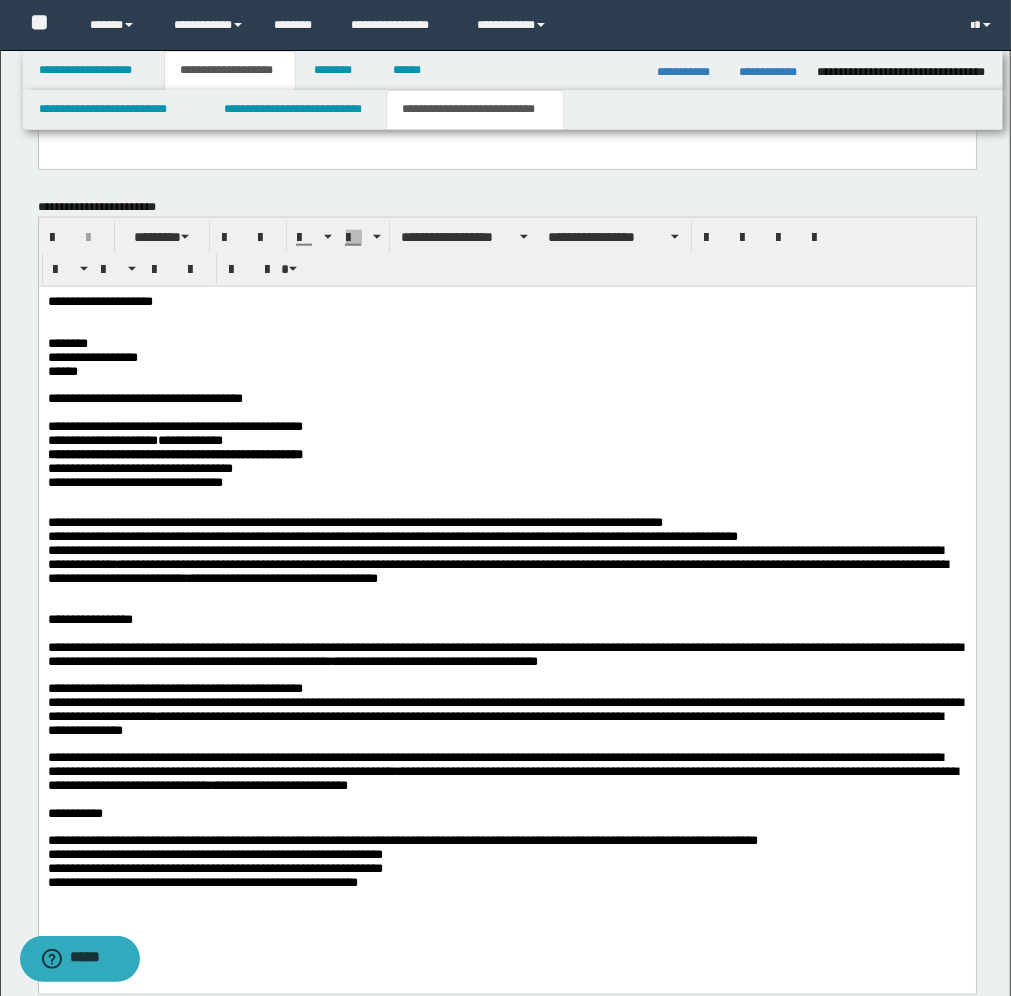 click on "**********" at bounding box center [506, 861] 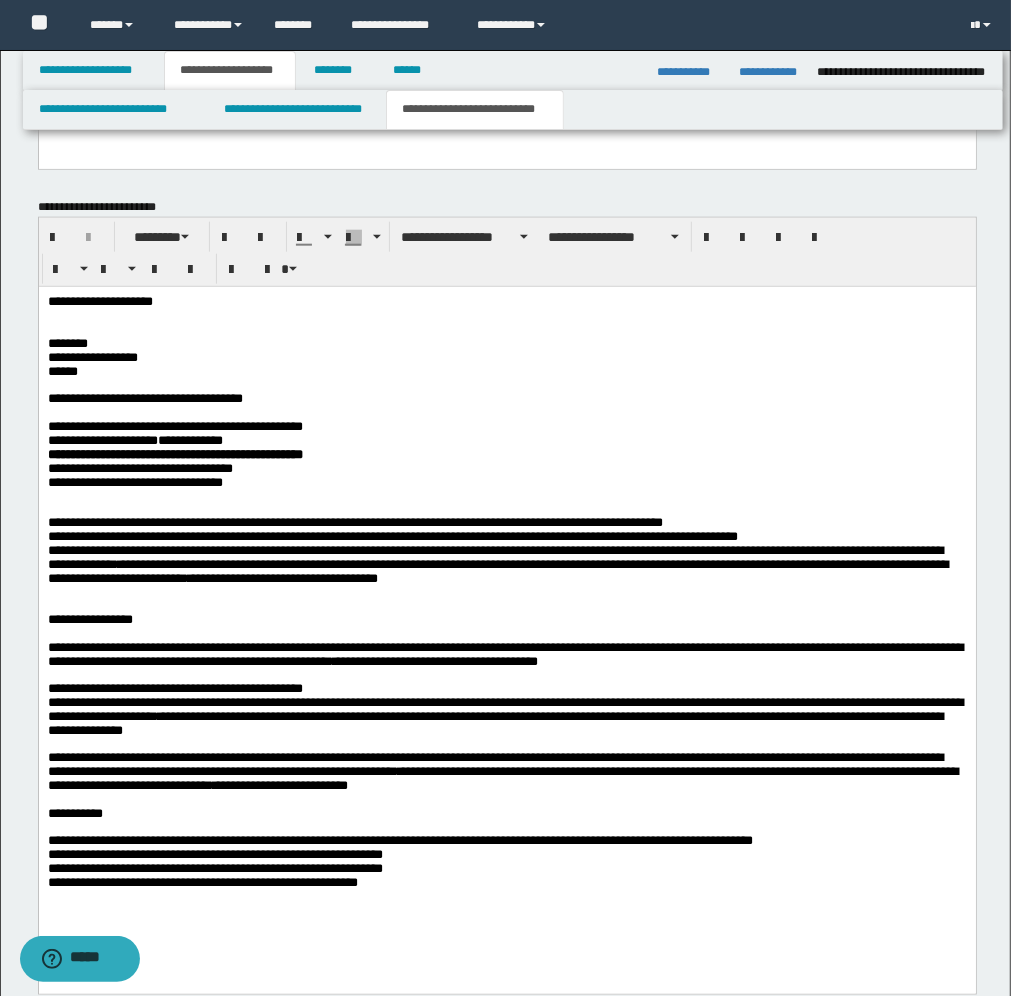 click on "[FIRST] [LAST] [STREET] [CITY] [STATE] [POSTAL_CODE] [COUNTRY] [PHONE] [EMAIL] [SSN] [DLN] [CC_NUMBER] [CC_EXPIRY] [CC_CVV] [DOB] [AGE] [GENDER] [NATIONALITY] [OCCUPATION] [EMPLOYER] [JOB_TITLE] [ADDRESS_LINE_1] [ADDRESS_LINE_2] [CITY] [STATE] [POSTAL_CODE]" at bounding box center (506, 861) 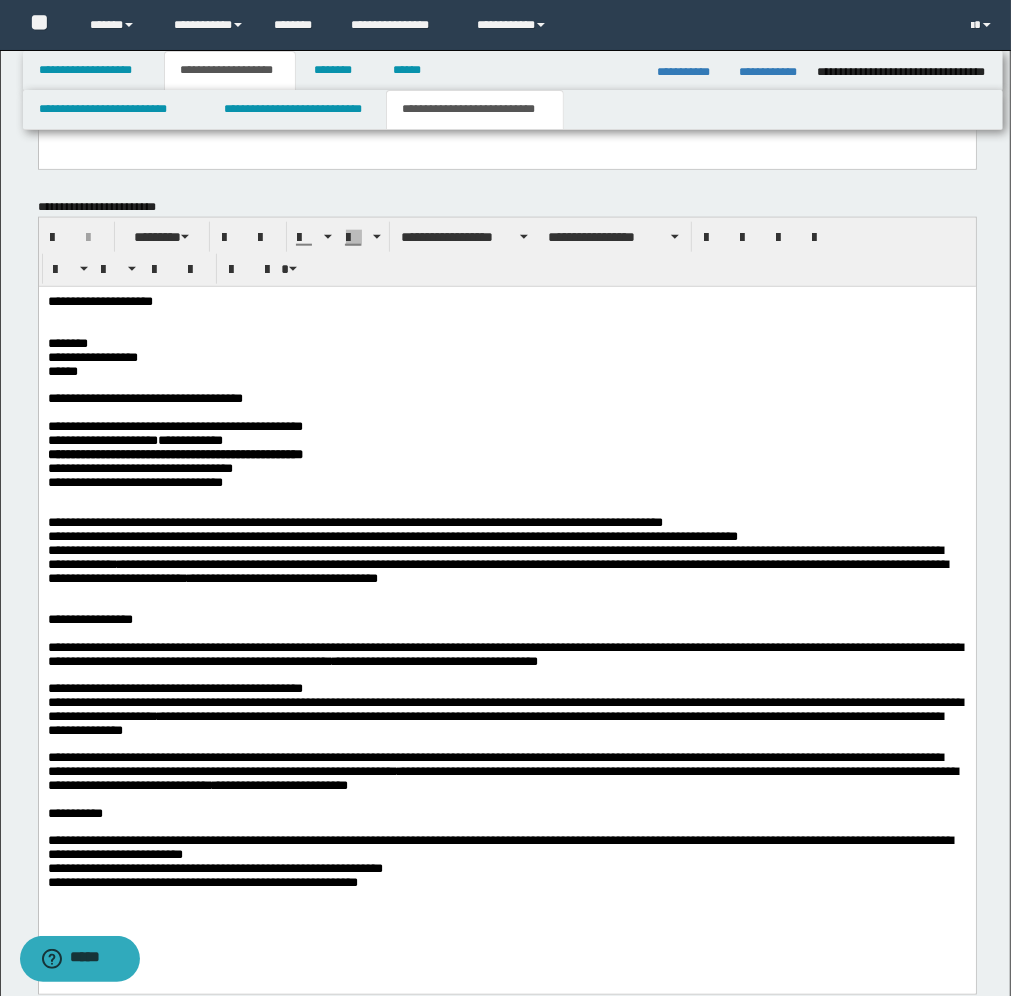 click on "[FIRST] [LAST] [STREET] [CITY] [STATE] [POSTAL_CODE] [COUNTRY] [PHONE] [EMAIL] [SSN] [DLN] [CC_NUMBER] [CC_EXPIRY] [CC_CVV] [DOB] [AGE] [GENDER] [NATIONALITY] [OCCUPATION] [EMPLOYER] [JOB_TITLE] [ADDRESS_LINE_1] [ADDRESS_LINE_2] [CITY] [STATE] [POSTAL_CODE]" at bounding box center (506, 861) 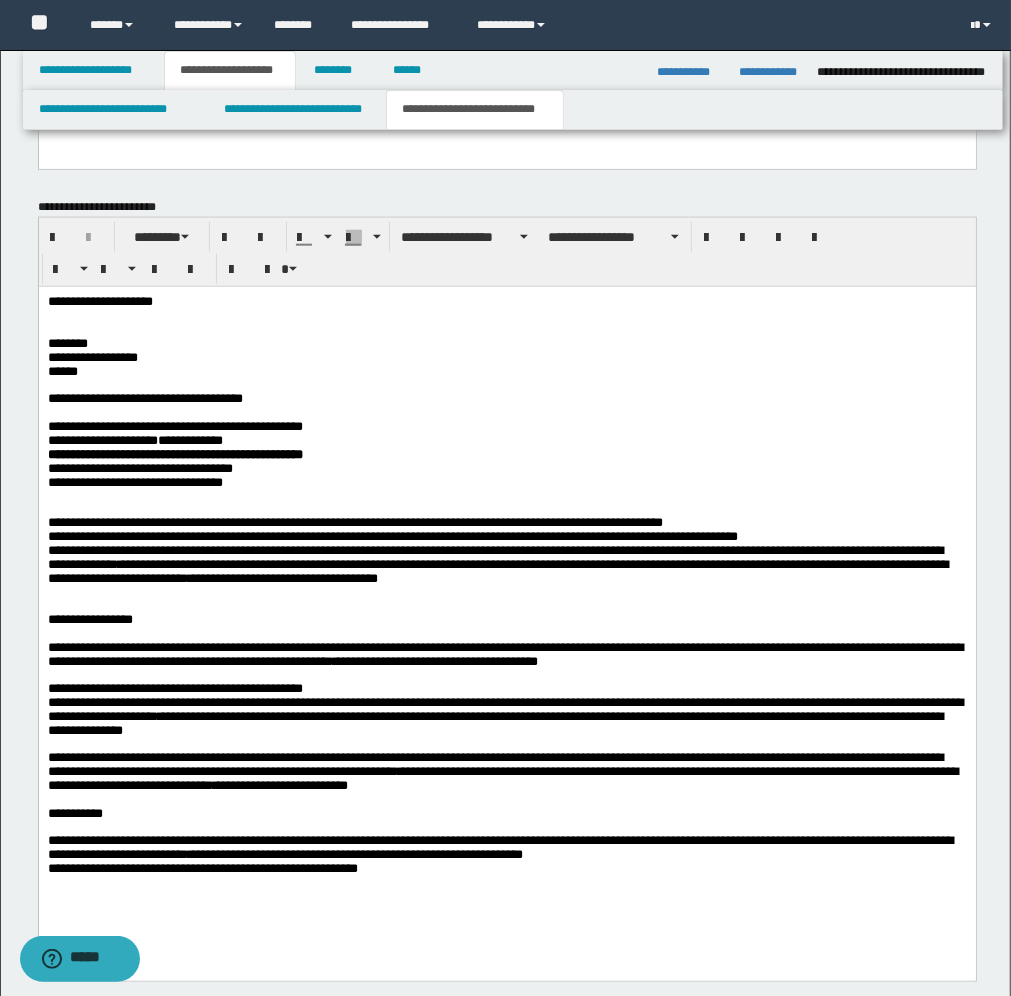 click on "**********" at bounding box center (506, 610) 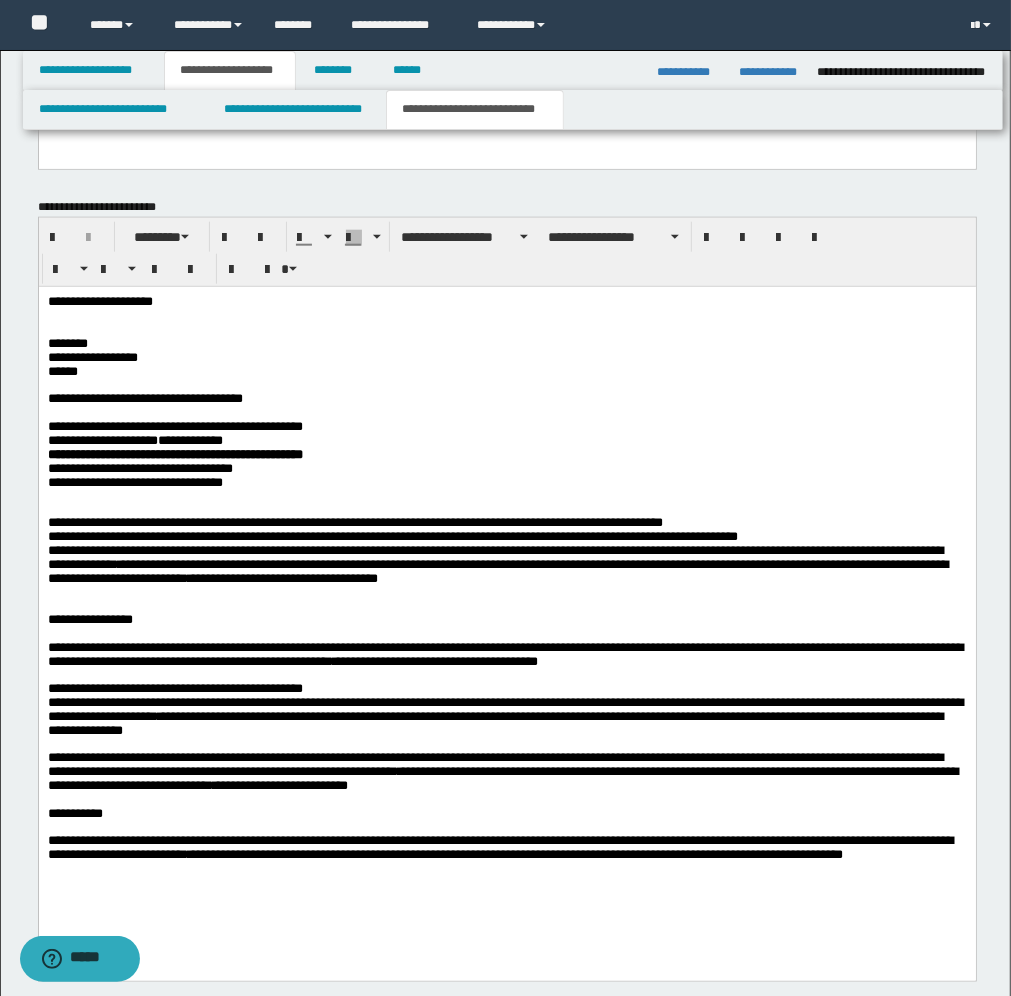 click on "**********" at bounding box center [506, 854] 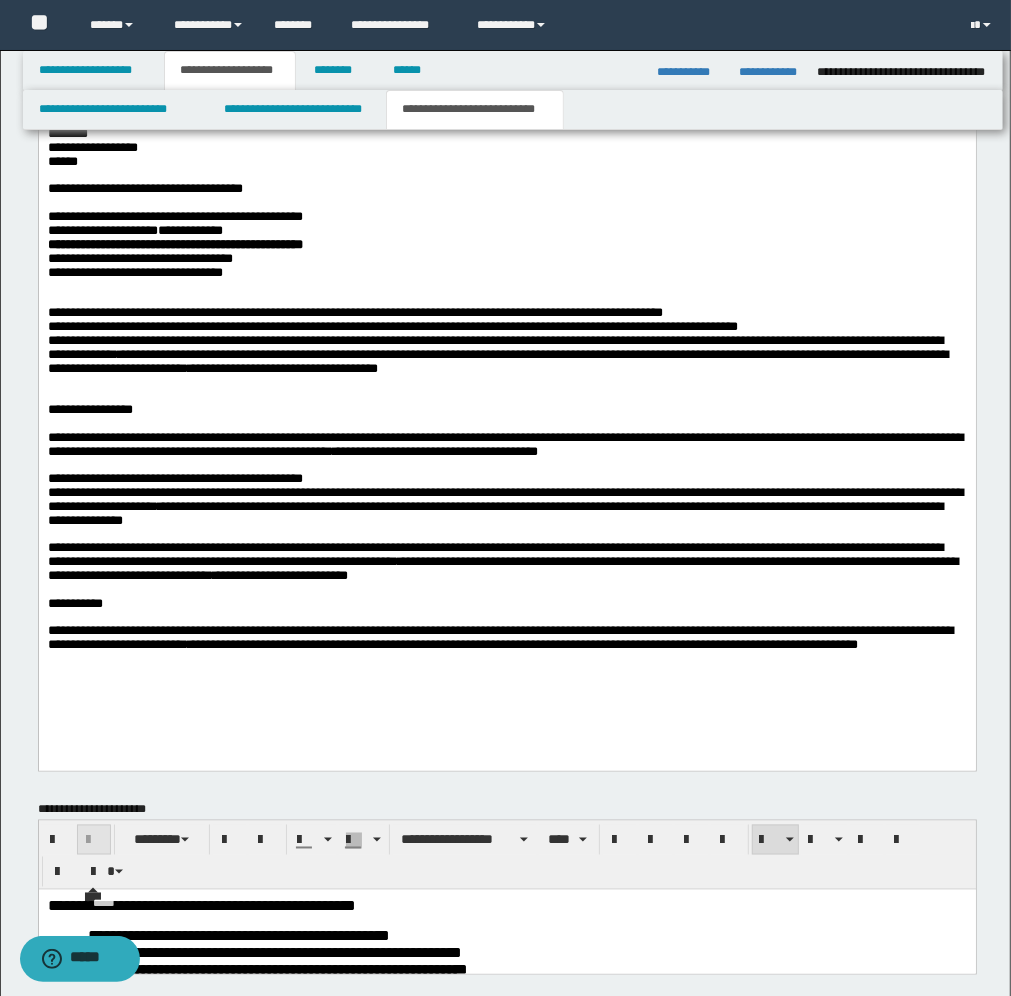 scroll, scrollTop: 1337, scrollLeft: 0, axis: vertical 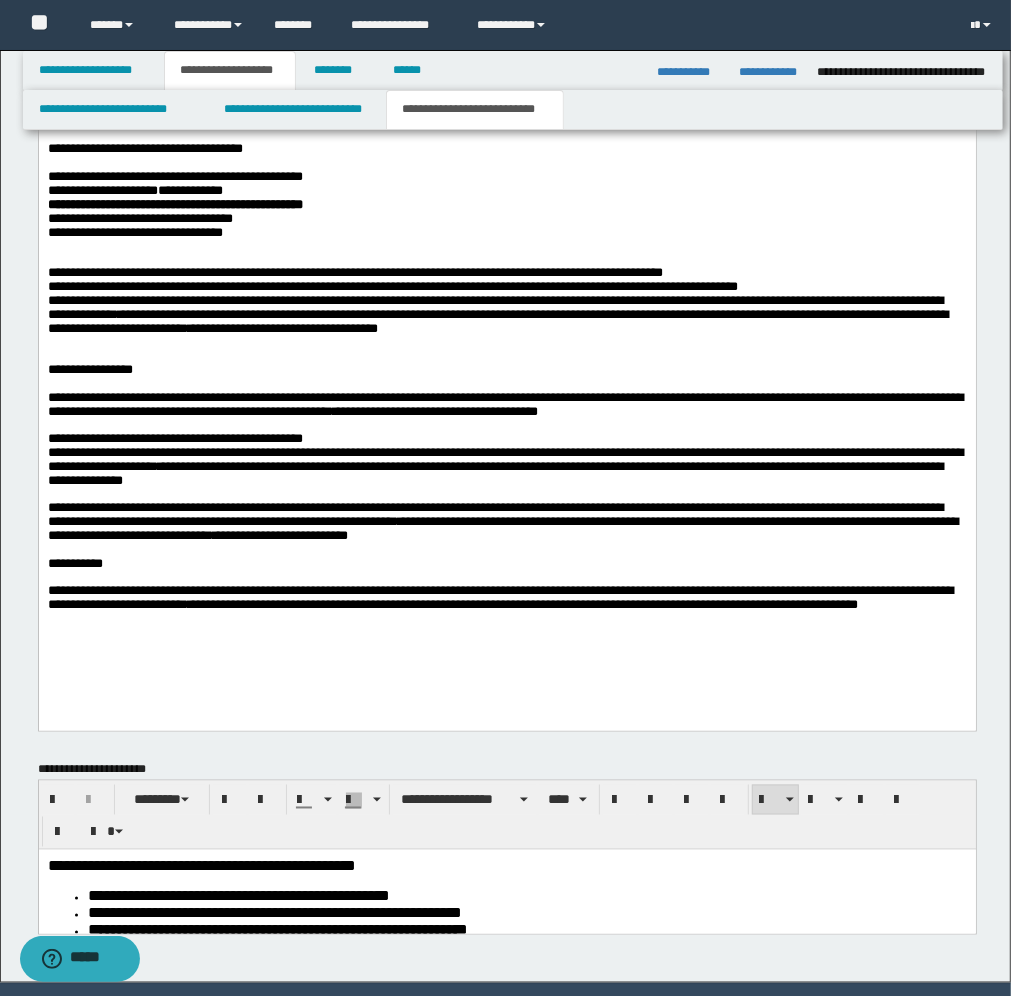 click on "**********" at bounding box center [506, 360] 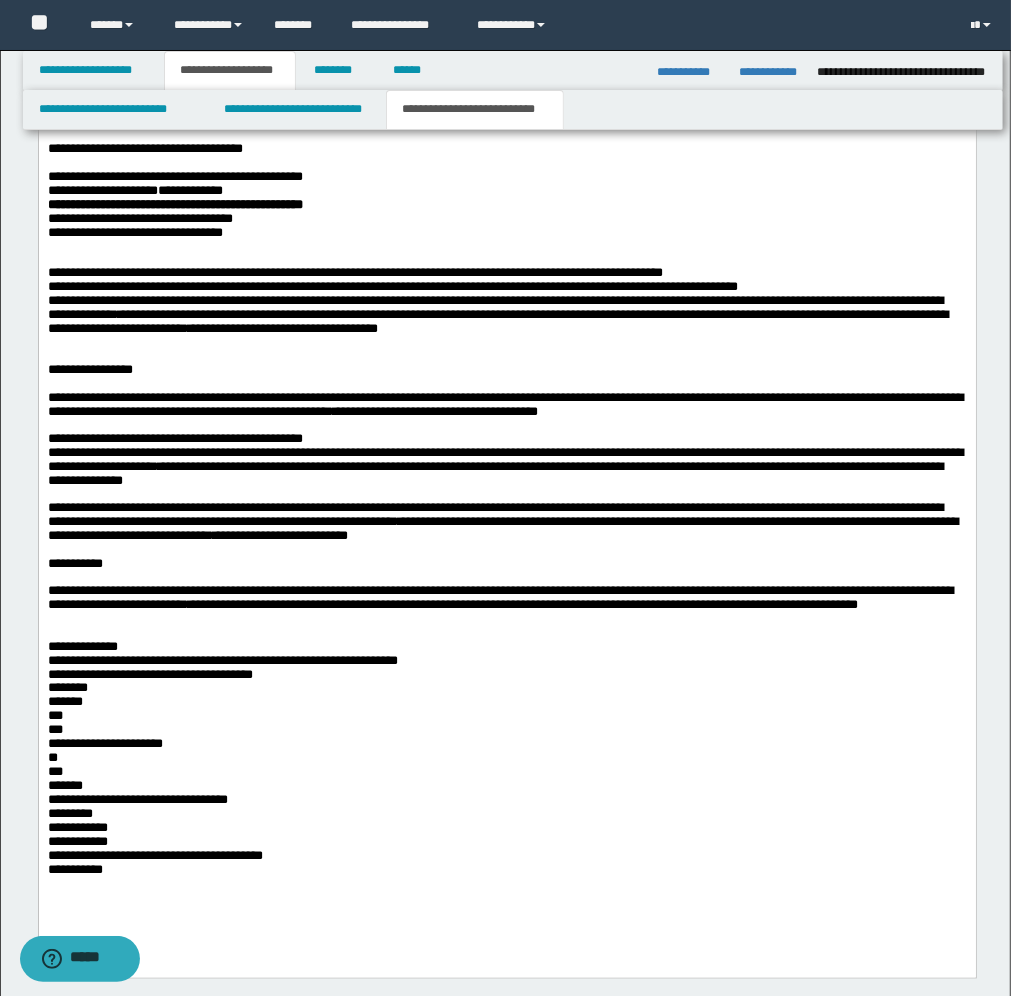 click on "**********" at bounding box center [506, 757] 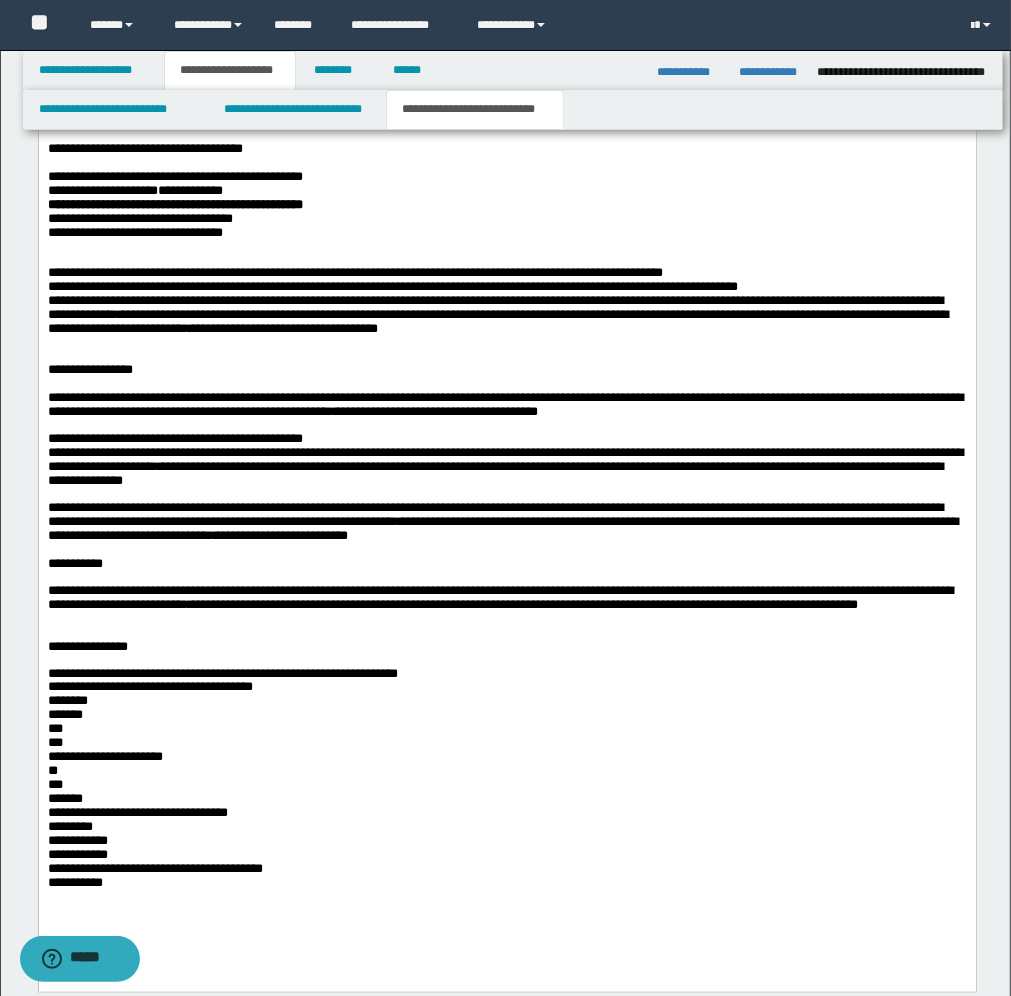 click on "**********" at bounding box center (506, 770) 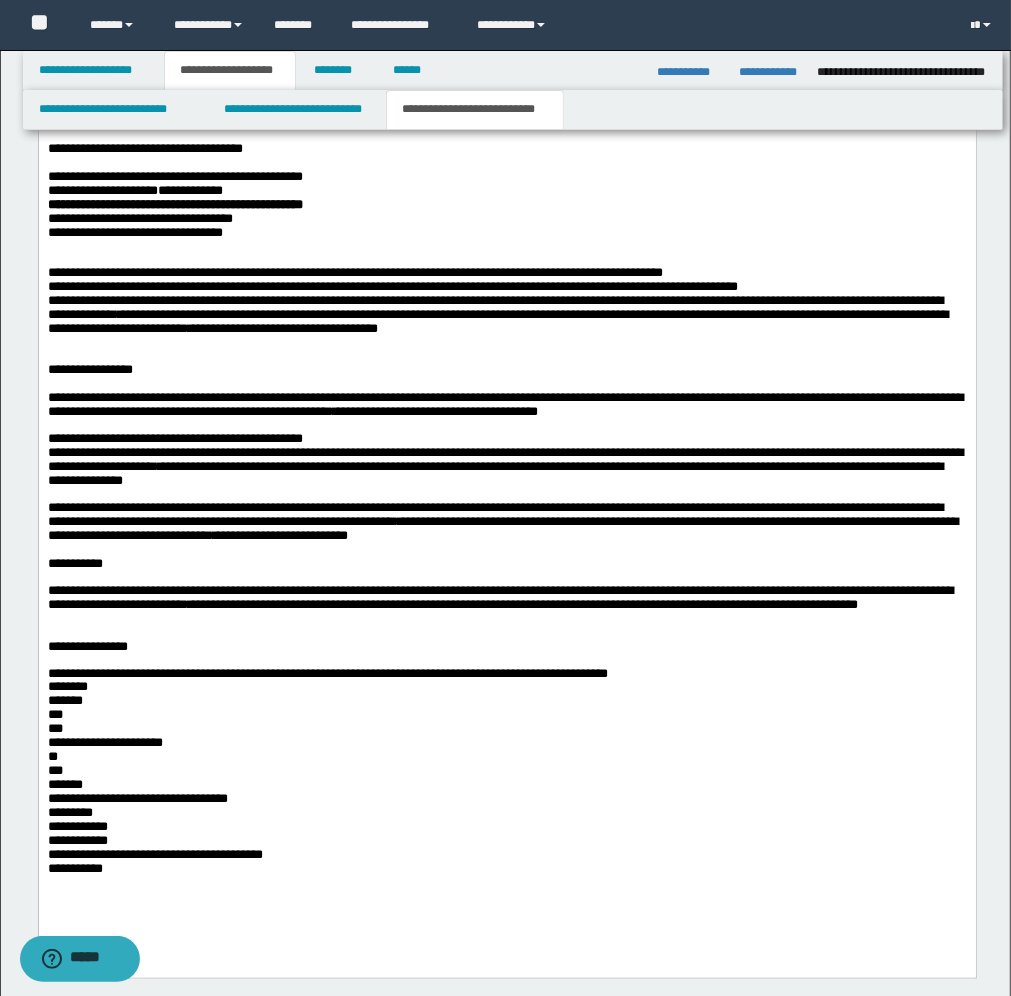 click on "**********" at bounding box center (506, 763) 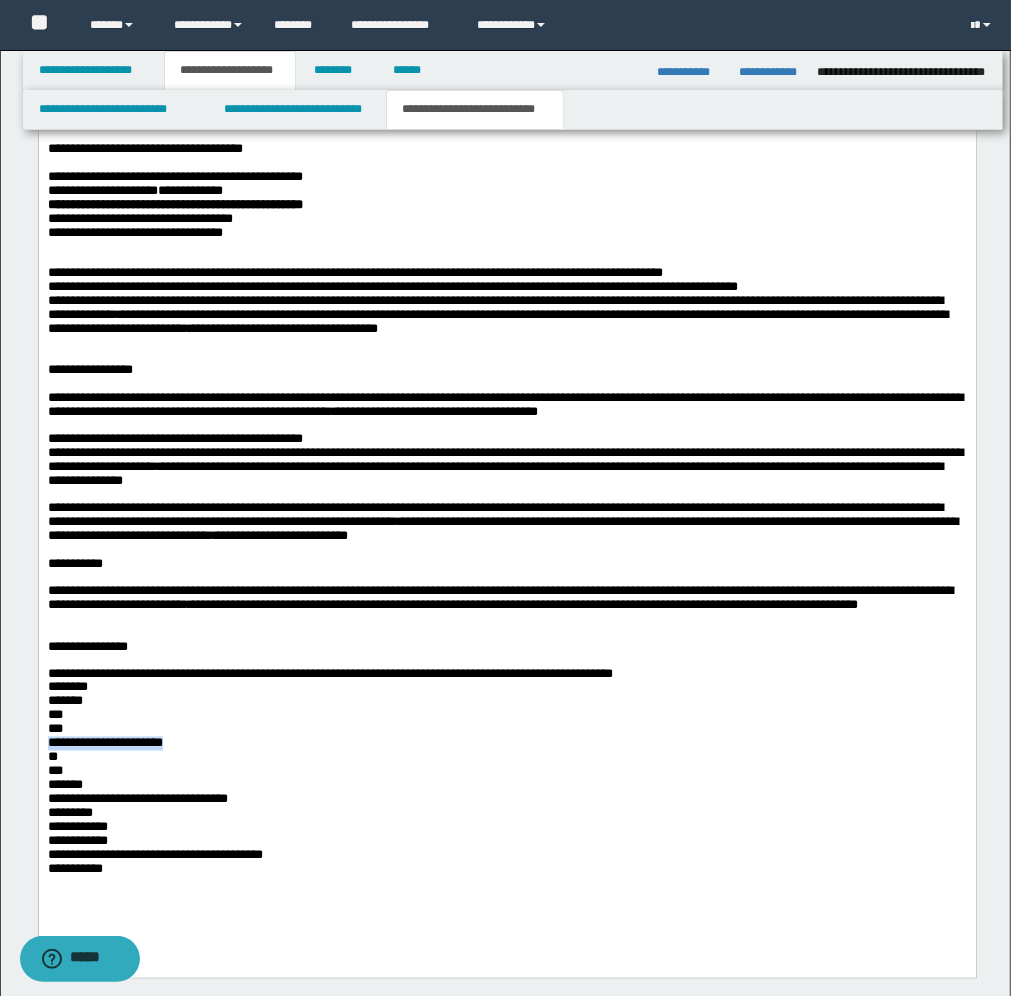 drag, startPoint x: 177, startPoint y: 738, endPoint x: 42, endPoint y: 743, distance: 135.09256 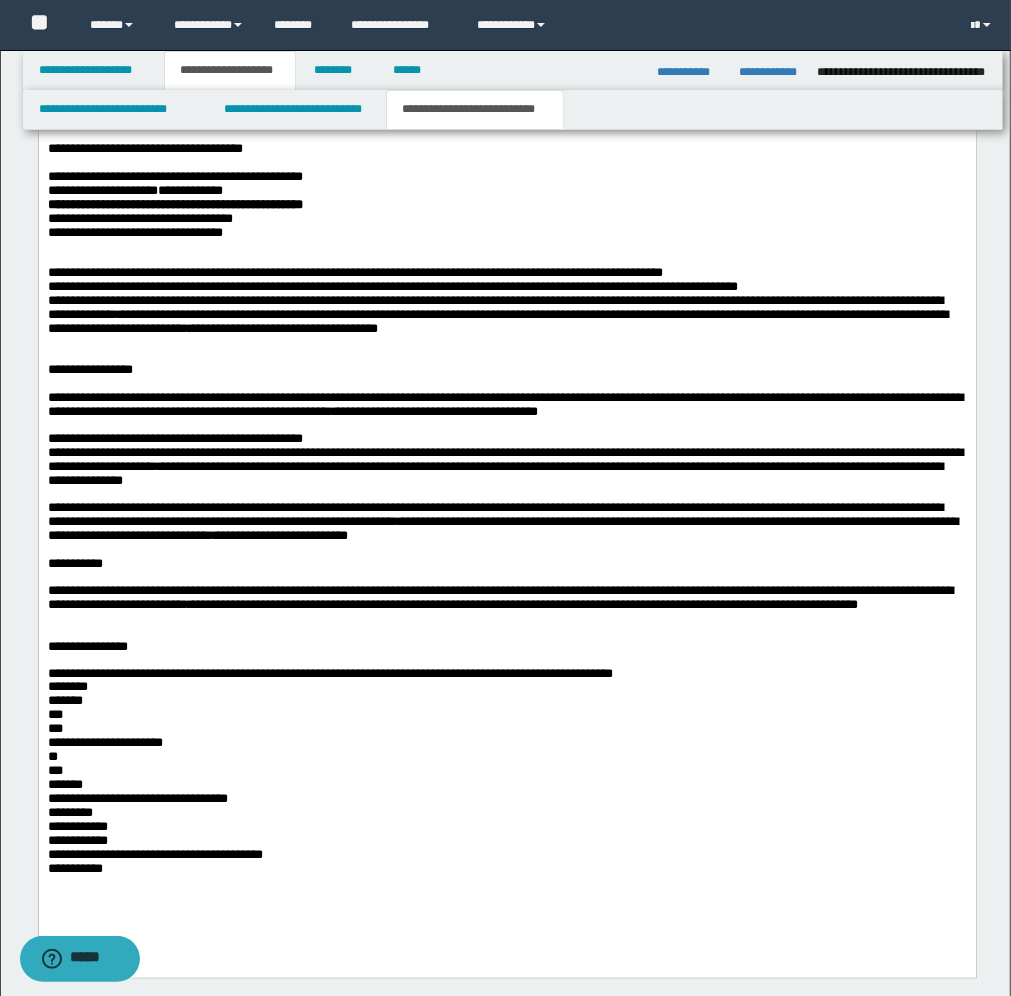 click on "[FIRST] [LAST] [STREET] [CITY] [STATE] [POSTAL_CODE] [COUNTRY] [PHONE] [EMAIL] [SSN] [DLN] [CC_NUMBER] [CC_EXPIRY] [CC_CVV] [DOB] [AGE] [GENDER] [NATIONALITY] [OCCUPATION] [EMPLOYER] [JOB_TITLE] [ADDRESS_LINE_1] [ADDRESS_LINE_2] [CITY] [STATE] [POSTAL_CODE]" at bounding box center [506, 763] 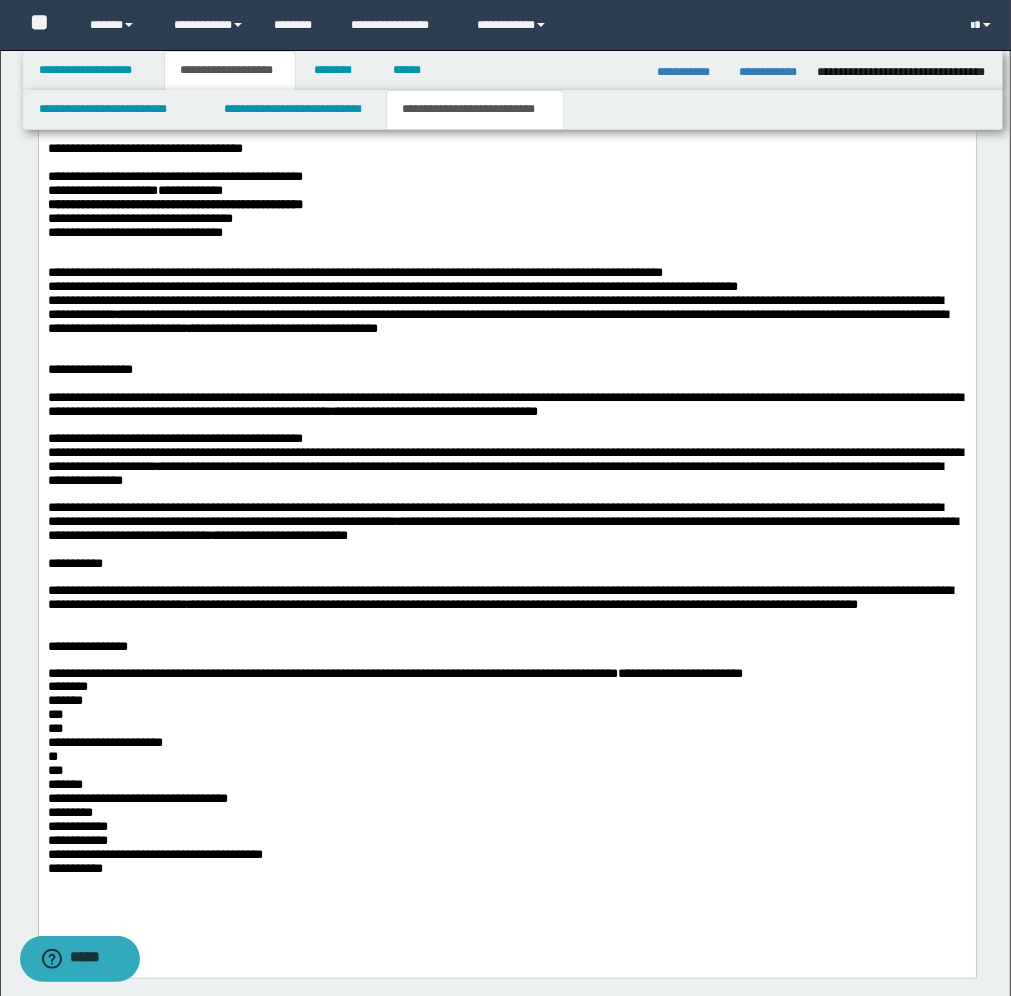 click on "**********" at bounding box center (506, 763) 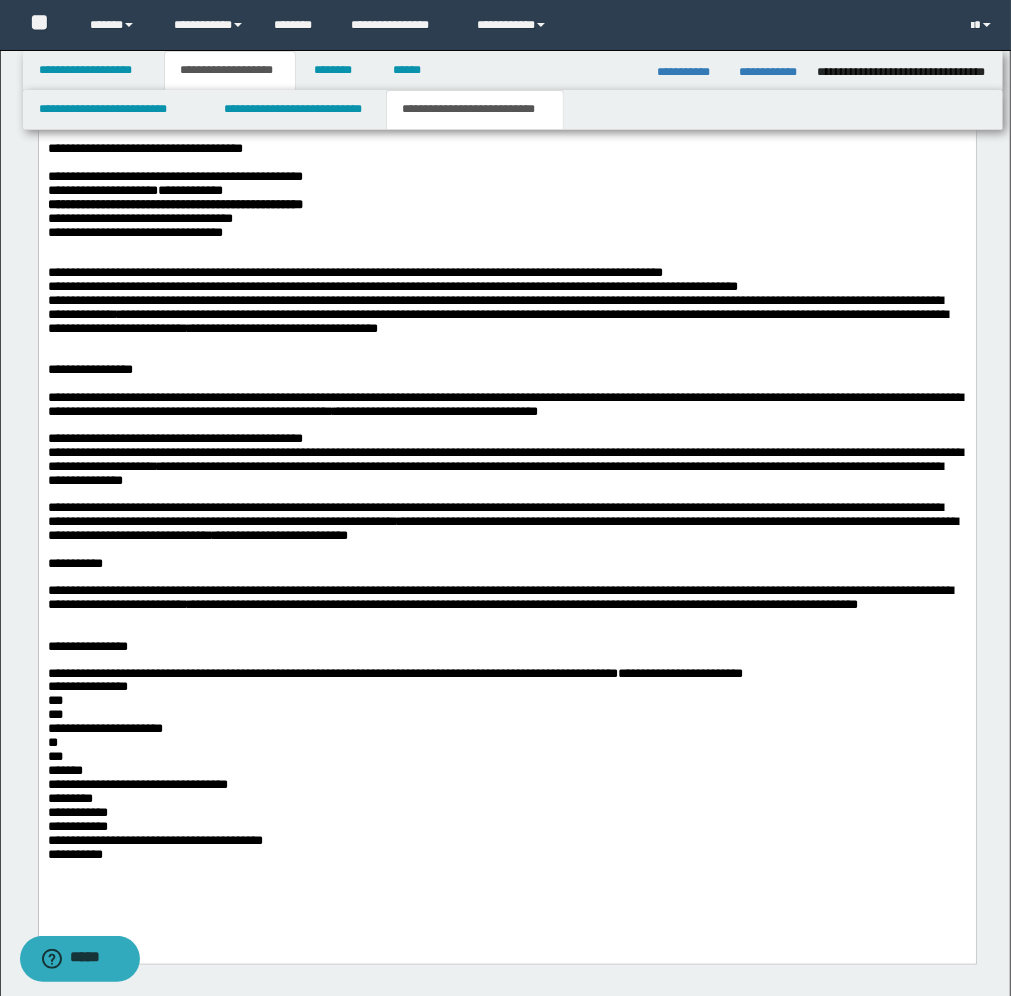 click on "**********" at bounding box center [506, 756] 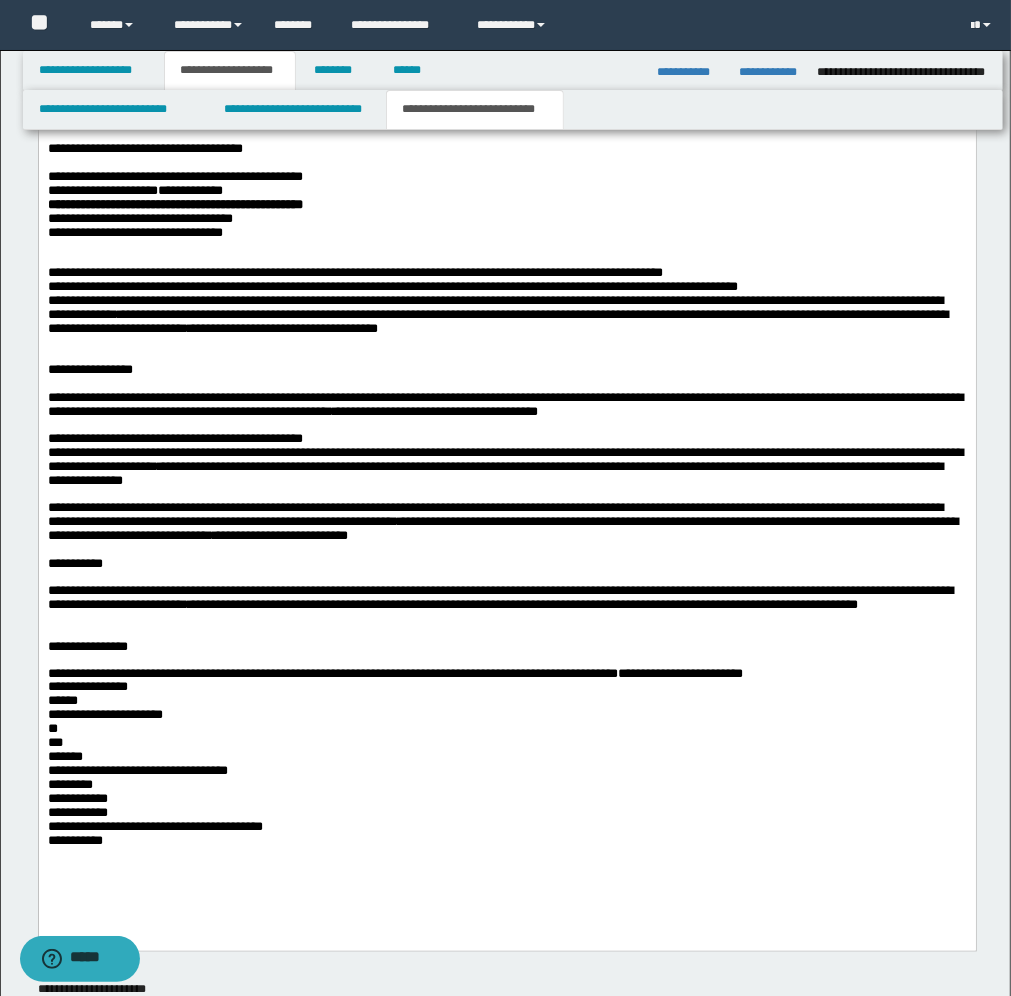 click on "**********" at bounding box center [506, 749] 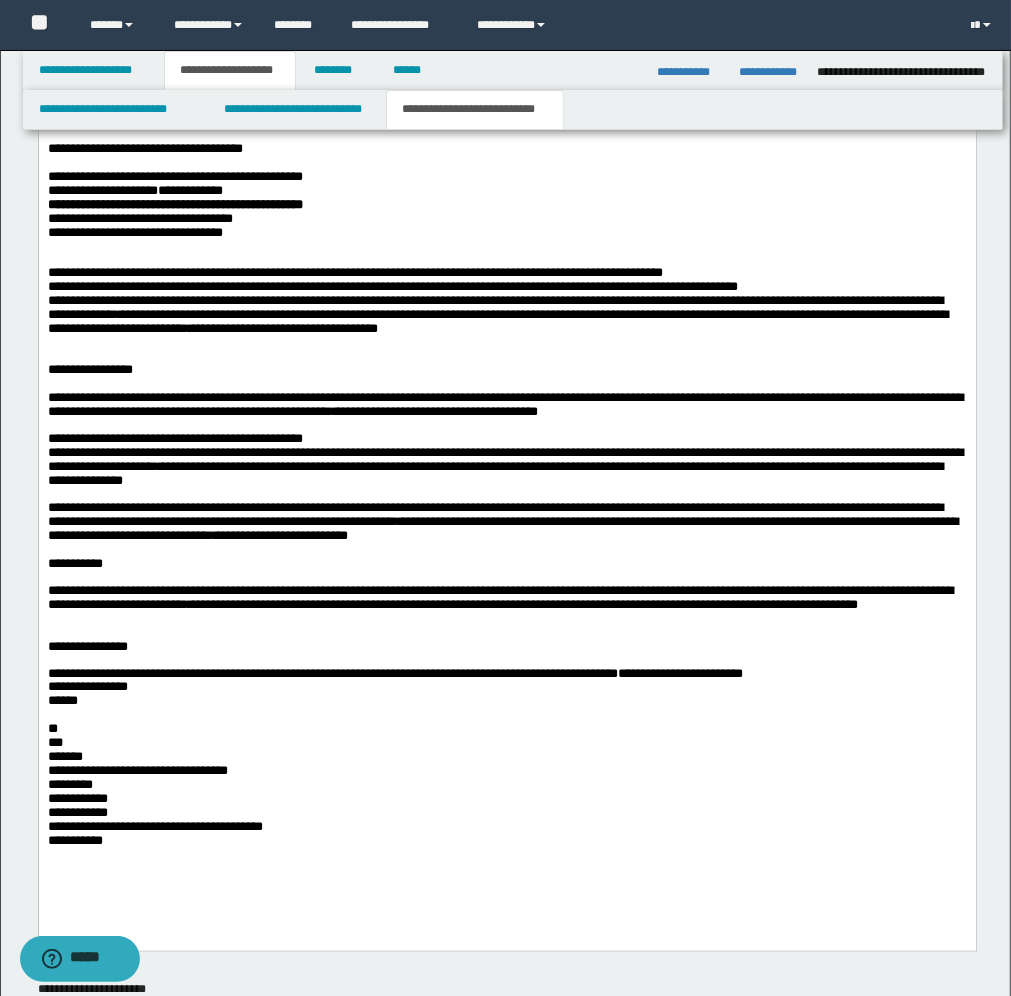 click on "[FIRST] [LAST] [STREET] [CITY] [STATE] [POSTAL_CODE] [COUNTRY] [PHONE] [EMAIL] [SSN] [DLN] [CC_NUMBER] [CC_EXPIRY] [CC_CVV] [DOB] [AGE] [GENDER] [NATIONALITY] [OCCUPATION] [EMPLOYER] [JOB_TITLE] [ADDRESS_LINE_1] [ADDRESS_LINE_2] [CITY] [STATE] [POSTAL_CODE] [PHONE] [EMAIL]" at bounding box center (506, 470) 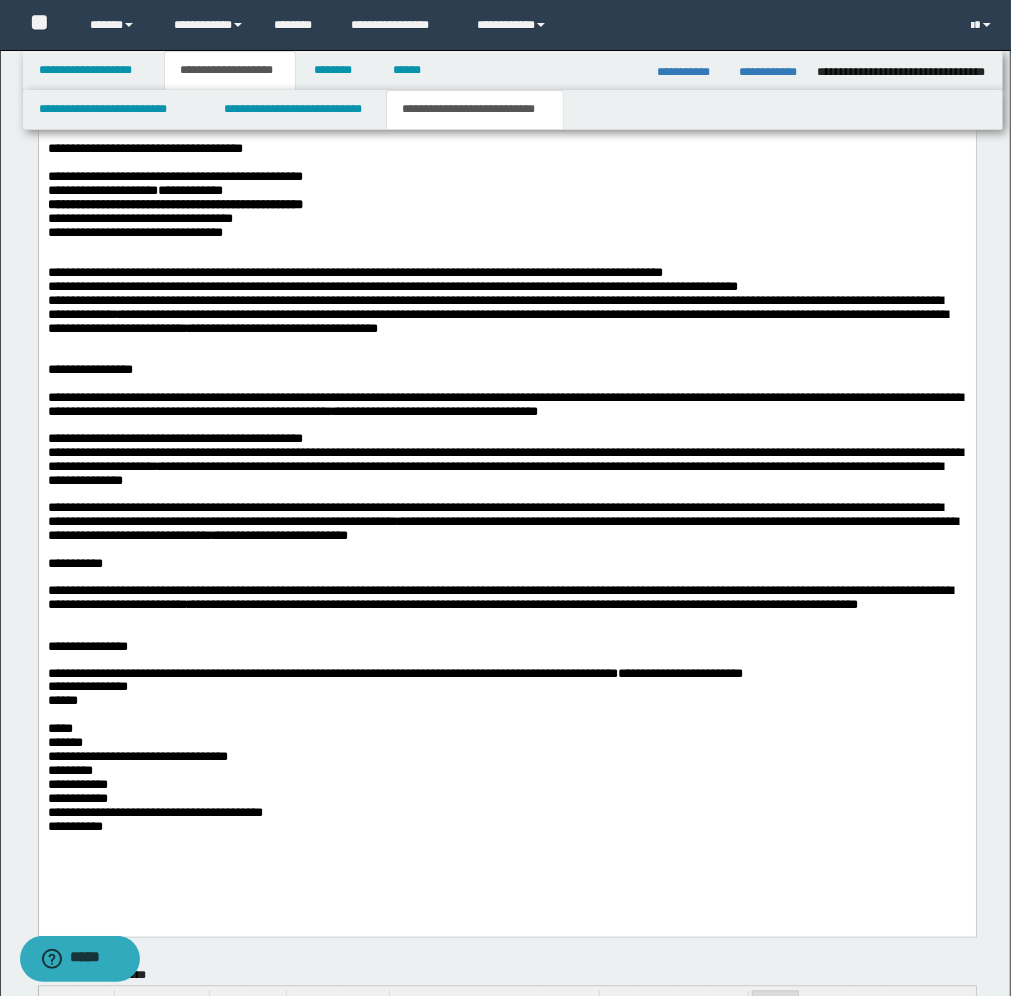 click on "[FIRST] [LAST] [STREET] [CITY] [STATE] [POSTAL_CODE] [COUNTRY] [PHONE] [EMAIL] [SSN] [DLN] [CC_NUMBER] [CC_EXPIRY] [CC_CVV] [DOB] [AGE] [GENDER] [NATIONALITY] [OCCUPATION] [EMPLOYER] [JOB_TITLE] [ADDRESS_LINE_1] [ADDRESS_LINE_2] [CITY] [STATE] [POSTAL_CODE]" at bounding box center (506, 742) 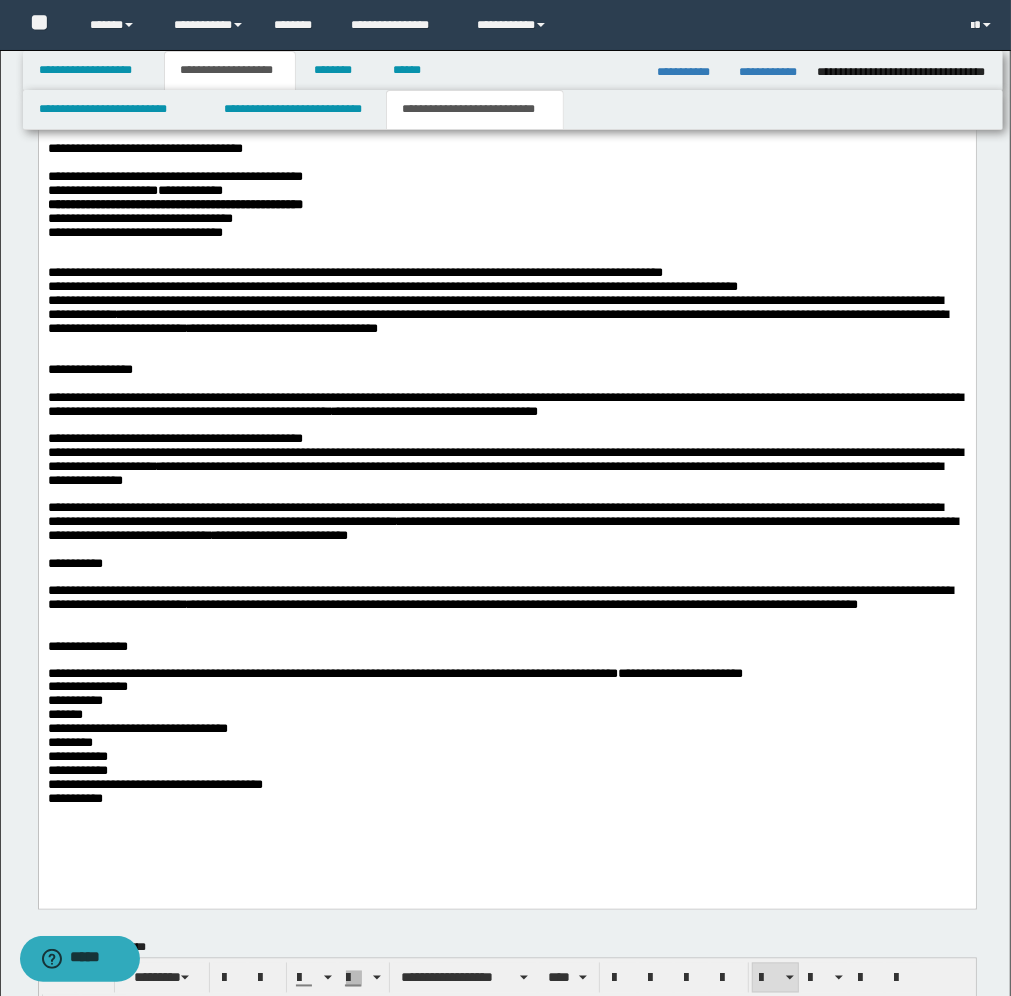 click on "[FIRST] [LAST] [STREET] [CITY] [STATE] [POSTAL_CODE] [COUNTRY] [PHONE] [EMAIL] [SSN] [DLN] [CC_NUMBER] [CC_EXPIRY] [CC_CVV] [DOB] [AGE] [GENDER] [NATIONALITY] [OCCUPATION] [EMPLOYER] [JOB_TITLE] [ADDRESS_LINE_1] [ADDRESS_LINE_2] [CITY] [STATE] [POSTAL_CODE]" at bounding box center (506, 728) 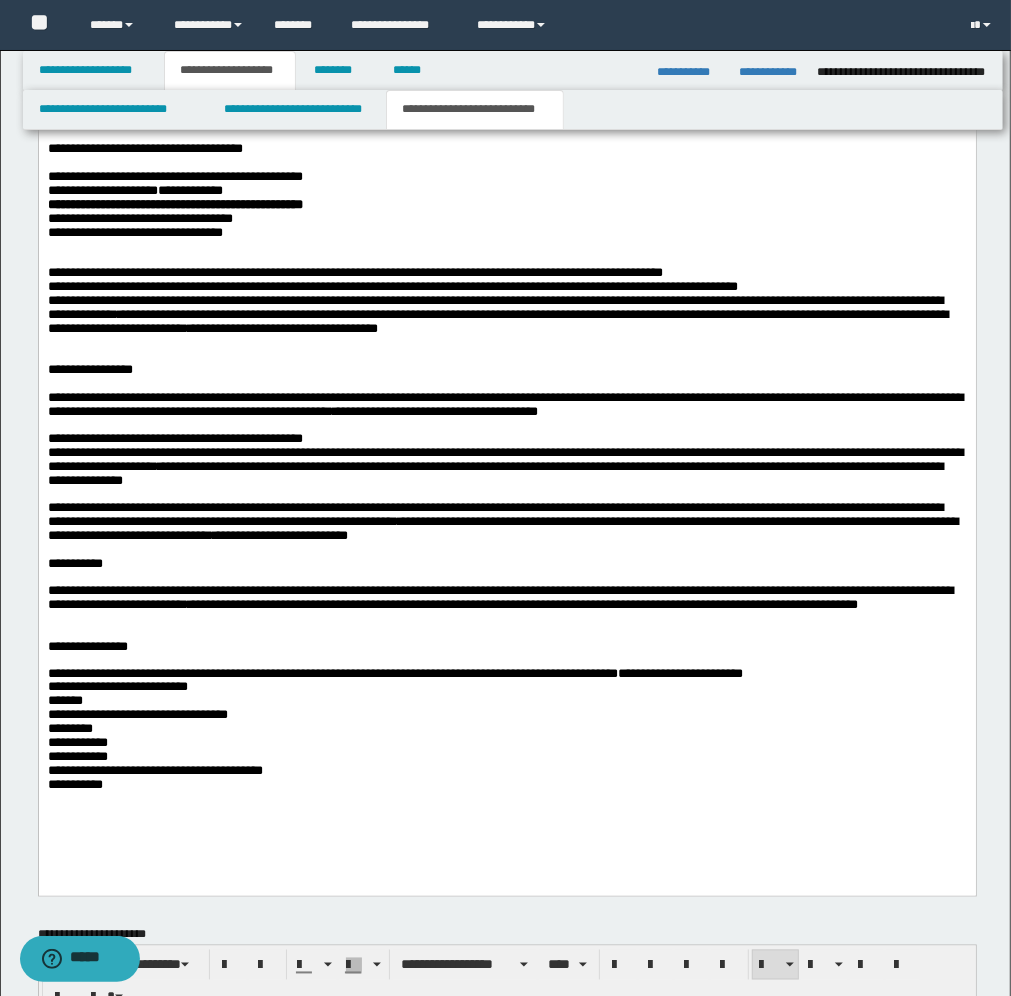 click on "[FIRST] [LAST] [STREET] [CITY] [STATE] [POSTAL_CODE] [COUNTRY] [PHONE] [EMAIL] [SSN] [DLN] [CC_NUMBER] [CC_EXPIRY] [CC_CVV] [DOB] [AGE] [GENDER] [NATIONALITY] [OCCUPATION] [EMPLOYER] [JOB_TITLE] [ADDRESS_LINE_1] [ADDRESS_LINE_2] [CITY] [STATE] [POSTAL_CODE] [PHONE] [EMAIL]" at bounding box center (506, 443) 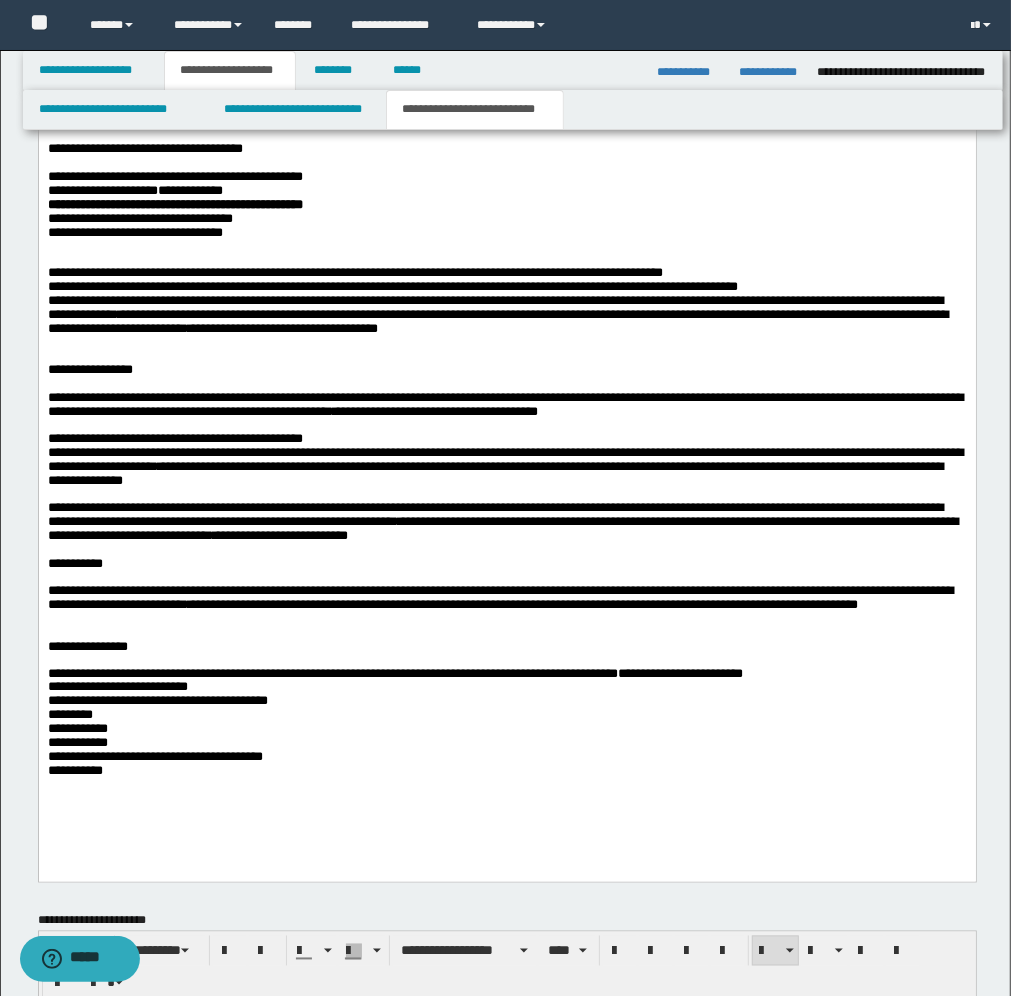 click on "[FIRST] [LAST] [STREET] [CITY] [STATE] [POSTAL_CODE] [COUNTRY] [PHONE] [EMAIL] [SSN] [DLN] [CC_NUMBER] [CC_EXPIRY] [CC_CVV] [DOB] [AGE] [GENDER] [NATIONALITY] [OCCUPATION] [EMPLOYER] [JOB_TITLE] [ADDRESS_LINE_1] [ADDRESS_LINE_2] [CITY] [STATE] [POSTAL_CODE]" at bounding box center (506, 715) 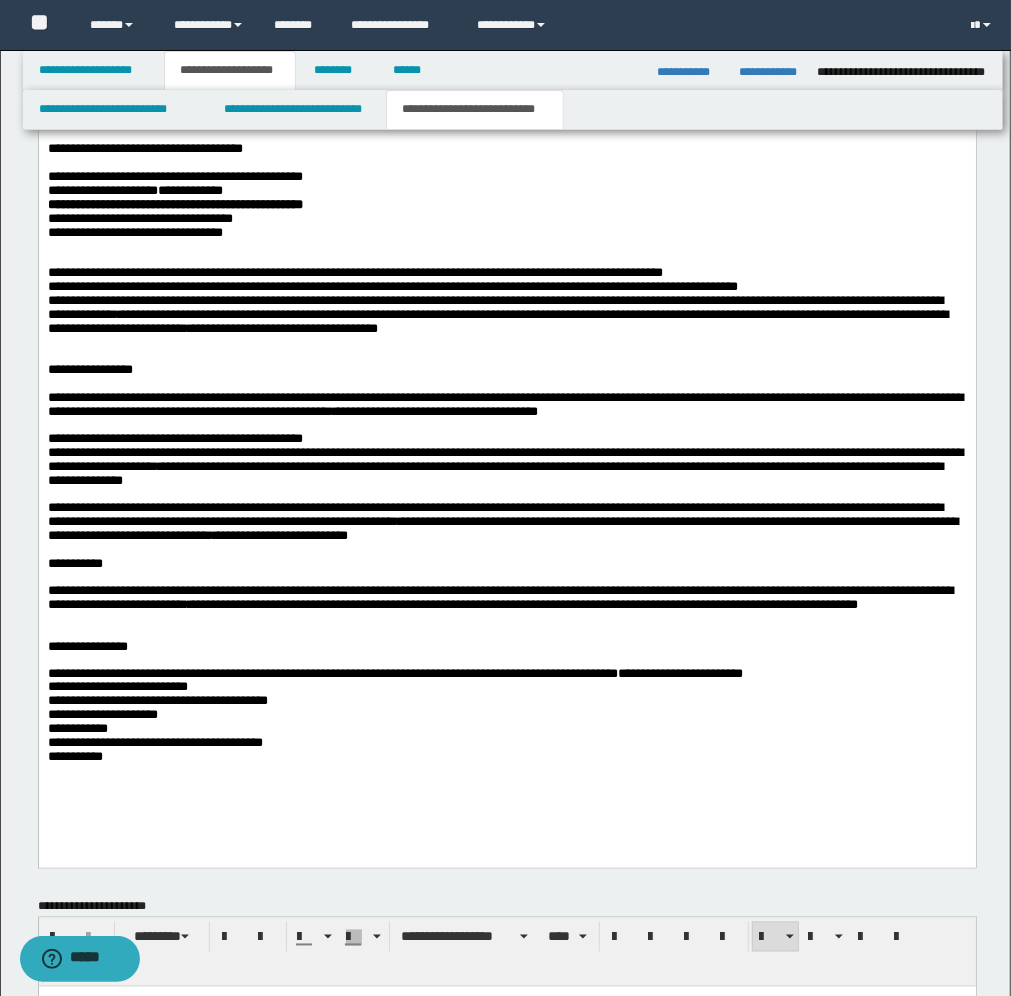 click on "[FIRST] [LAST] [STREET] [CITY] [STATE] [POSTAL_CODE] [COUNTRY] [PHONE] [EMAIL] [SSN] [DLN] [CC_NUMBER] [CC_EXPIRY] [CC_CVV] [DOB] [AGE] [GENDER] [NATIONALITY] [OCCUPATION] [EMPLOYER] [JOB_TITLE] [ADDRESS_LINE_1] [ADDRESS_LINE_2] [CITY] [STATE] [POSTAL_CODE]" at bounding box center [506, 708] 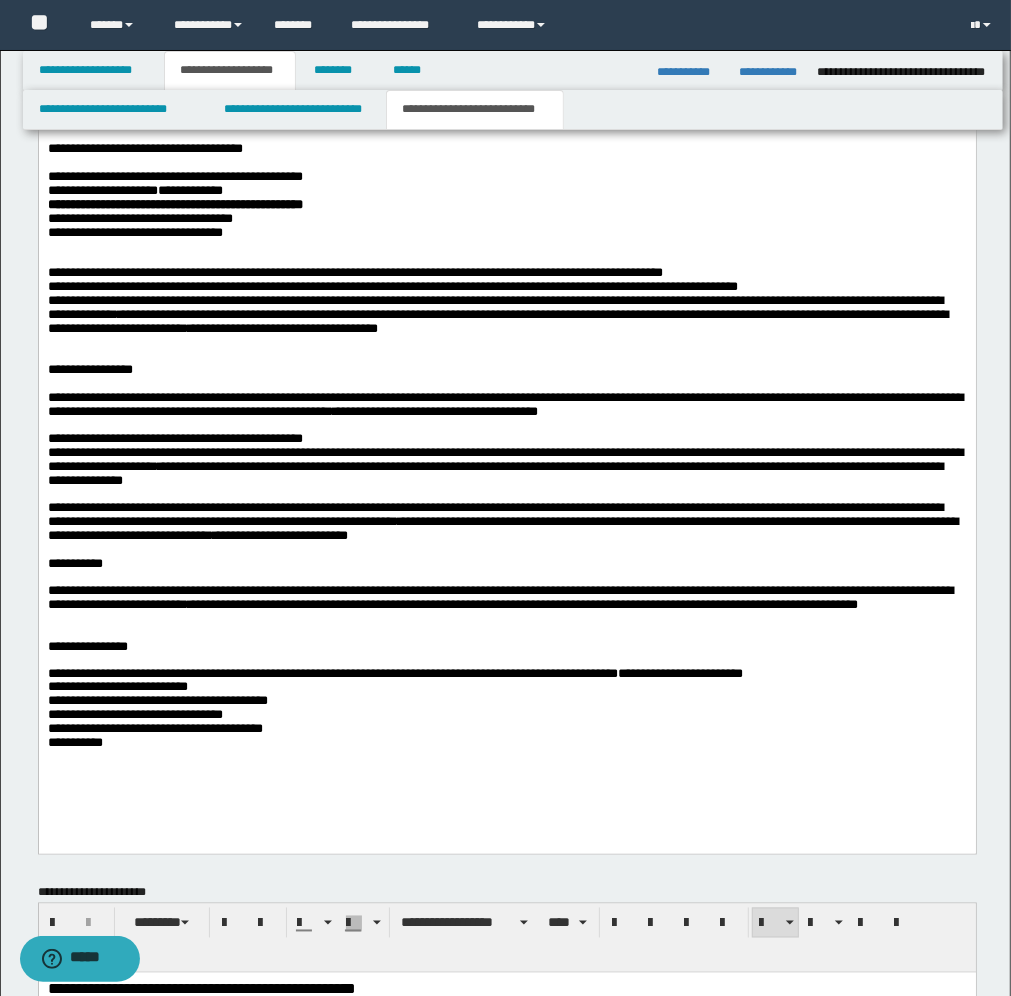 click on "[FIRST] [LAST] [STREET] [CITY] [STATE] [POSTAL_CODE] [COUNTRY] [PHONE] [EMAIL] [SSN] [DLN] [CC_NUMBER] [CC_EXPIRY] [CC_CVV] [DOB] [AGE] [GENDER] [NATIONALITY] [OCCUPATION] [EMPLOYER] [JOB_TITLE] [ADDRESS_LINE_1] [ADDRESS_LINE_2] [CITY] [STATE] [POSTAL_CODE]" at bounding box center [506, 701] 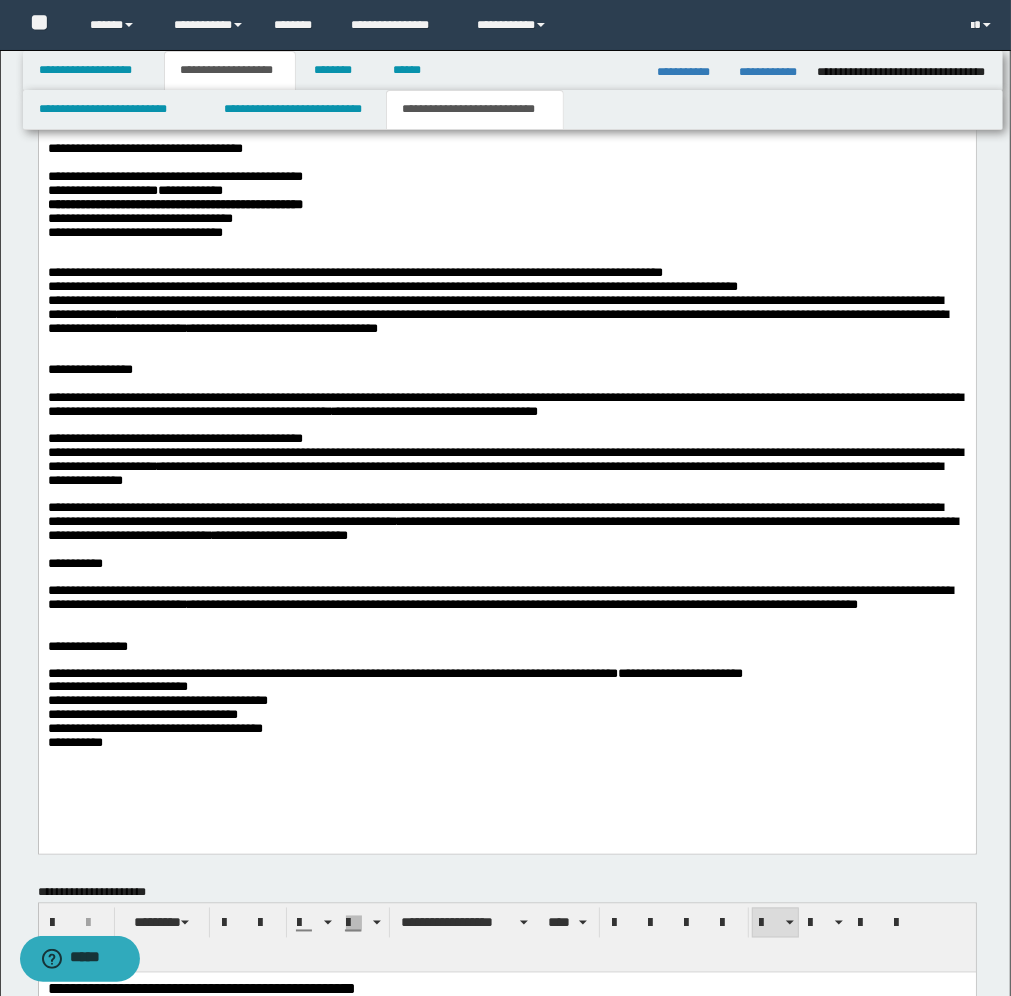 click on "**********" at bounding box center [506, 701] 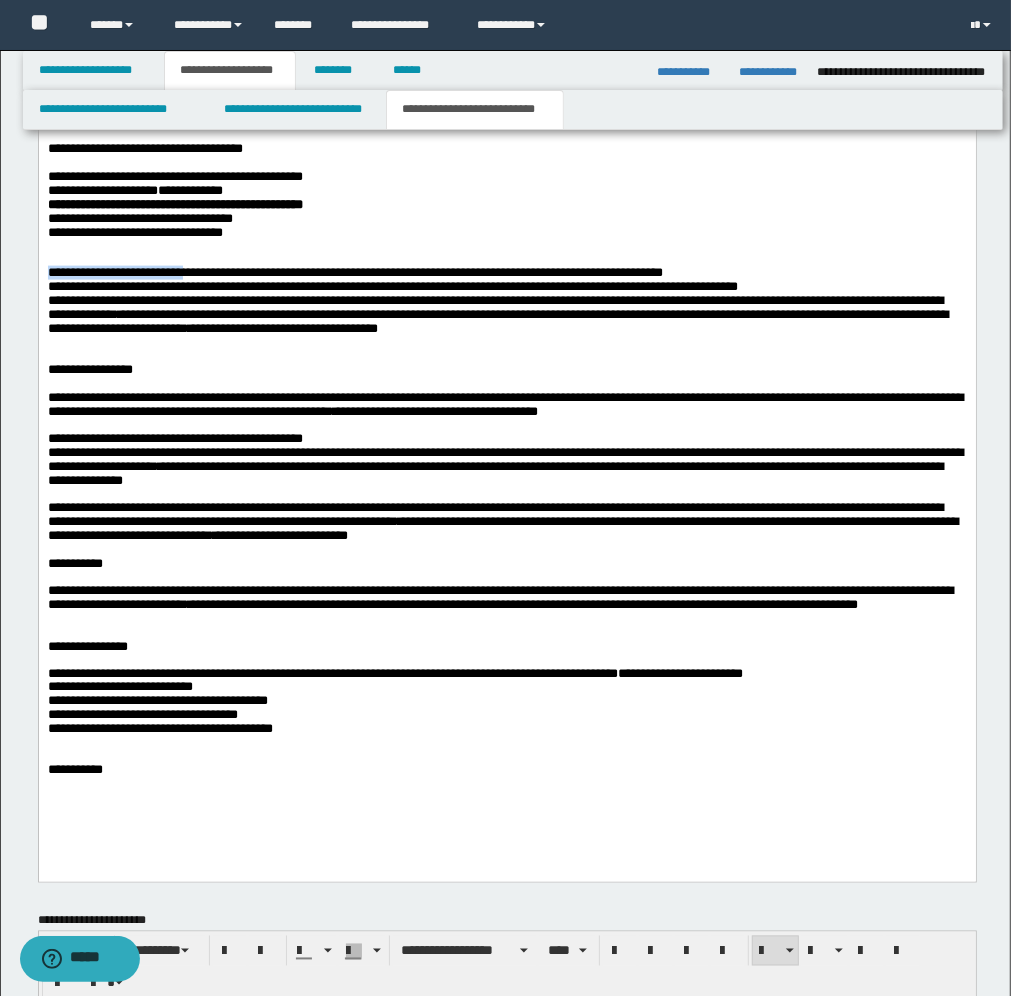 drag, startPoint x: 272, startPoint y: 268, endPoint x: 46, endPoint y: 273, distance: 226.0553 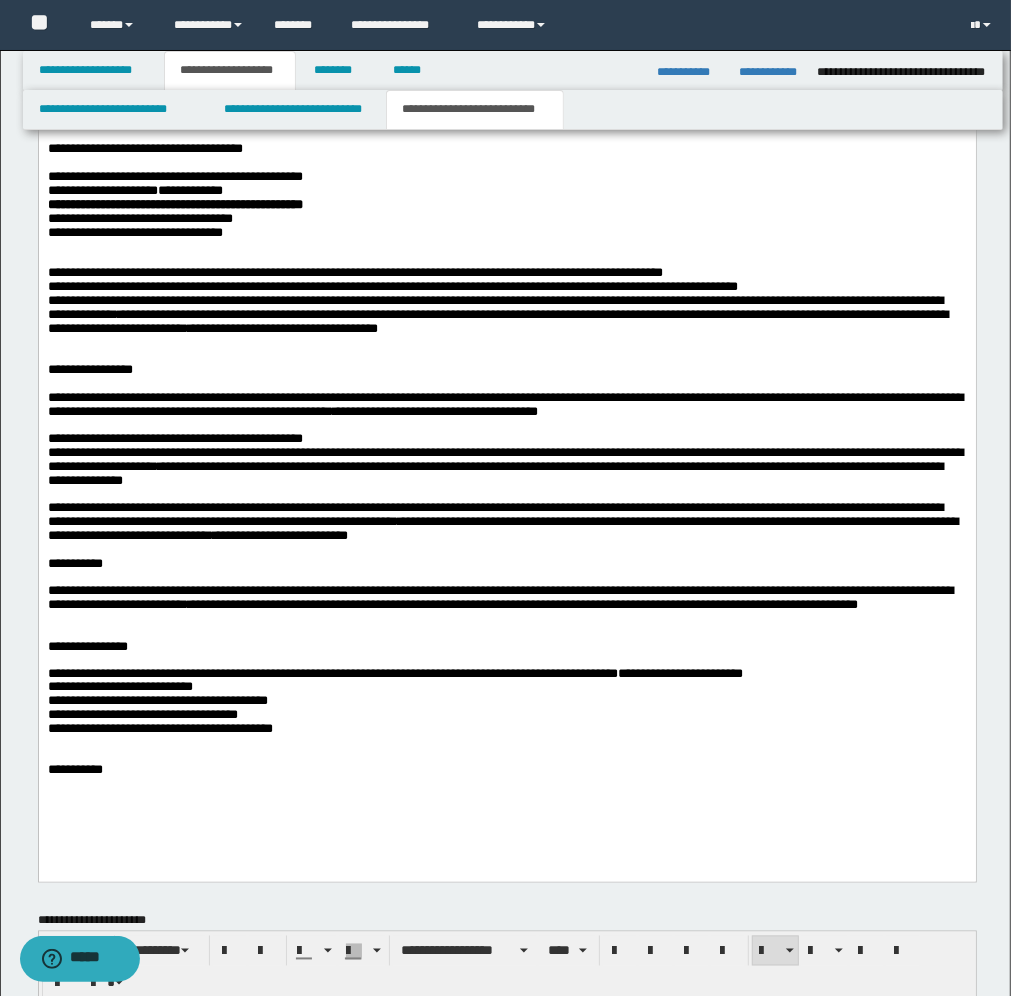 click on "**********" at bounding box center [506, 436] 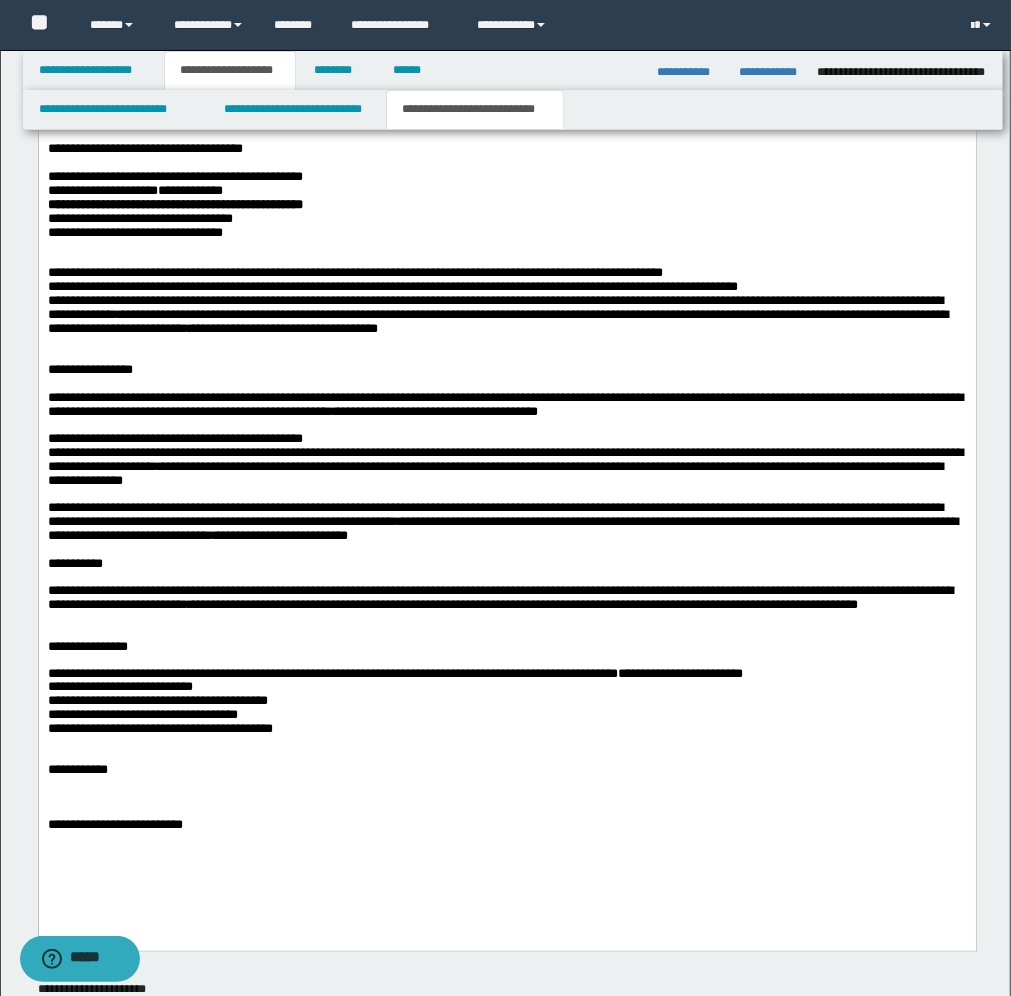 click at bounding box center [506, 840] 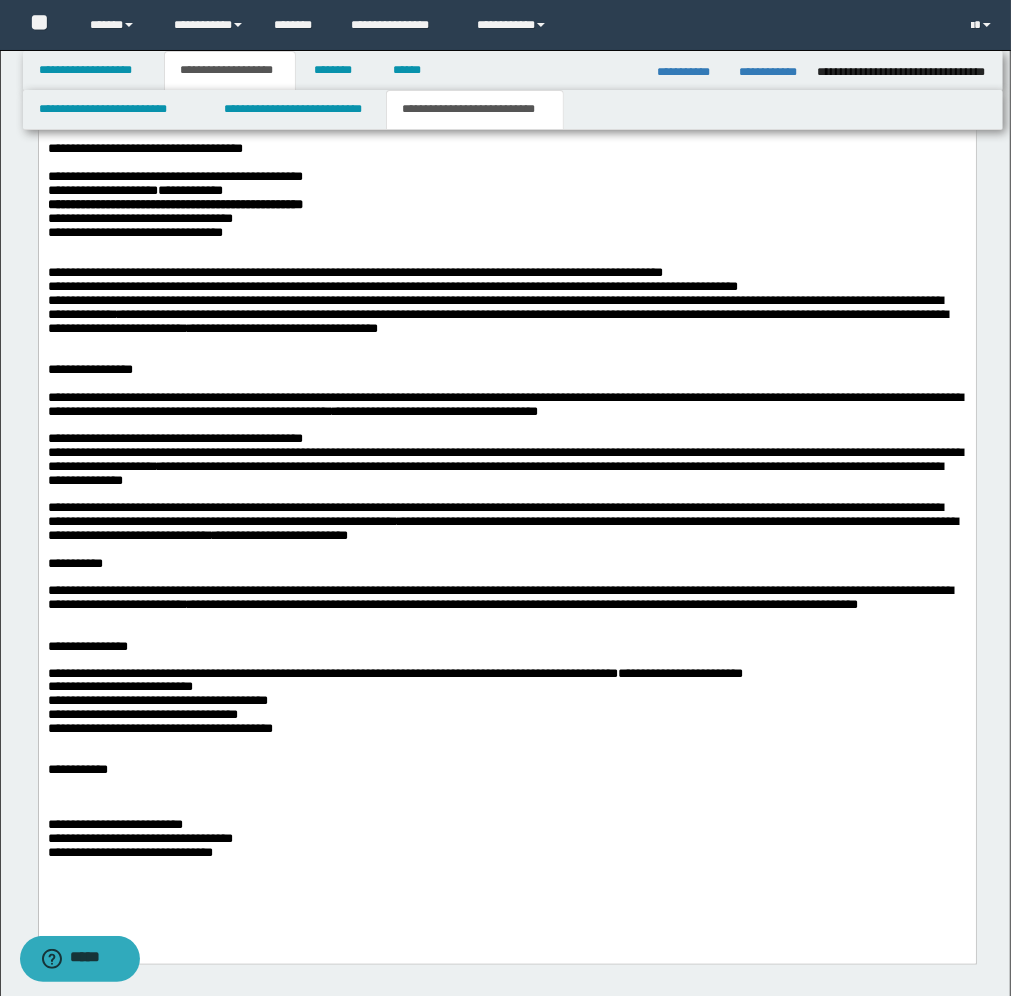 drag, startPoint x: 248, startPoint y: 836, endPoint x: 313, endPoint y: 924, distance: 109.40292 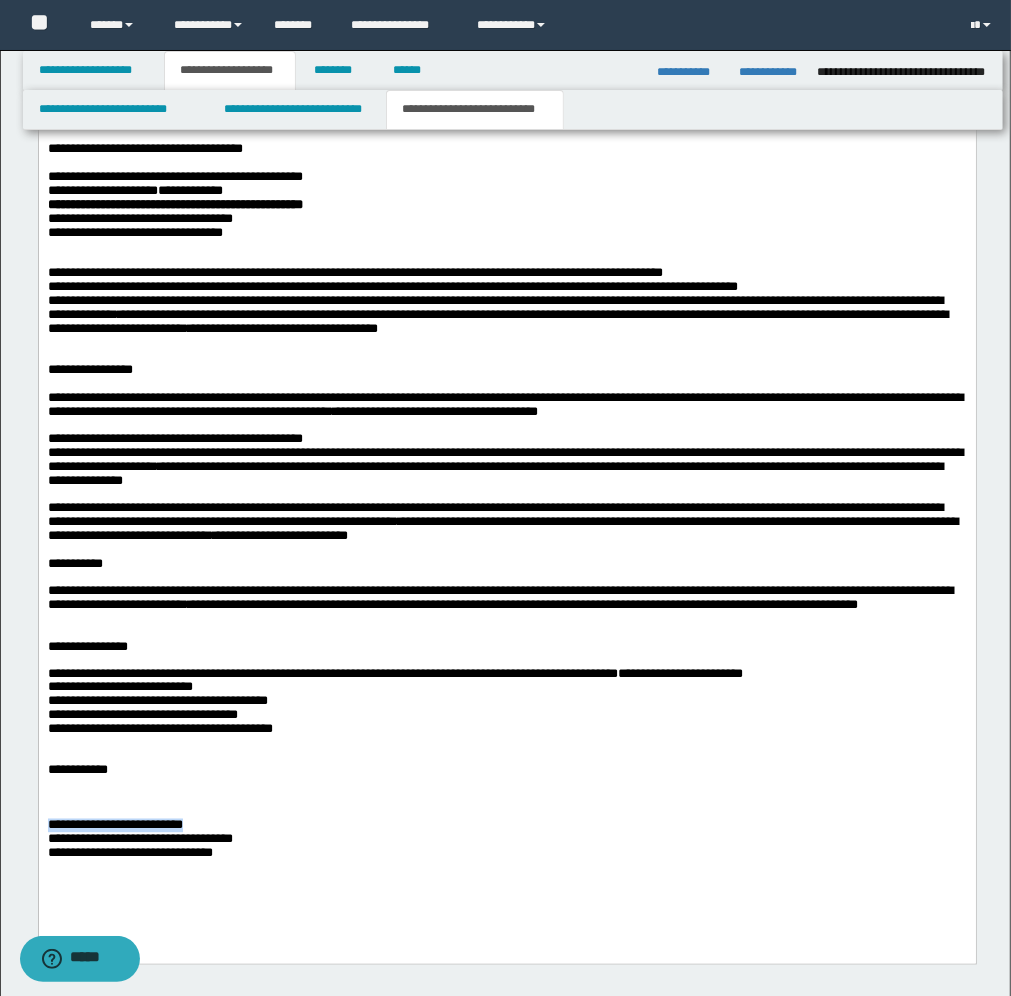 drag, startPoint x: 278, startPoint y: 823, endPoint x: 41, endPoint y: 808, distance: 237.47421 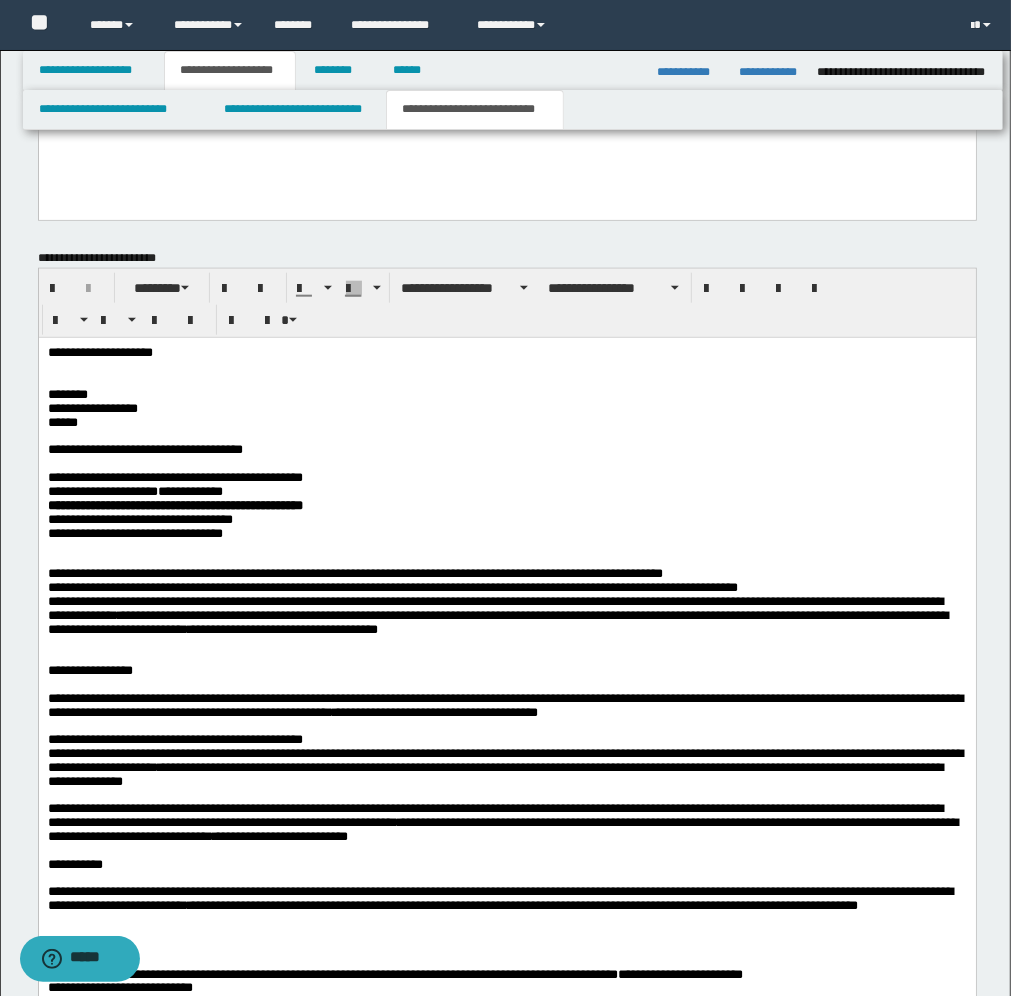 scroll, scrollTop: 962, scrollLeft: 0, axis: vertical 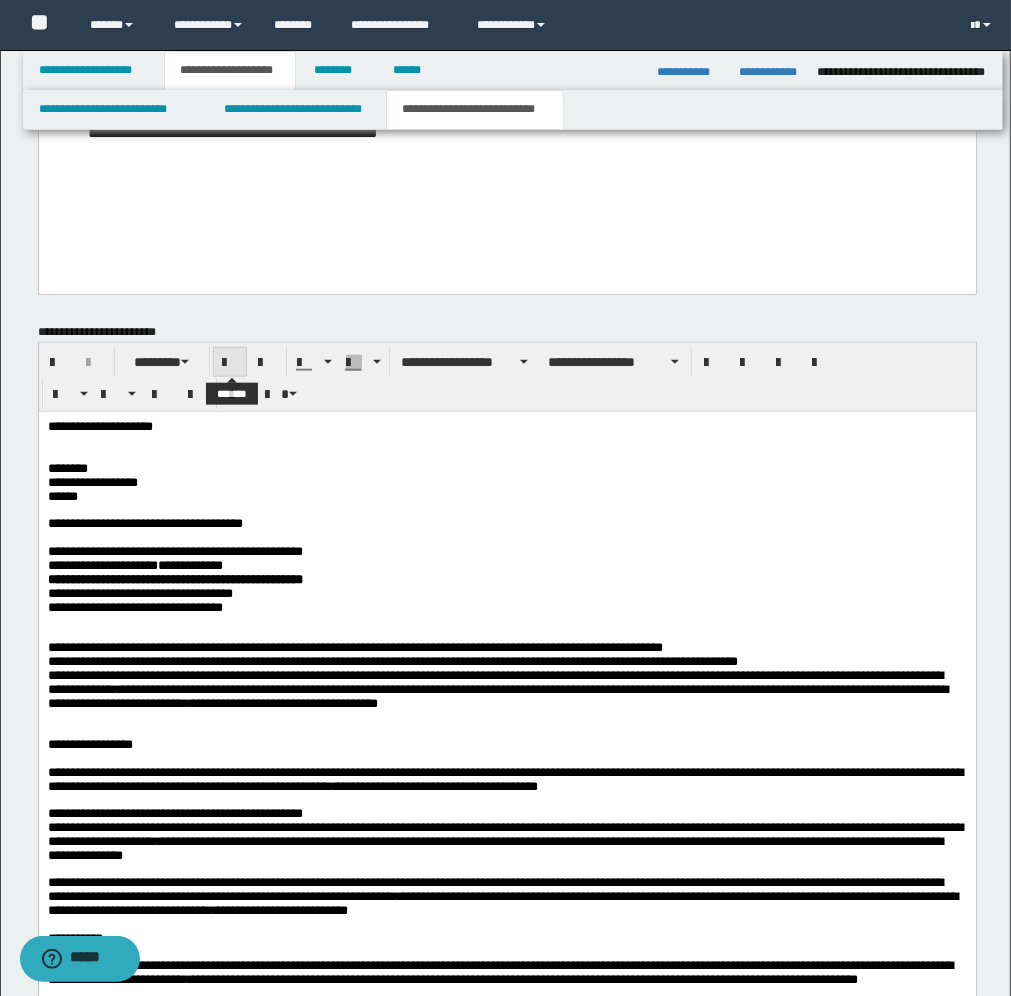 click at bounding box center [230, 362] 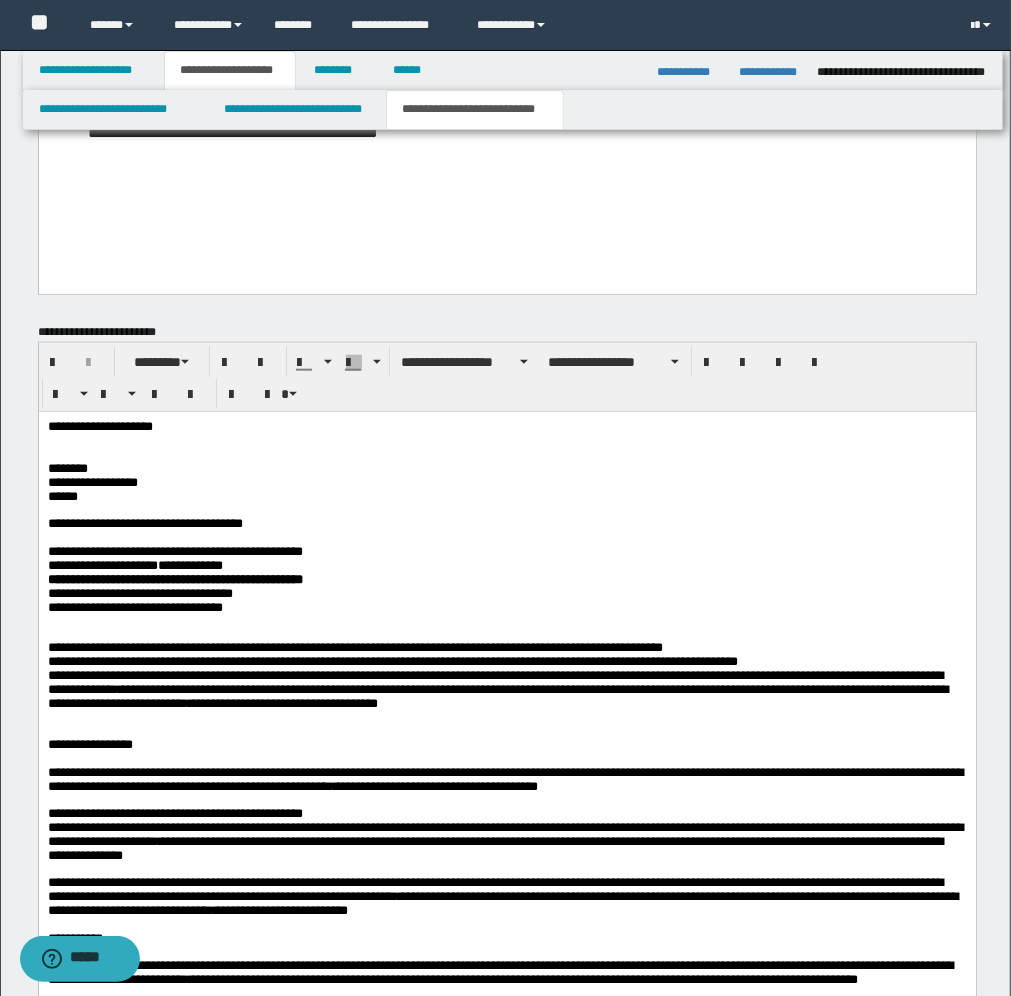 click on "[FIRST] [LAST] [STREET] [CITY] [STATE] [POSTAL_CODE] [COUNTRY] [PHONE] [EMAIL] [SSN] [DLN] [CC_NUMBER] [CC_EXPIRY] [CC_CVV] [DOB] [AGE] [GENDER] [NATIONALITY] [OCCUPATION] [EMPLOYER] [JOB_TITLE] [ADDRESS_LINE_1] [ADDRESS_LINE_2] [CITY] [STATE] [POSTAL_CODE]" at bounding box center [506, 475] 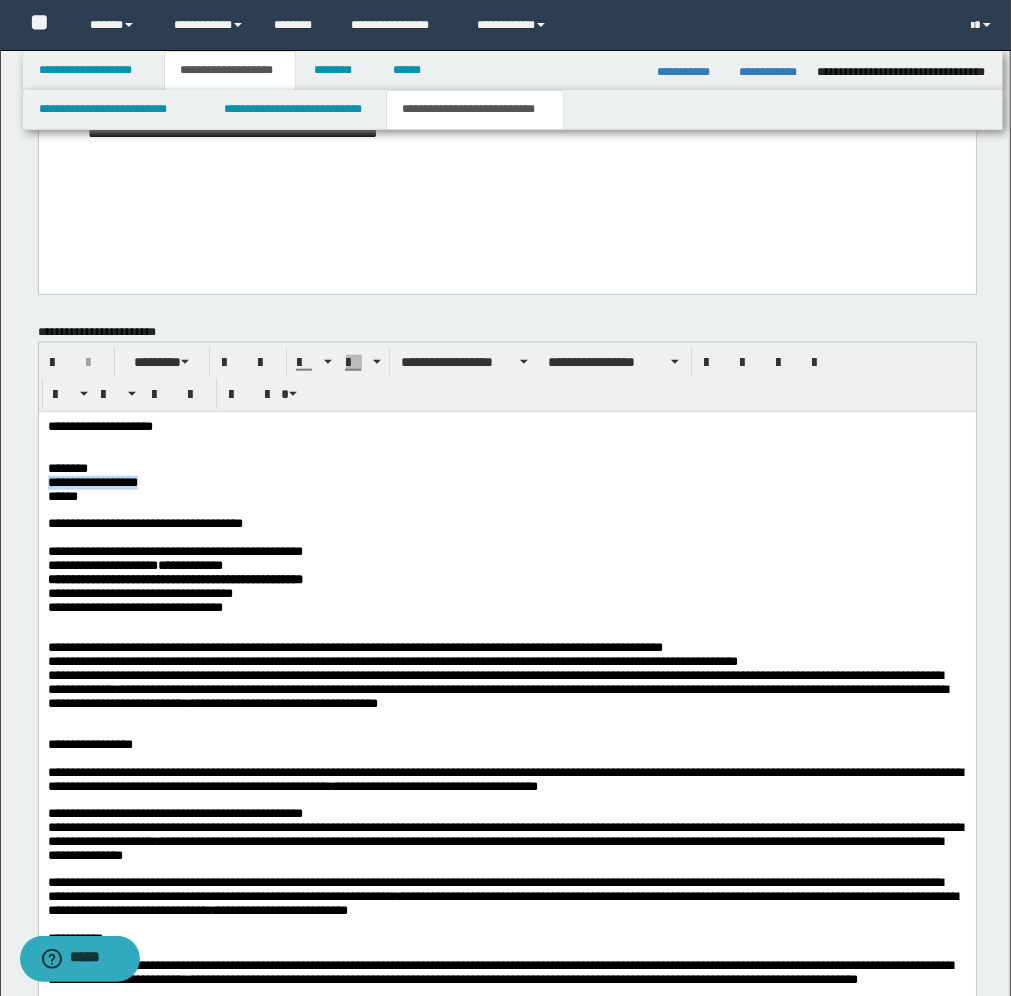 drag, startPoint x: 185, startPoint y: 483, endPoint x: 118, endPoint y: 436, distance: 81.84131 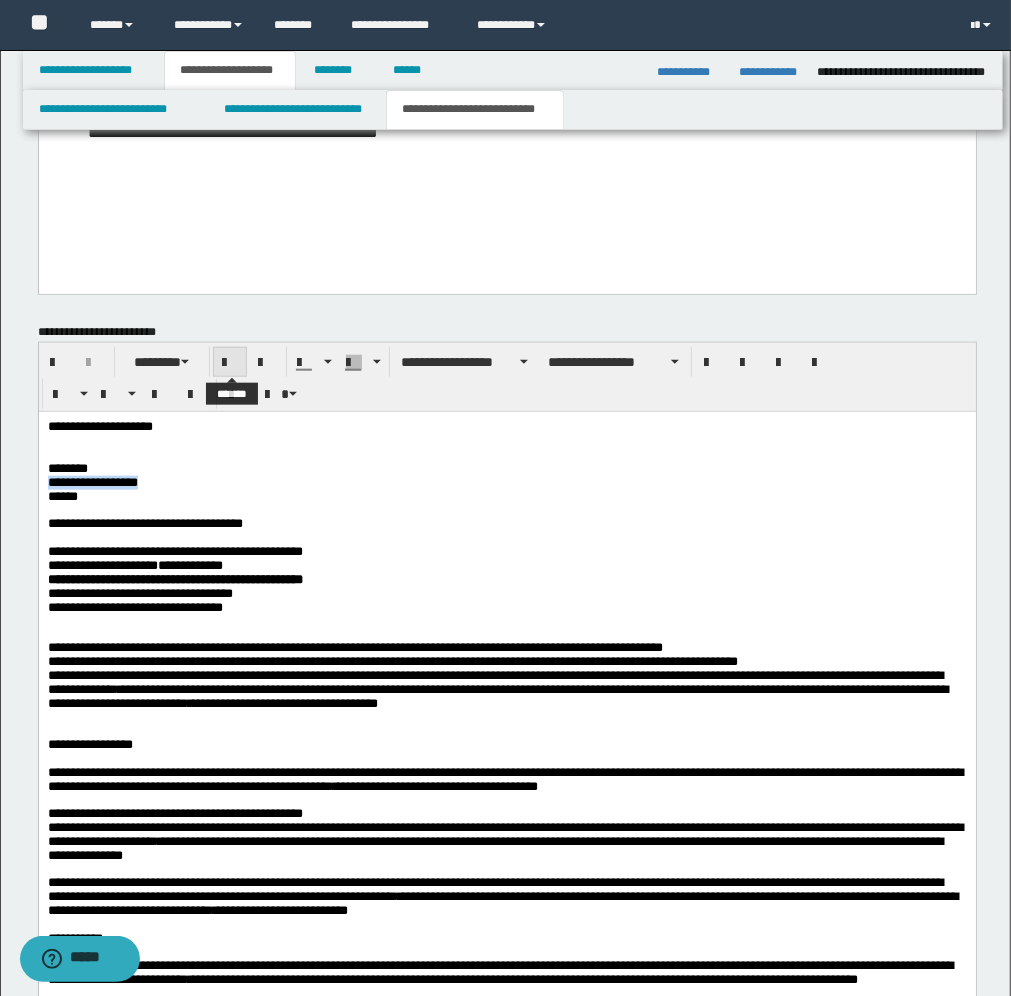 click at bounding box center [230, 363] 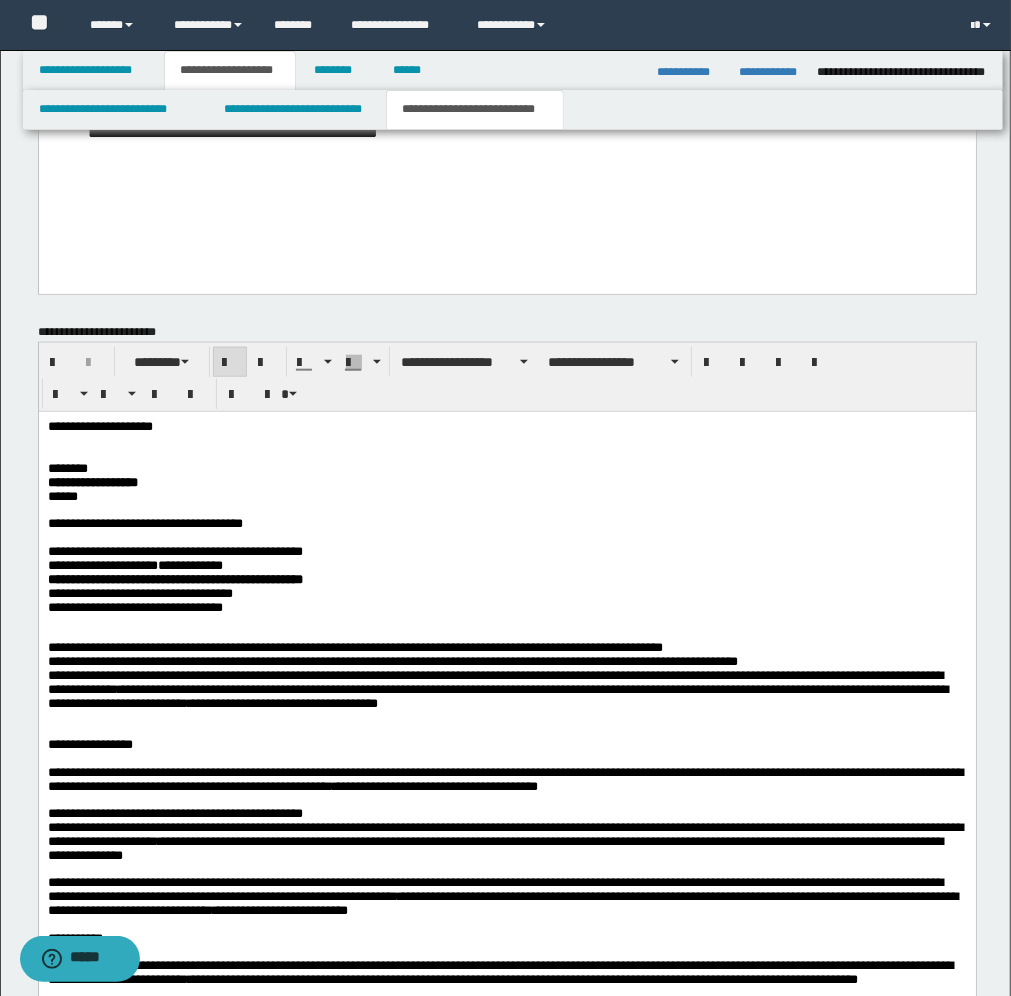 click on "**********" at bounding box center [506, 475] 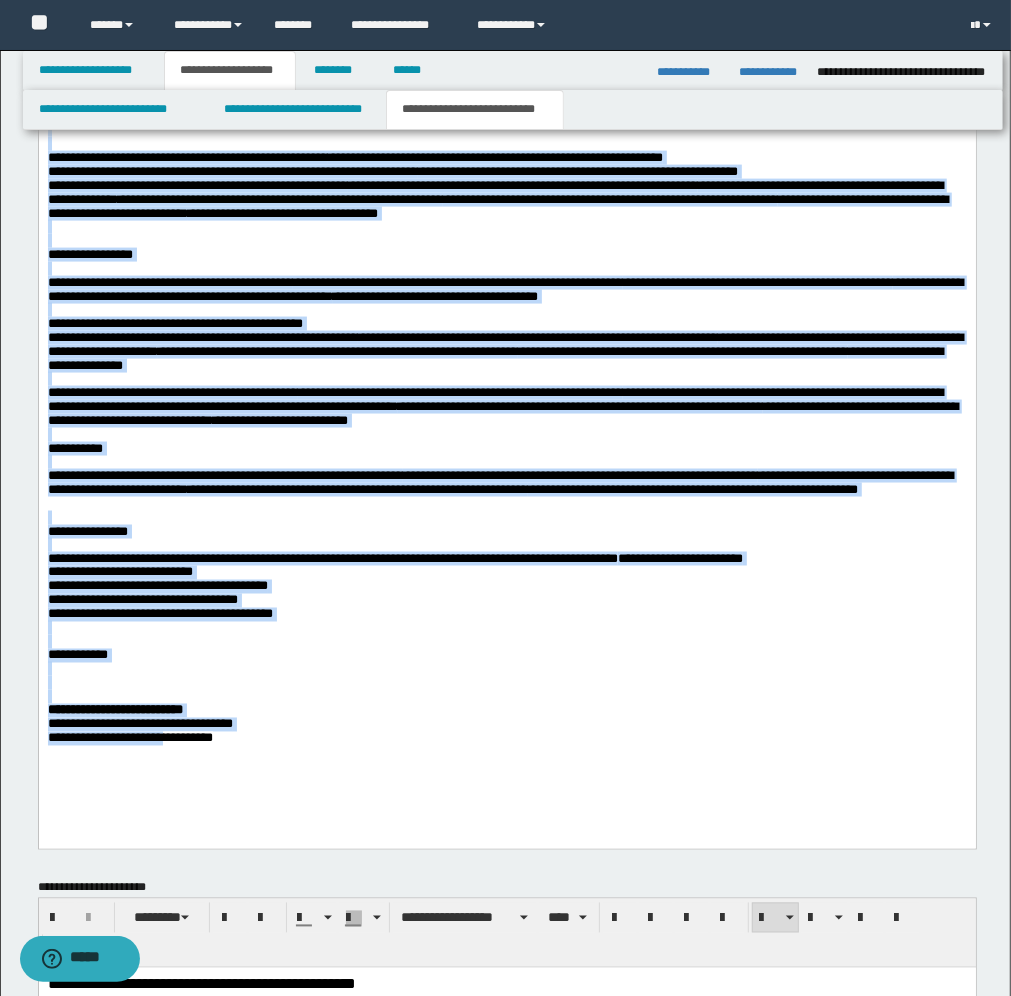 scroll, scrollTop: 1600, scrollLeft: 0, axis: vertical 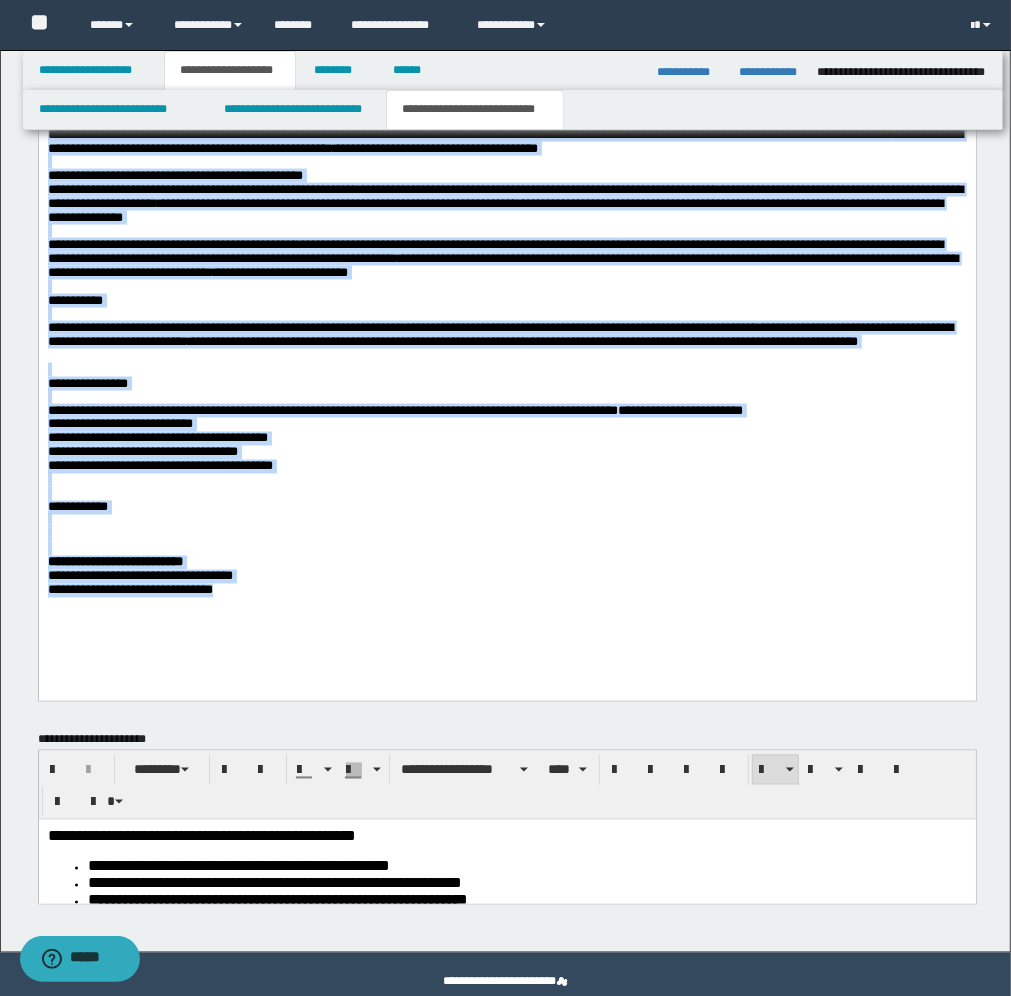 drag, startPoint x: 45, startPoint y: -215, endPoint x: 325, endPoint y: 595, distance: 857.0297 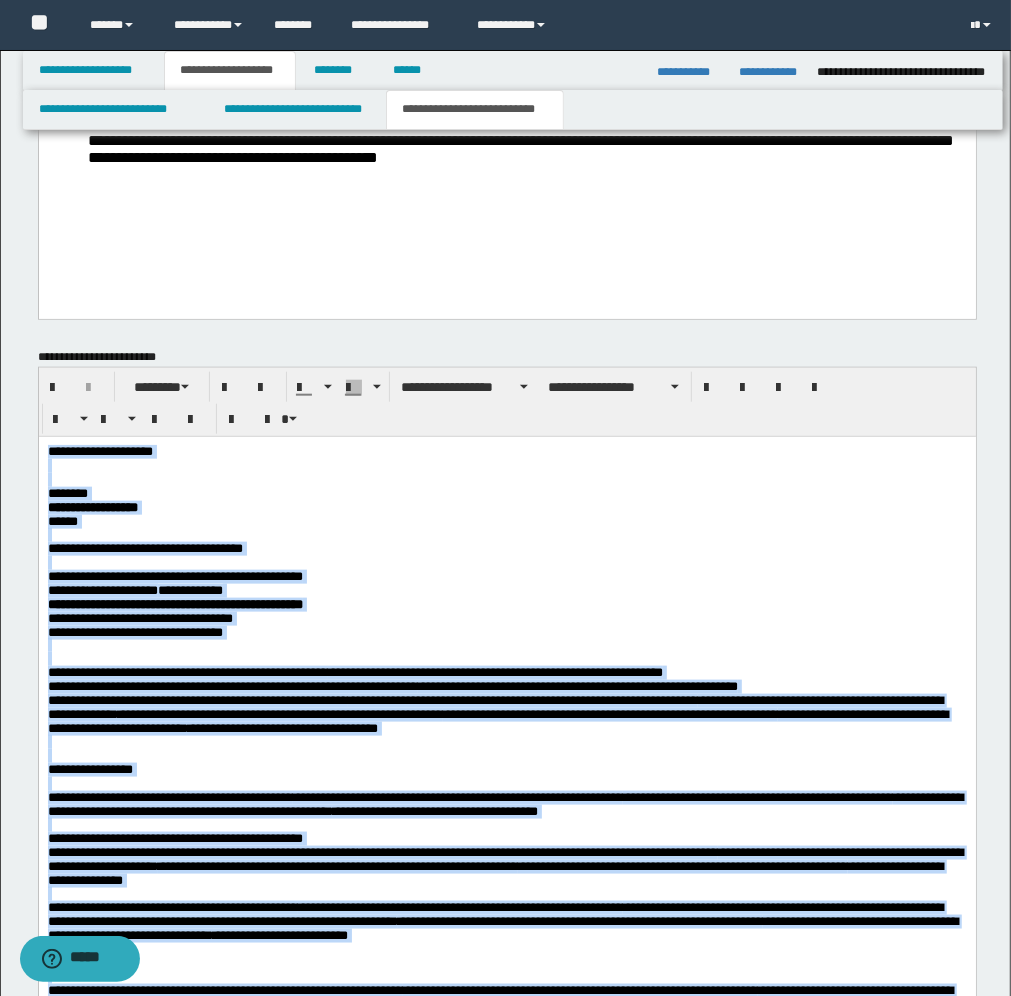 scroll, scrollTop: 850, scrollLeft: 0, axis: vertical 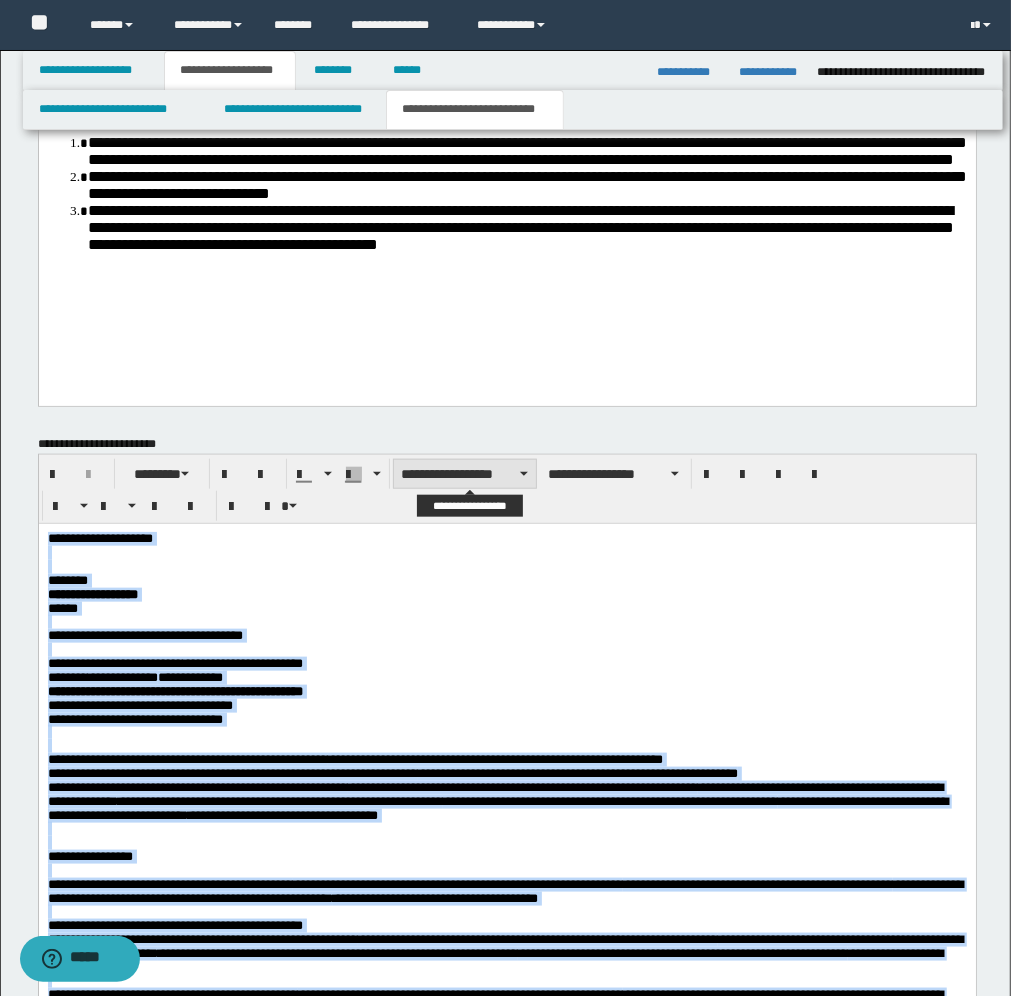 click on "**********" at bounding box center [465, 474] 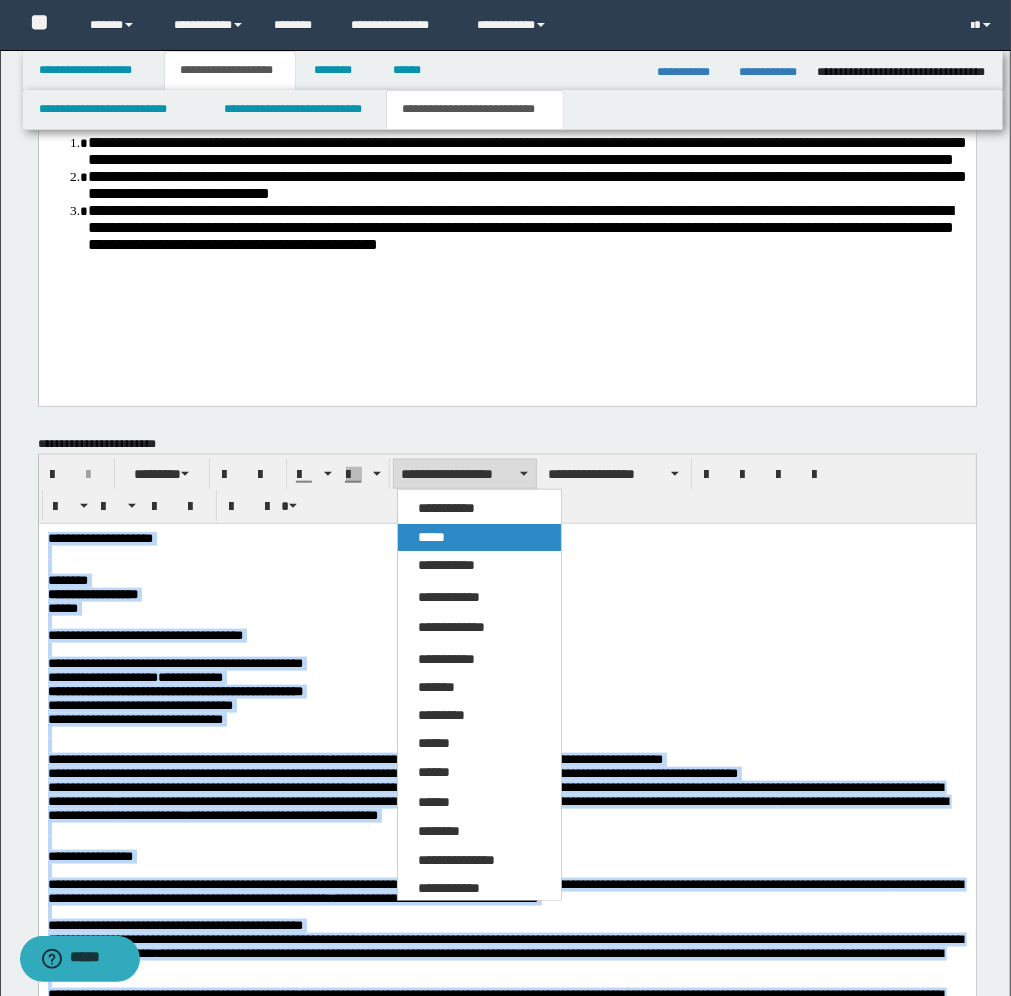 click on "*****" at bounding box center (431, 537) 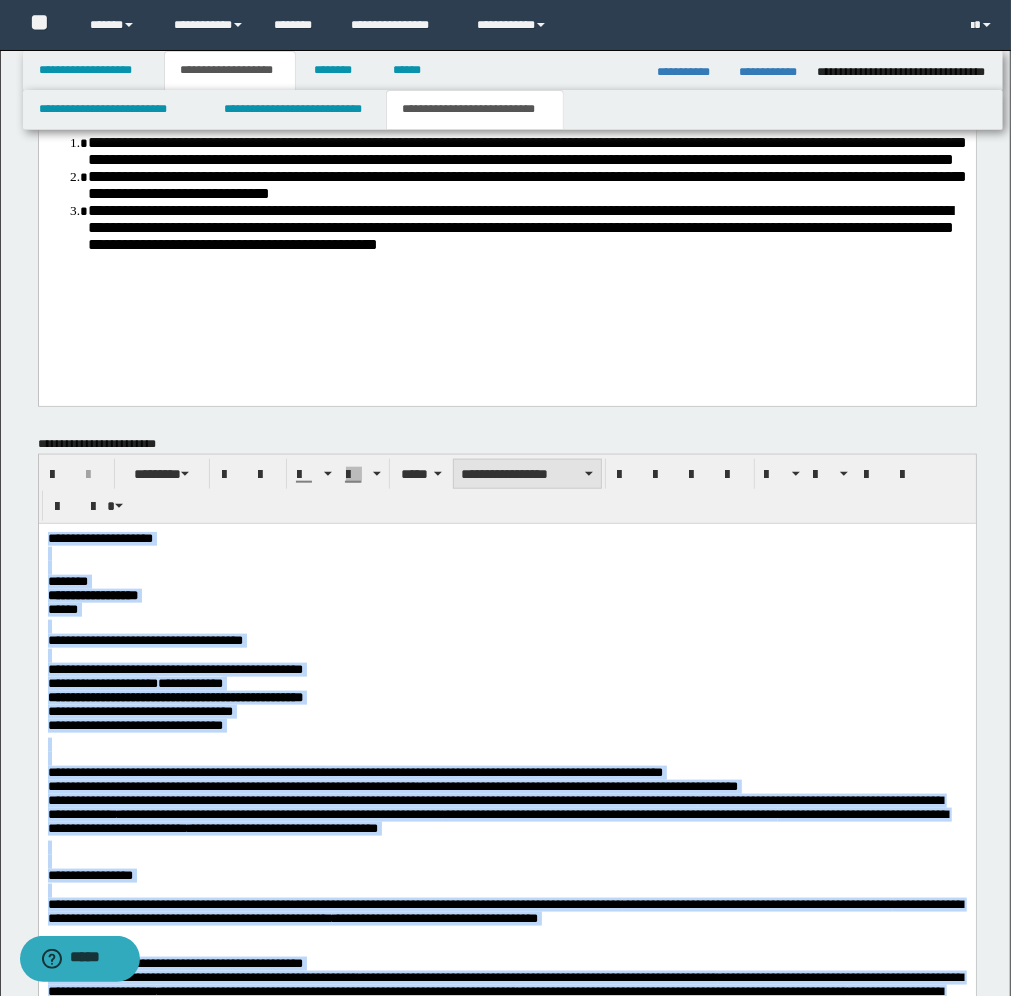 click on "**********" at bounding box center [527, 474] 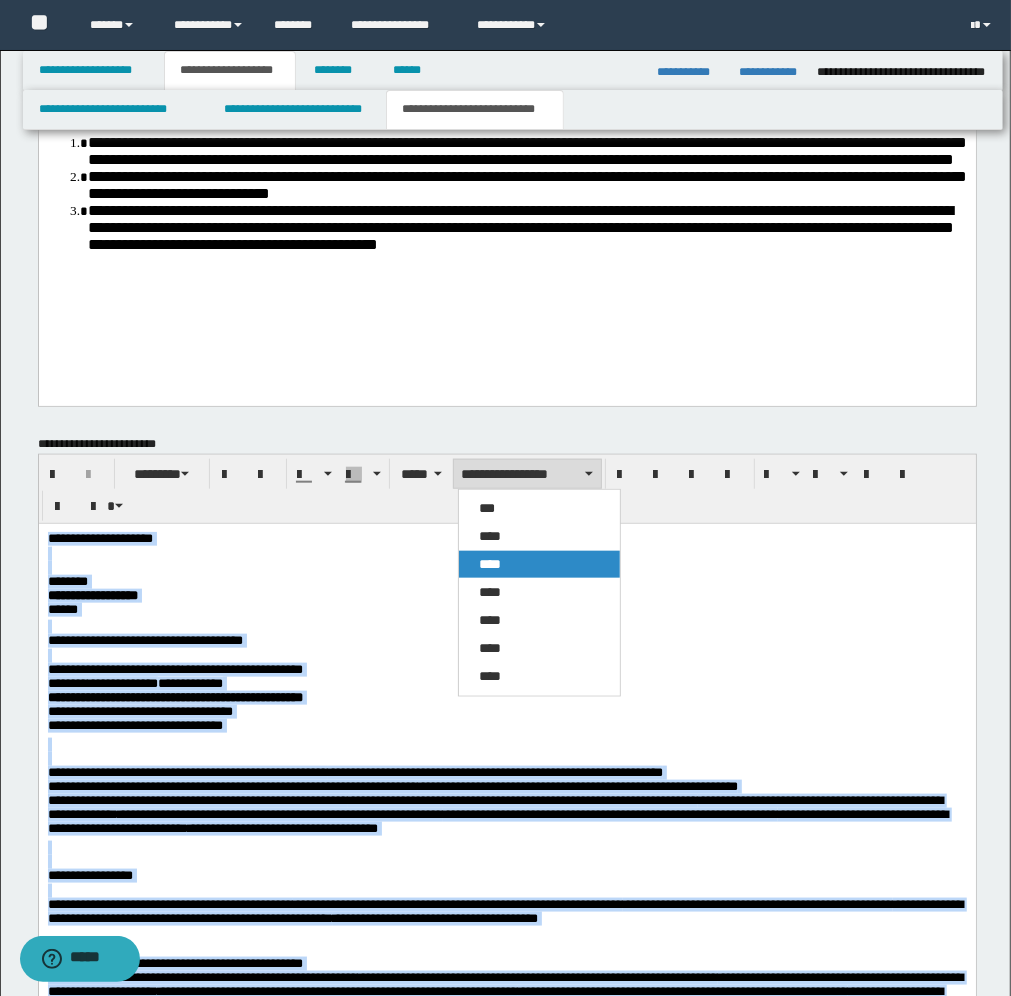 click on "****" at bounding box center [539, 564] 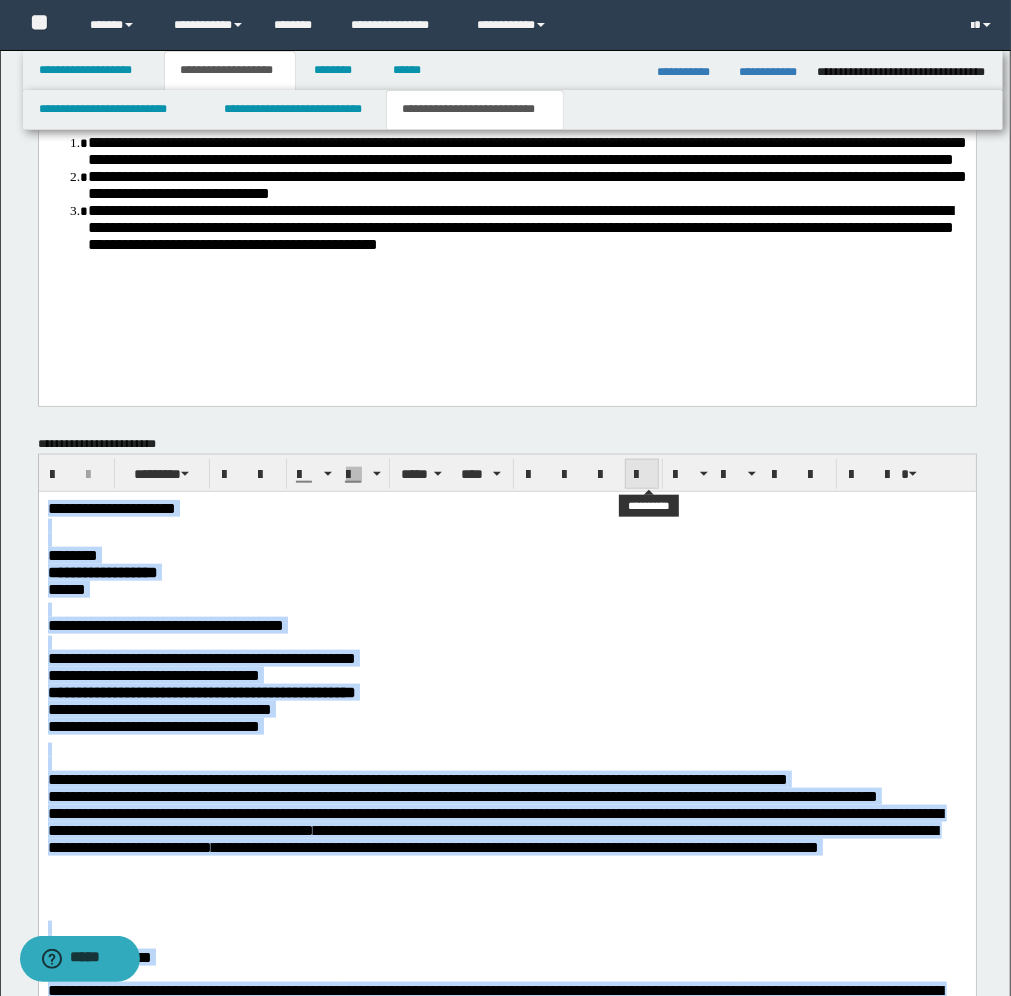 click at bounding box center [642, 475] 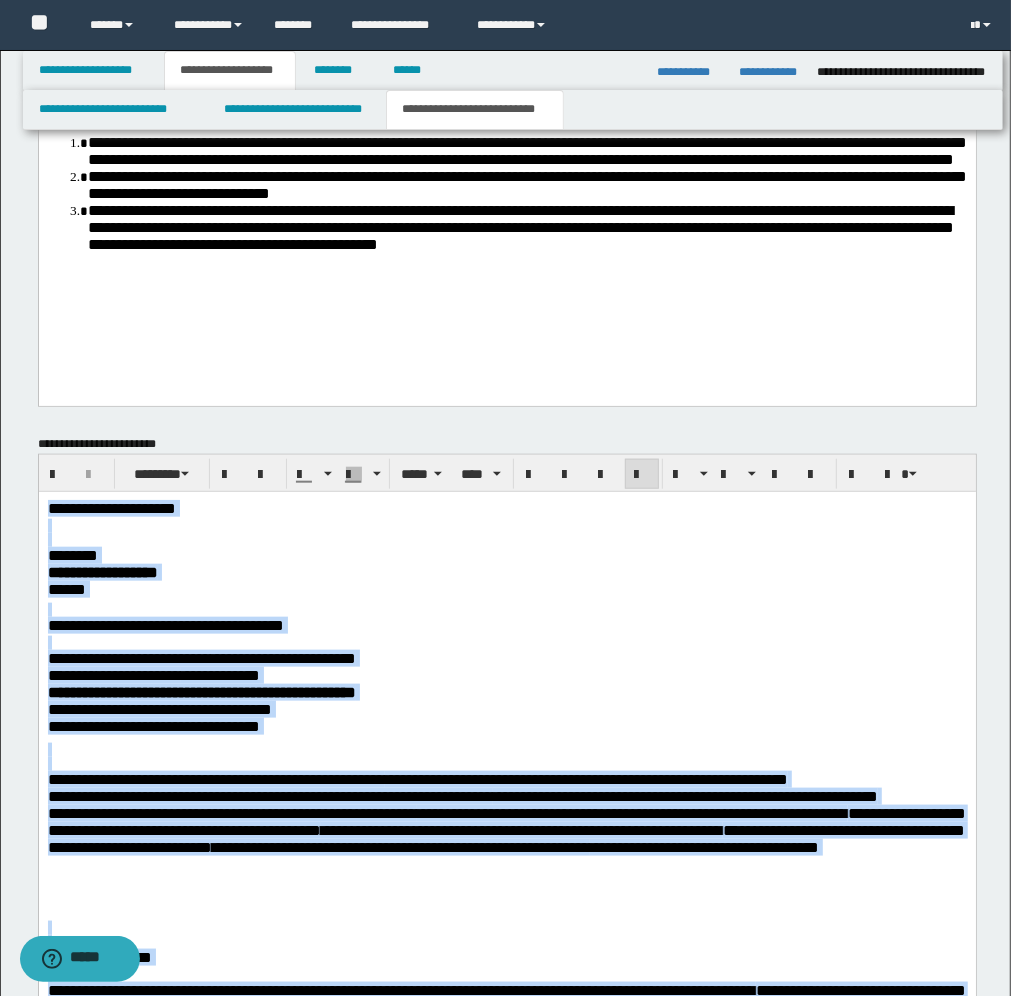 click on "**********" at bounding box center (506, 568) 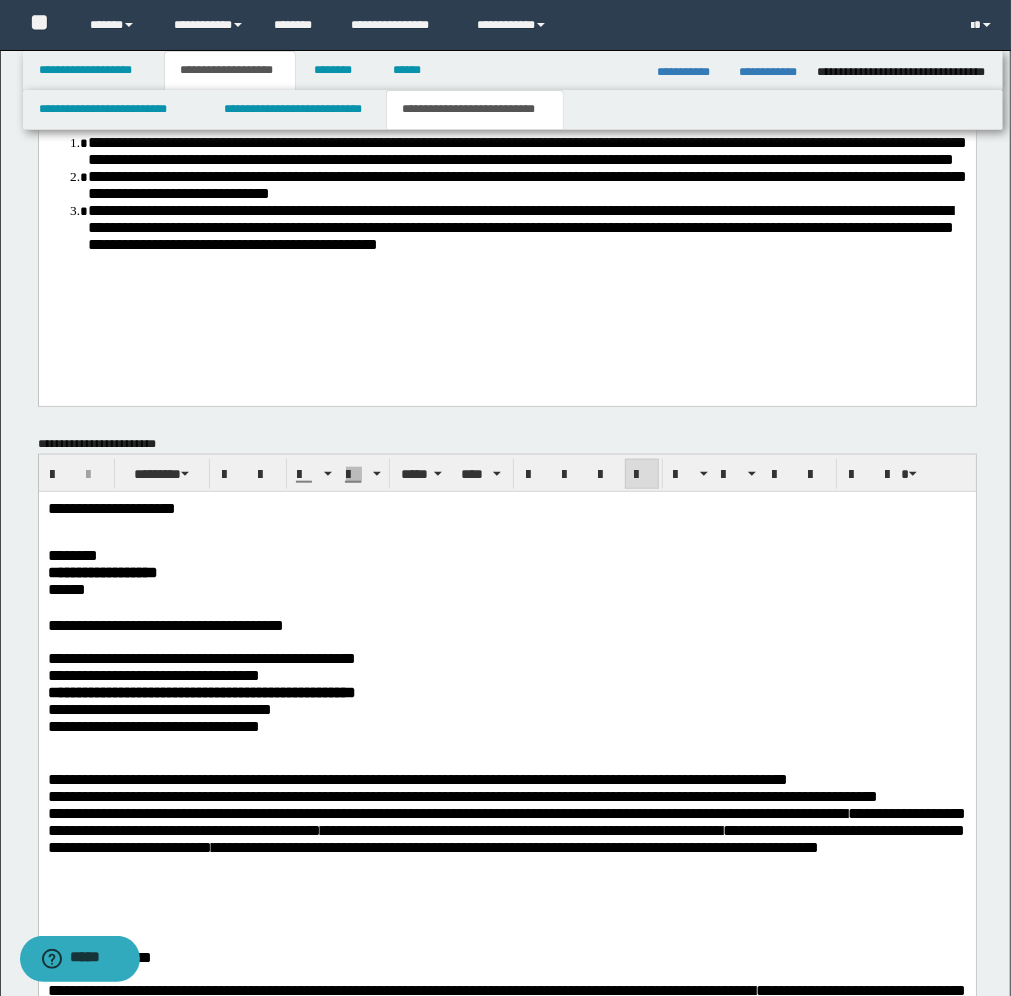 click on "**********" at bounding box center [462, 796] 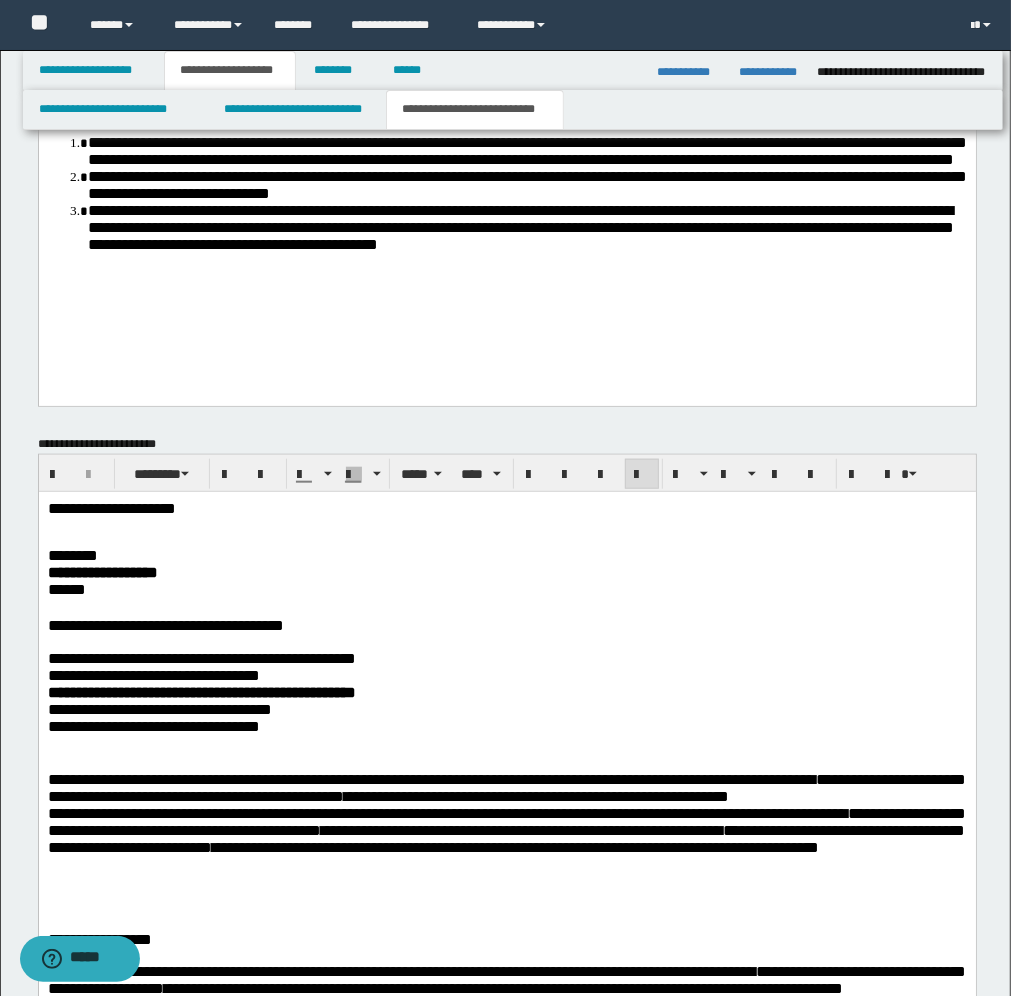 click on "**********" at bounding box center [506, 1084] 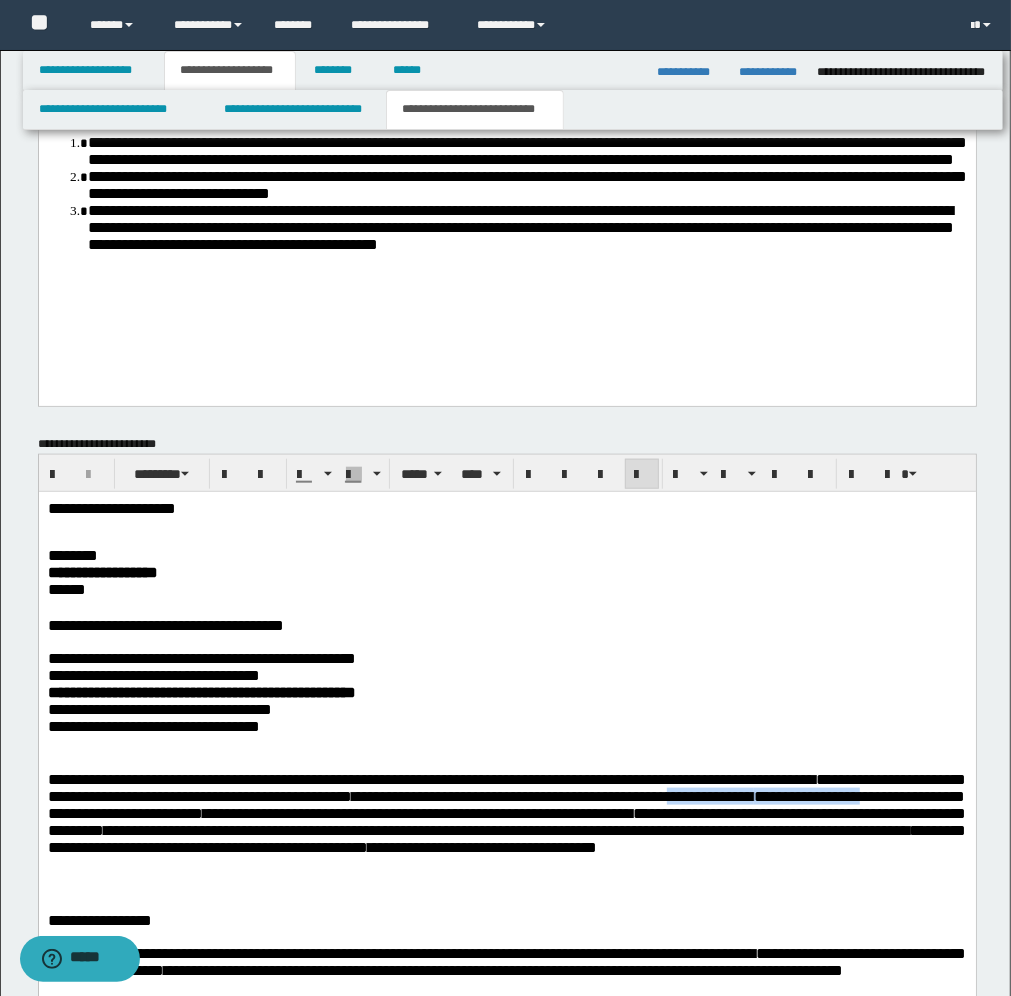 drag, startPoint x: 423, startPoint y: 812, endPoint x: 120, endPoint y: 823, distance: 303.19962 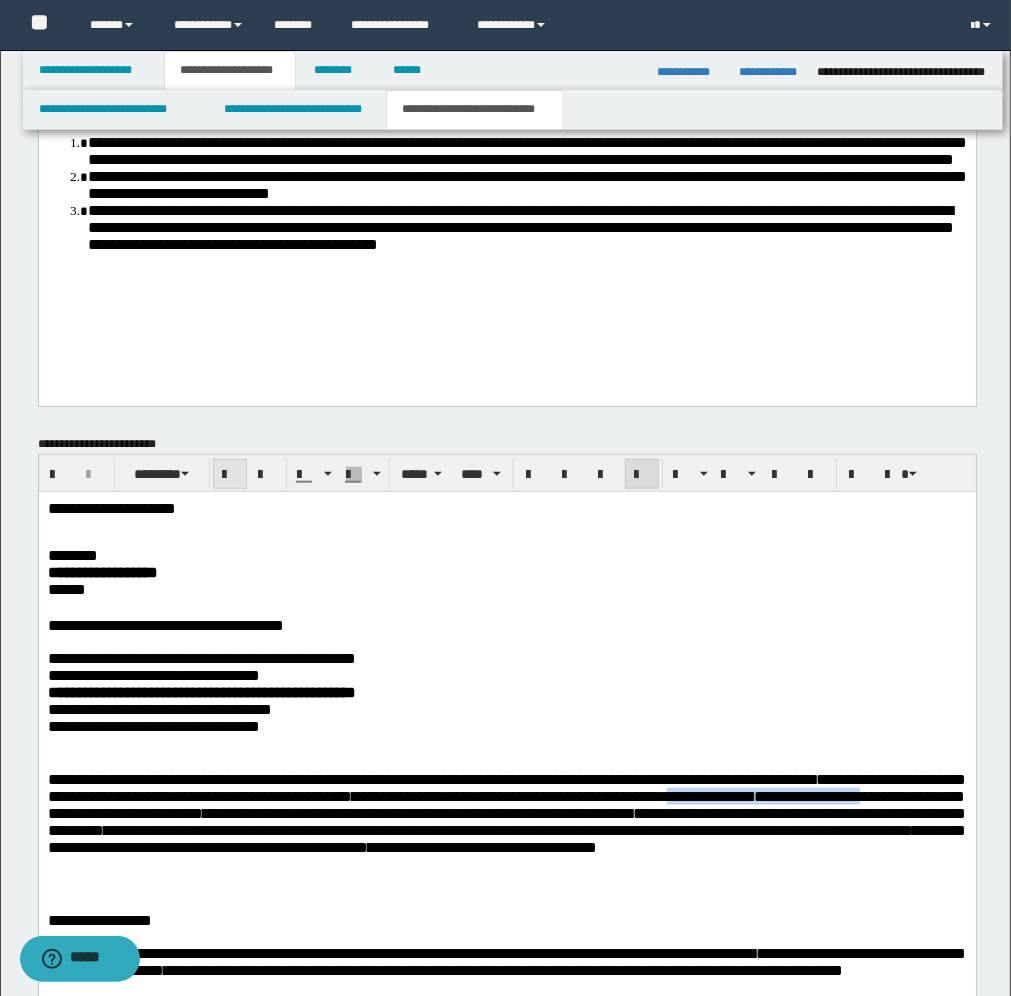 click at bounding box center [230, 474] 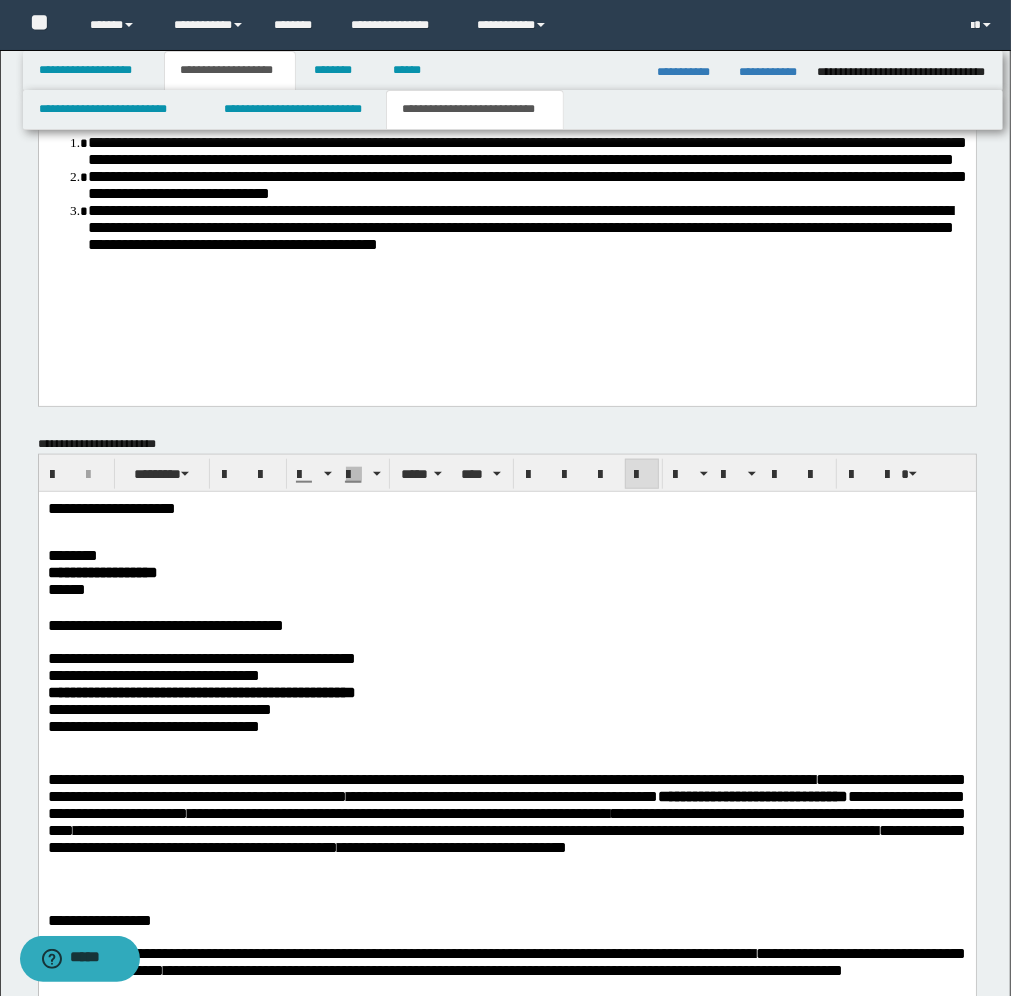 click on "**********" at bounding box center [506, 697] 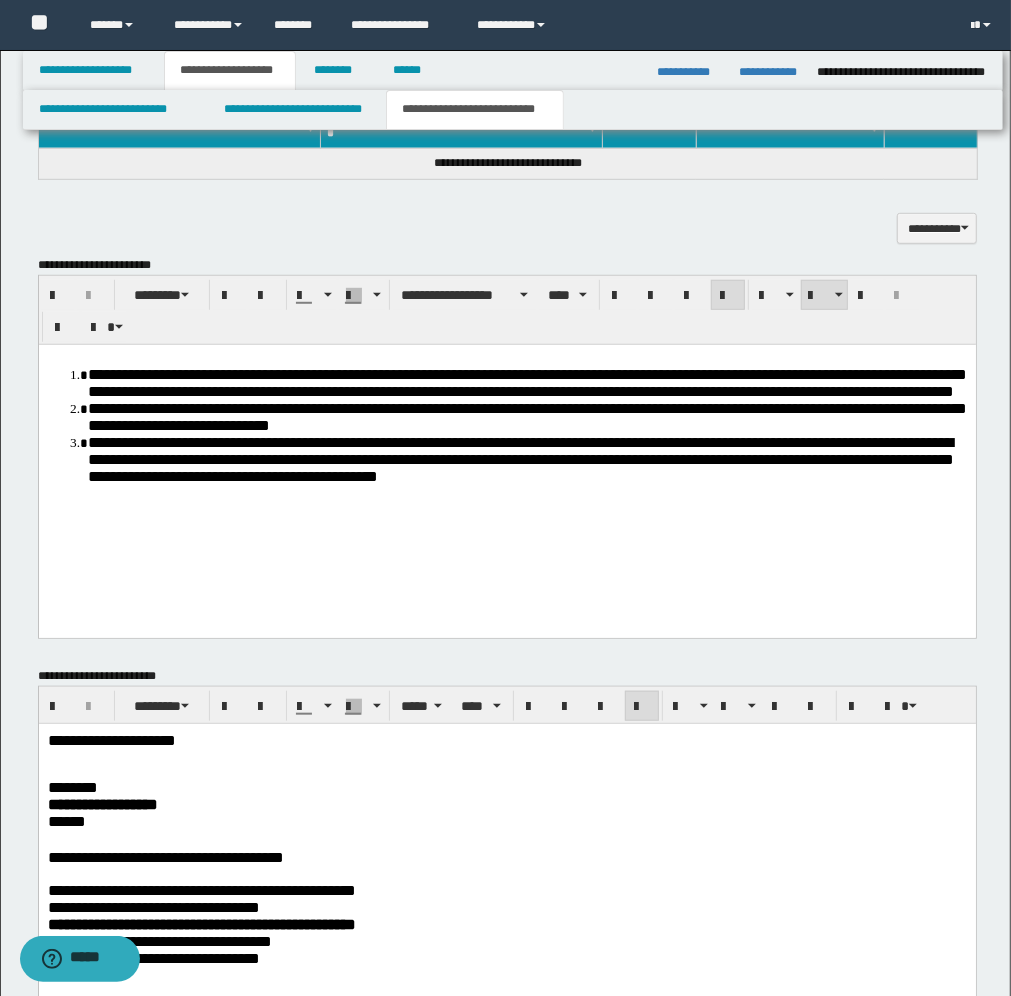 scroll, scrollTop: 475, scrollLeft: 0, axis: vertical 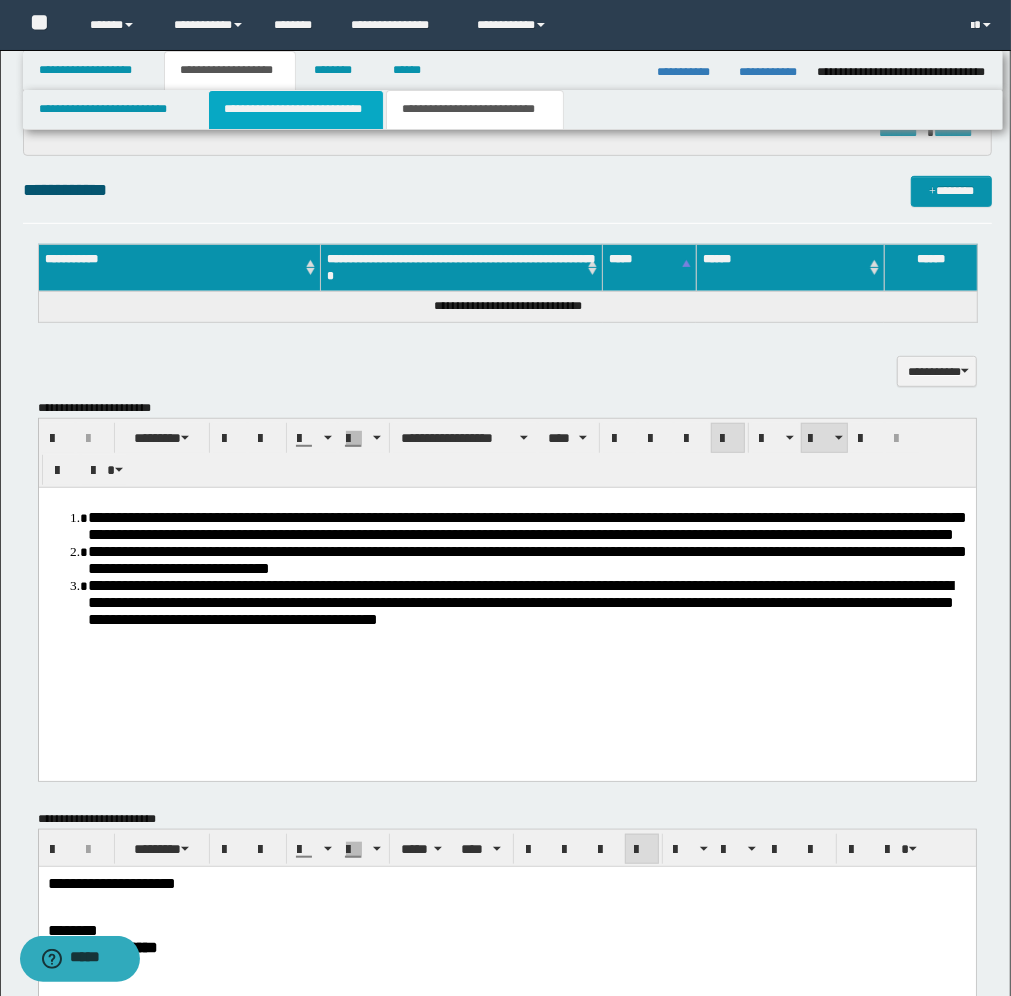 click on "**********" at bounding box center (296, 110) 